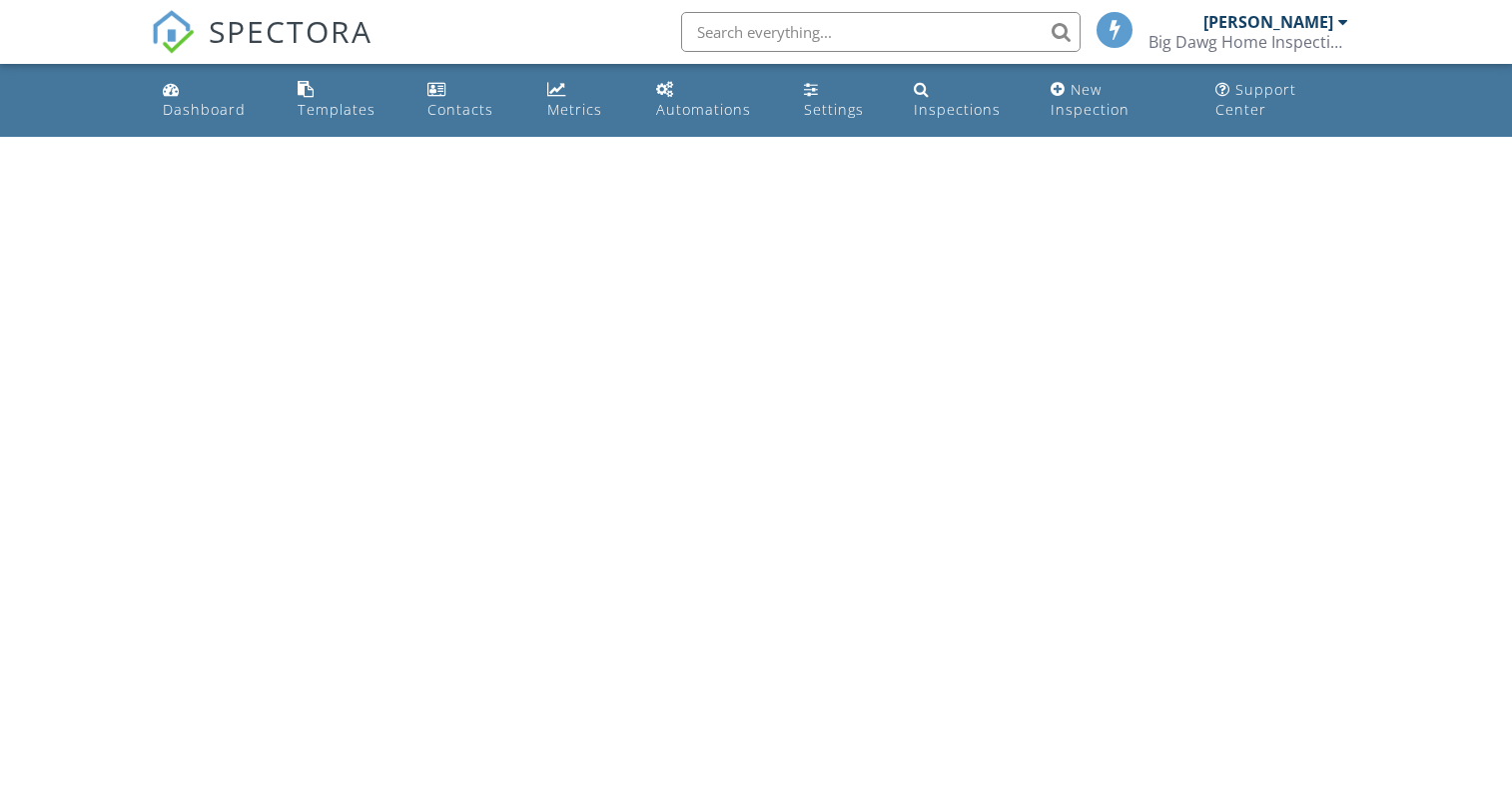 scroll, scrollTop: 0, scrollLeft: 0, axis: both 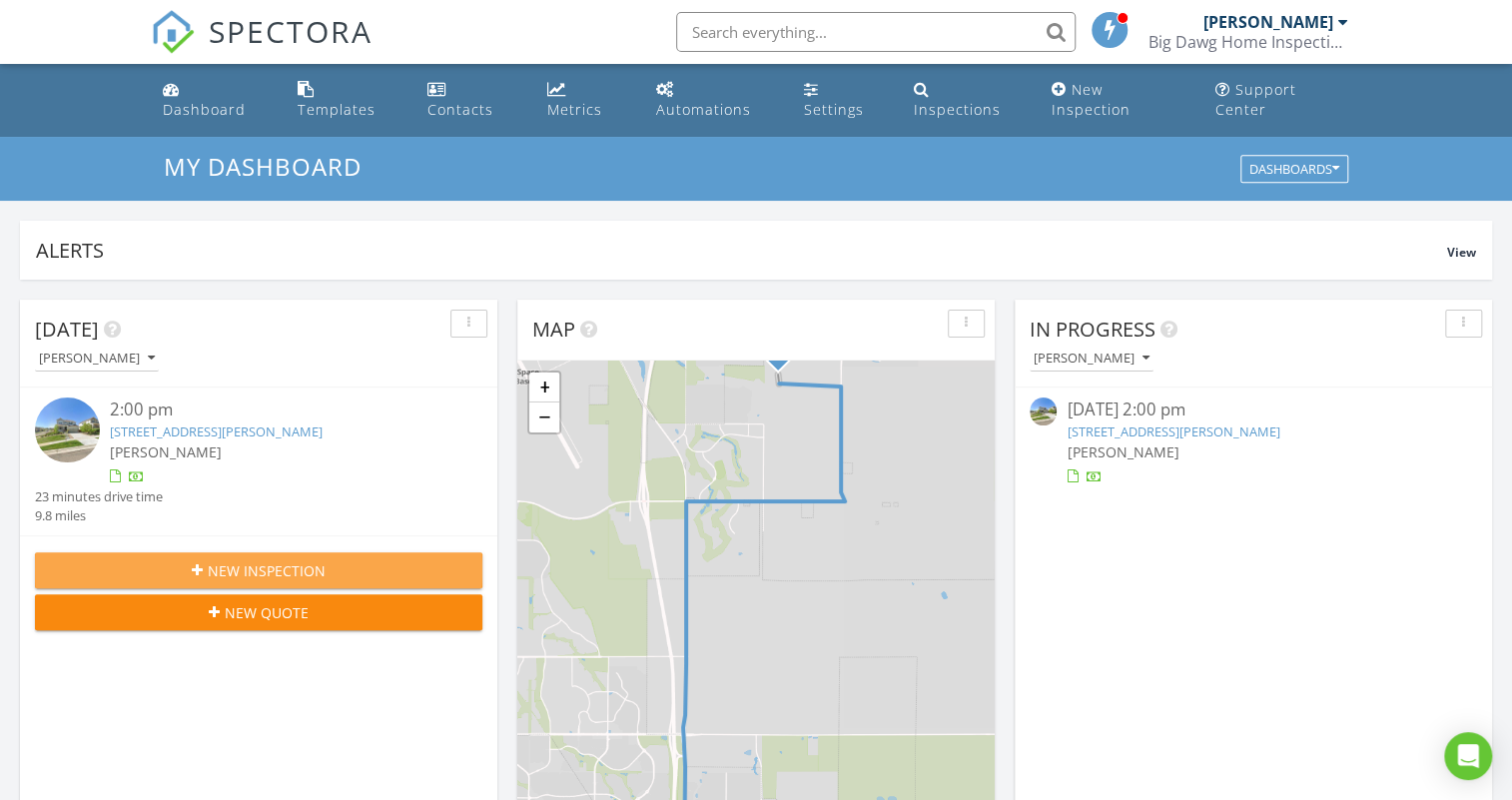 click on "New Inspection" at bounding box center (267, 570) 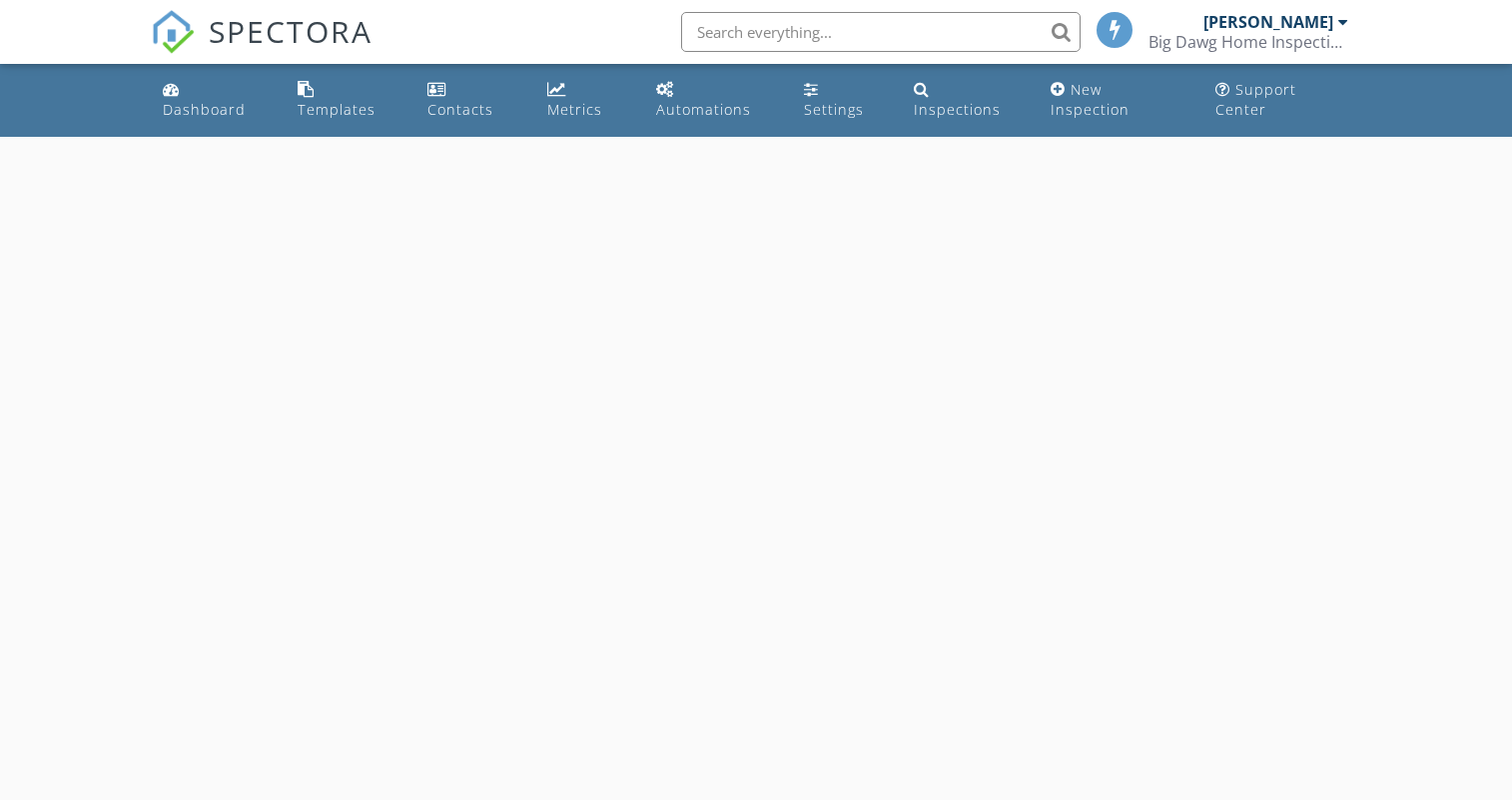 scroll, scrollTop: 0, scrollLeft: 0, axis: both 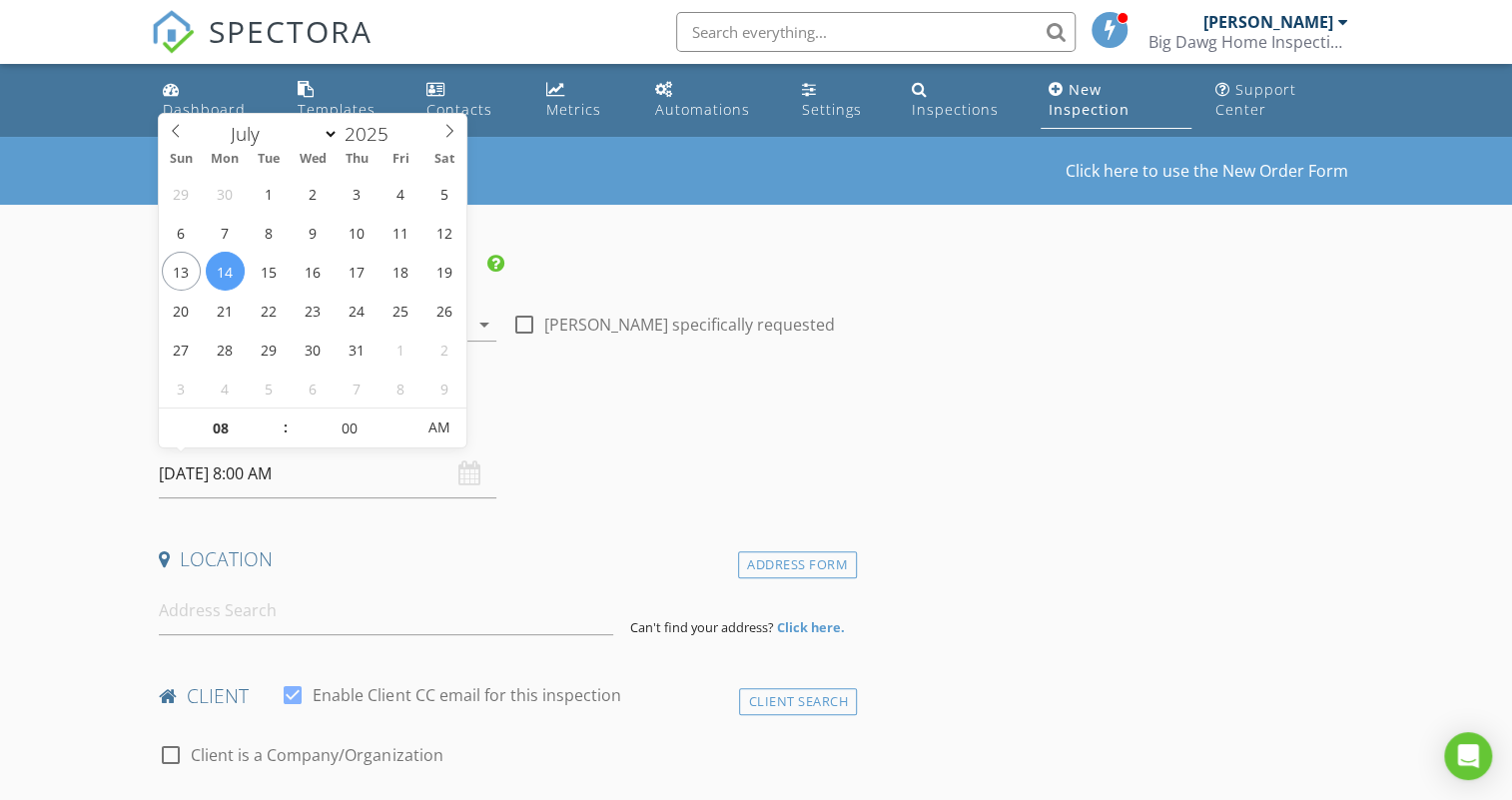 click on "07/14/2025 8:00 AM" at bounding box center [327, 473] 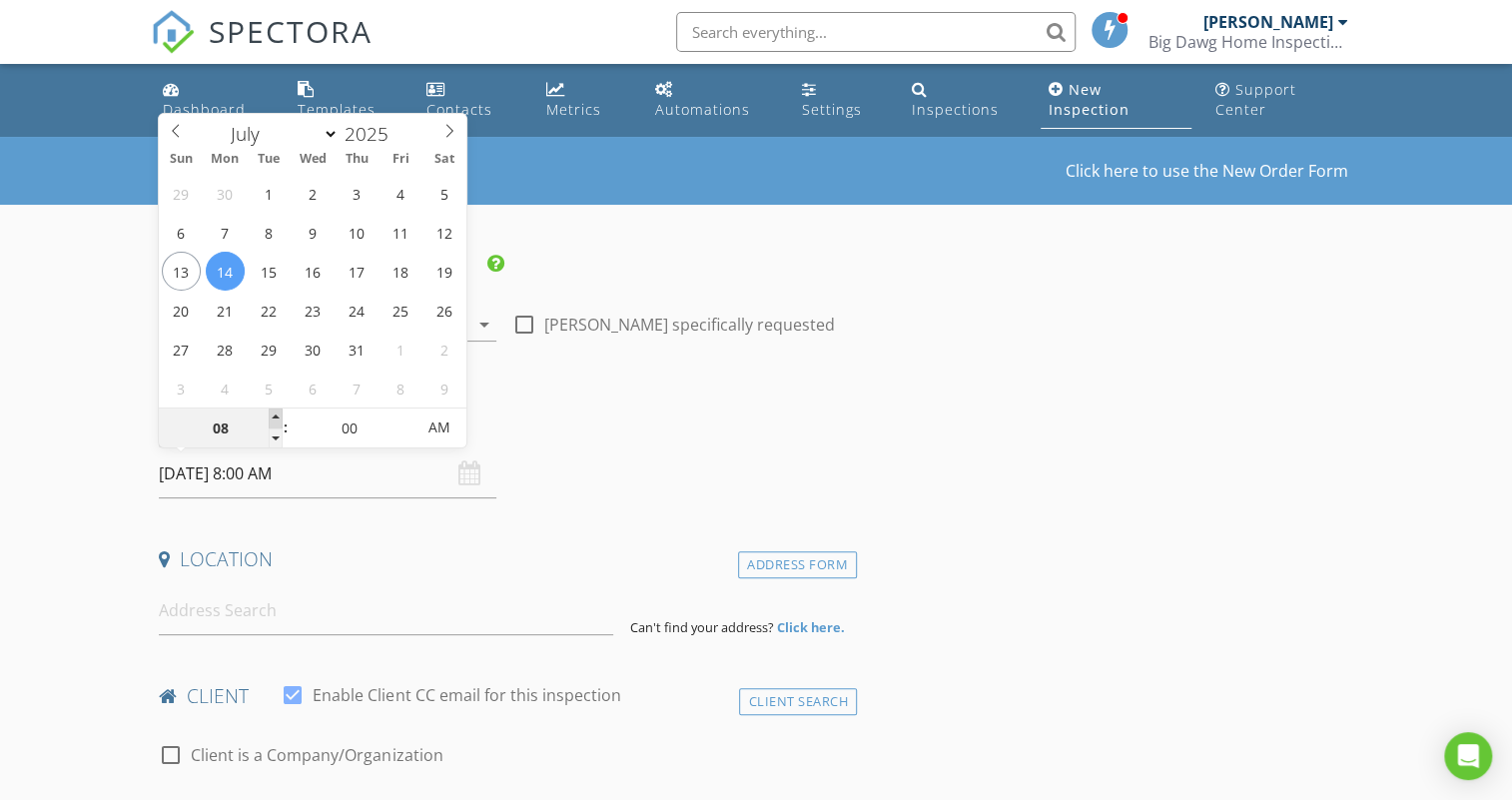 type on "09" 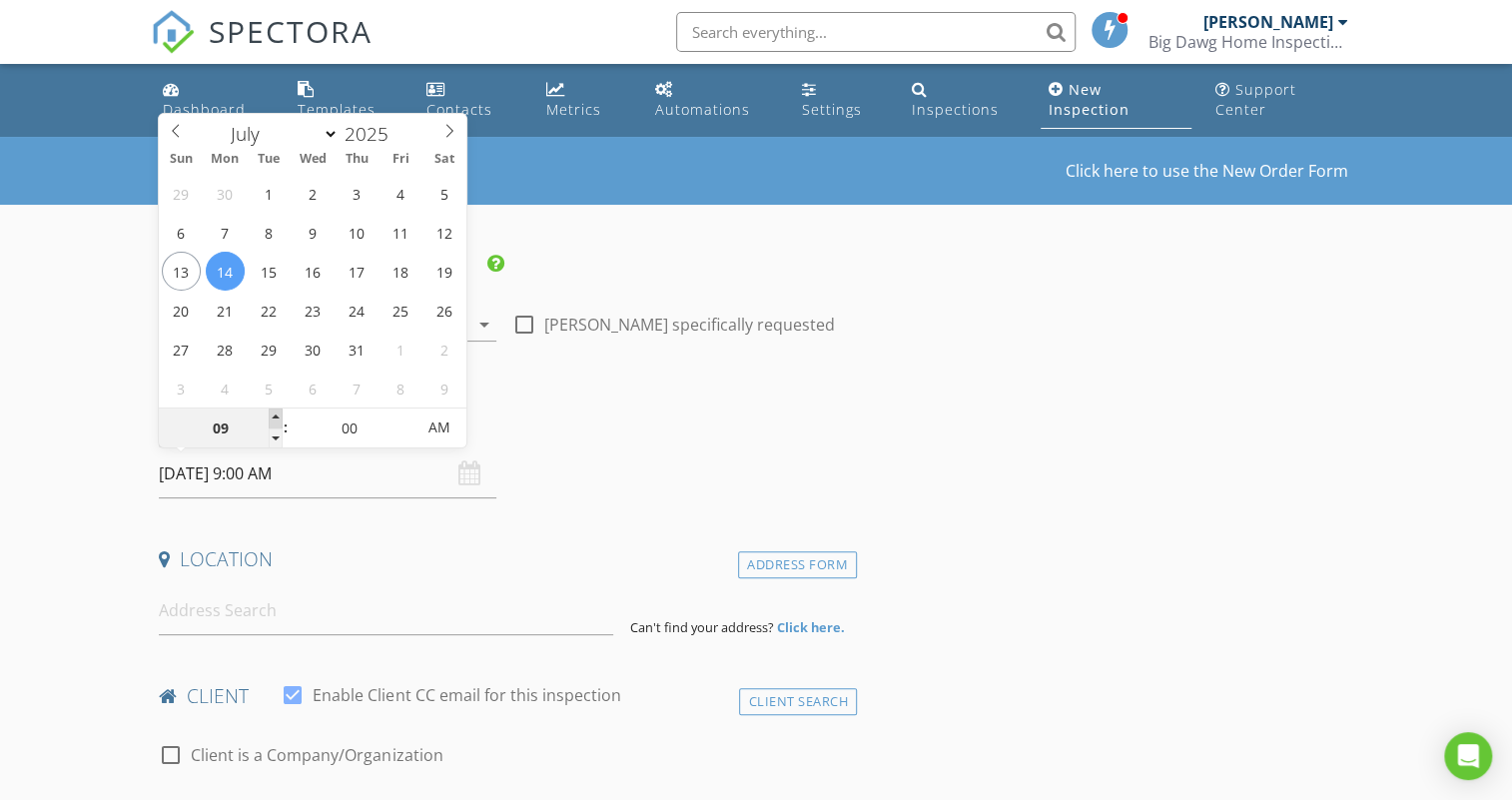 click at bounding box center (276, 418) 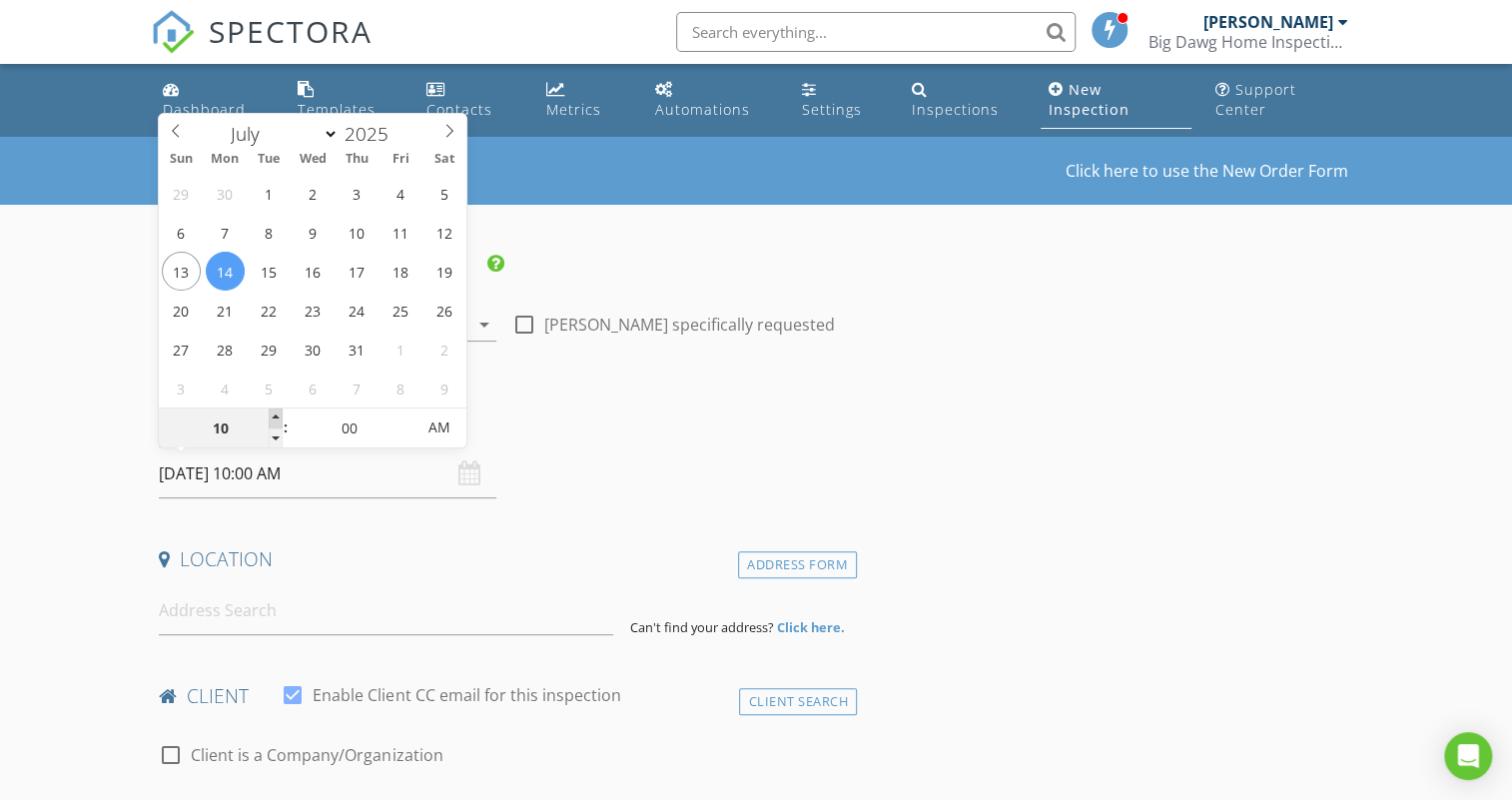 click at bounding box center (276, 418) 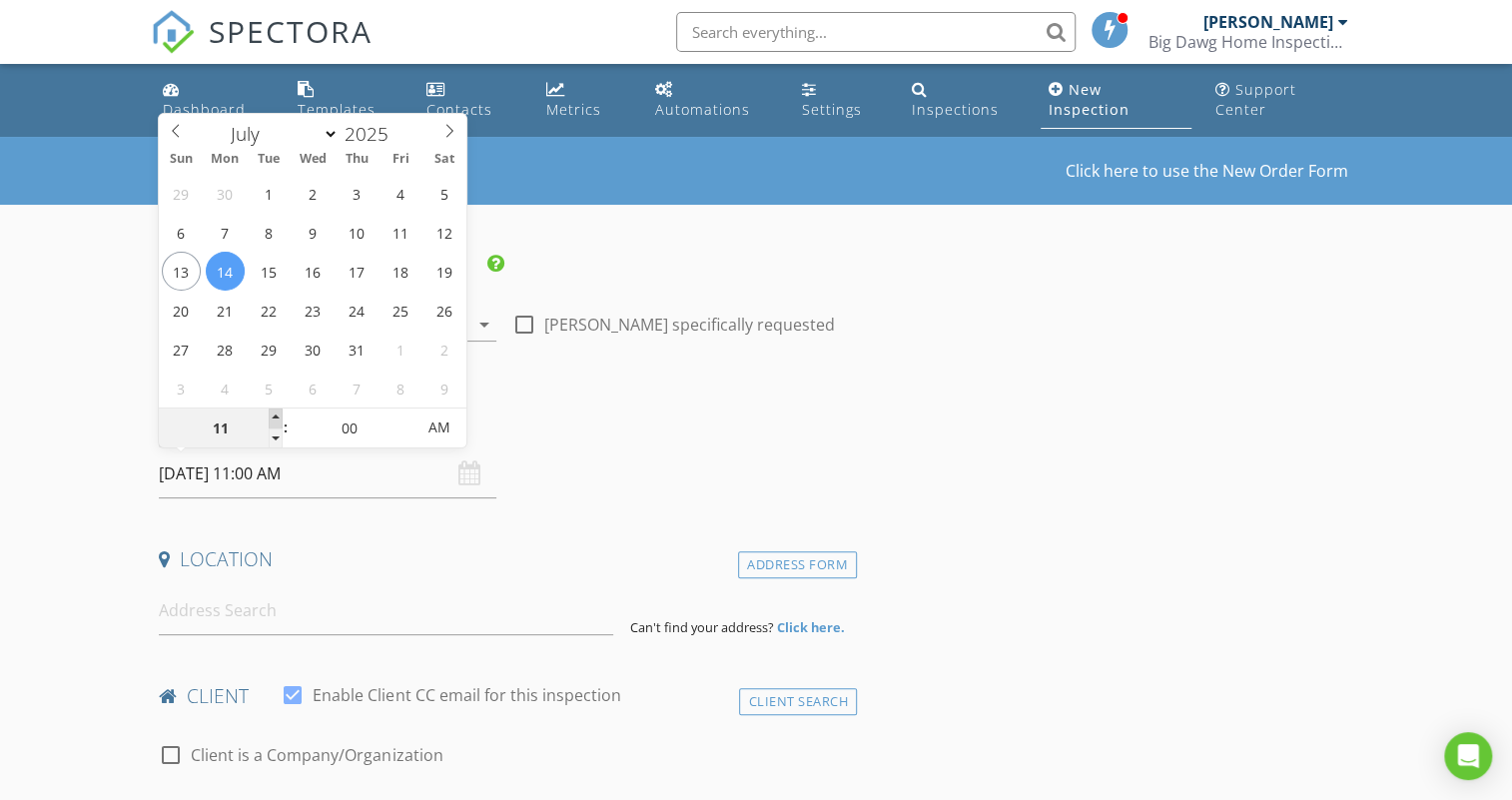 click at bounding box center (276, 418) 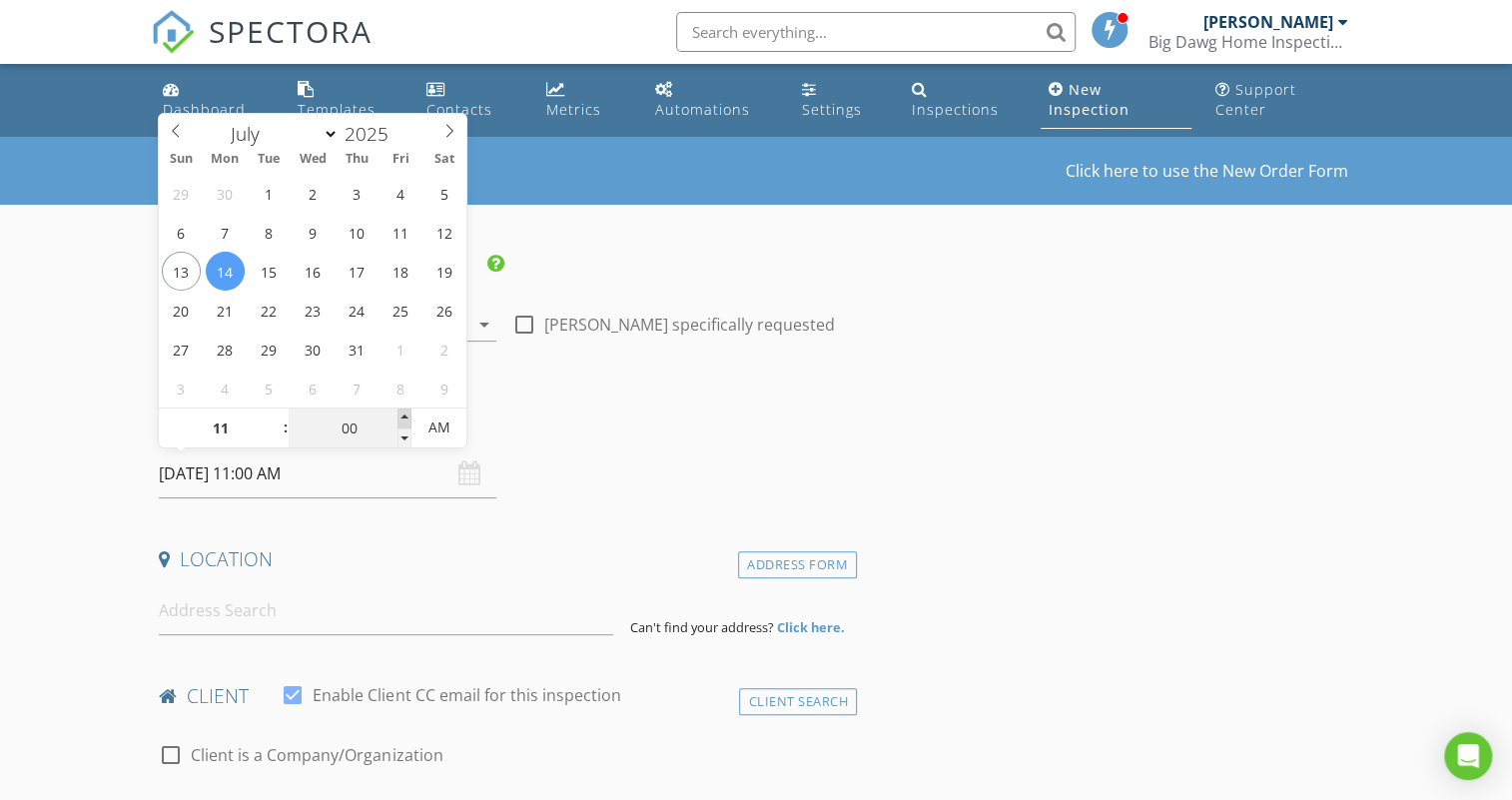 type on "05" 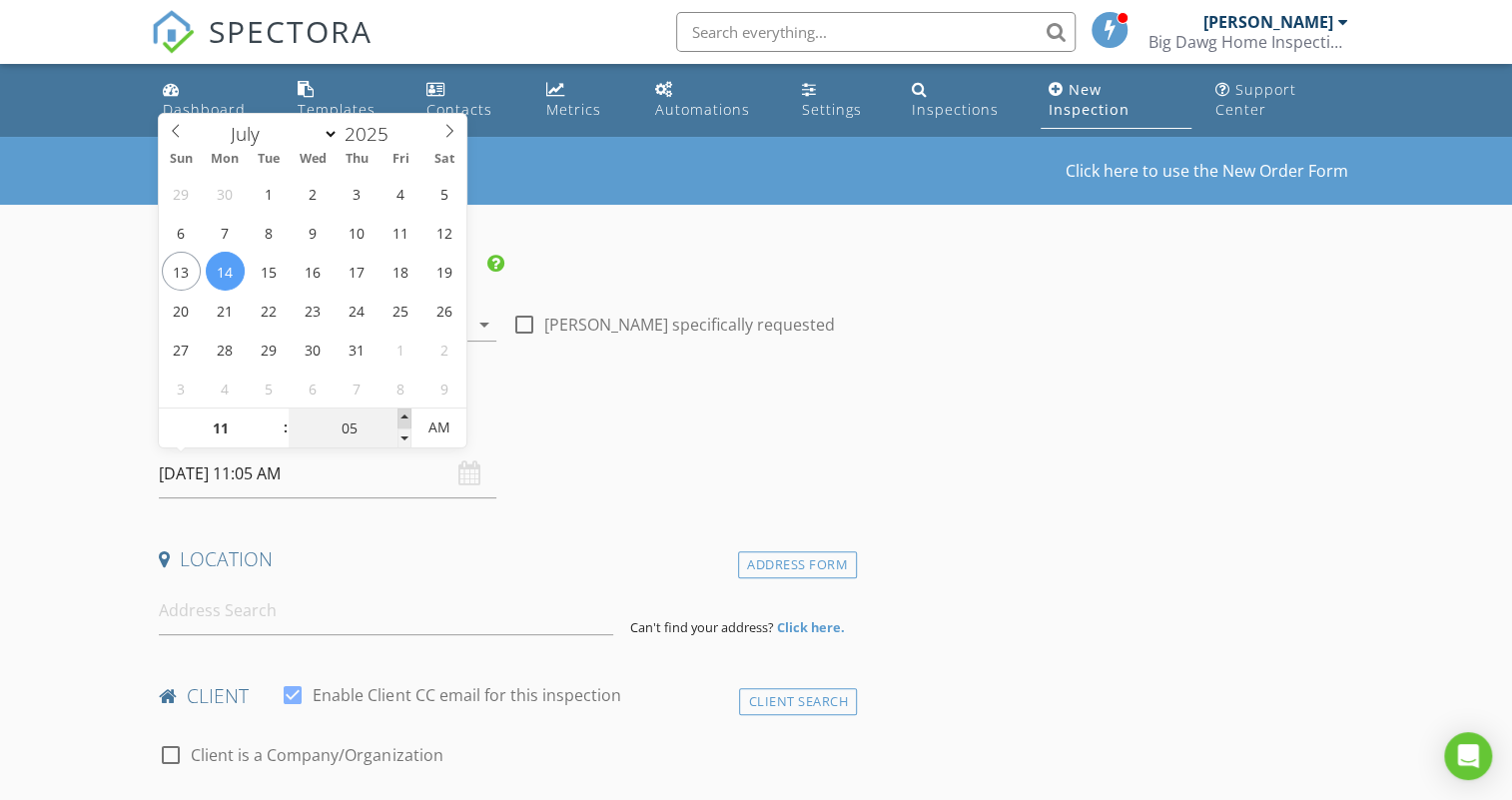 click at bounding box center (404, 418) 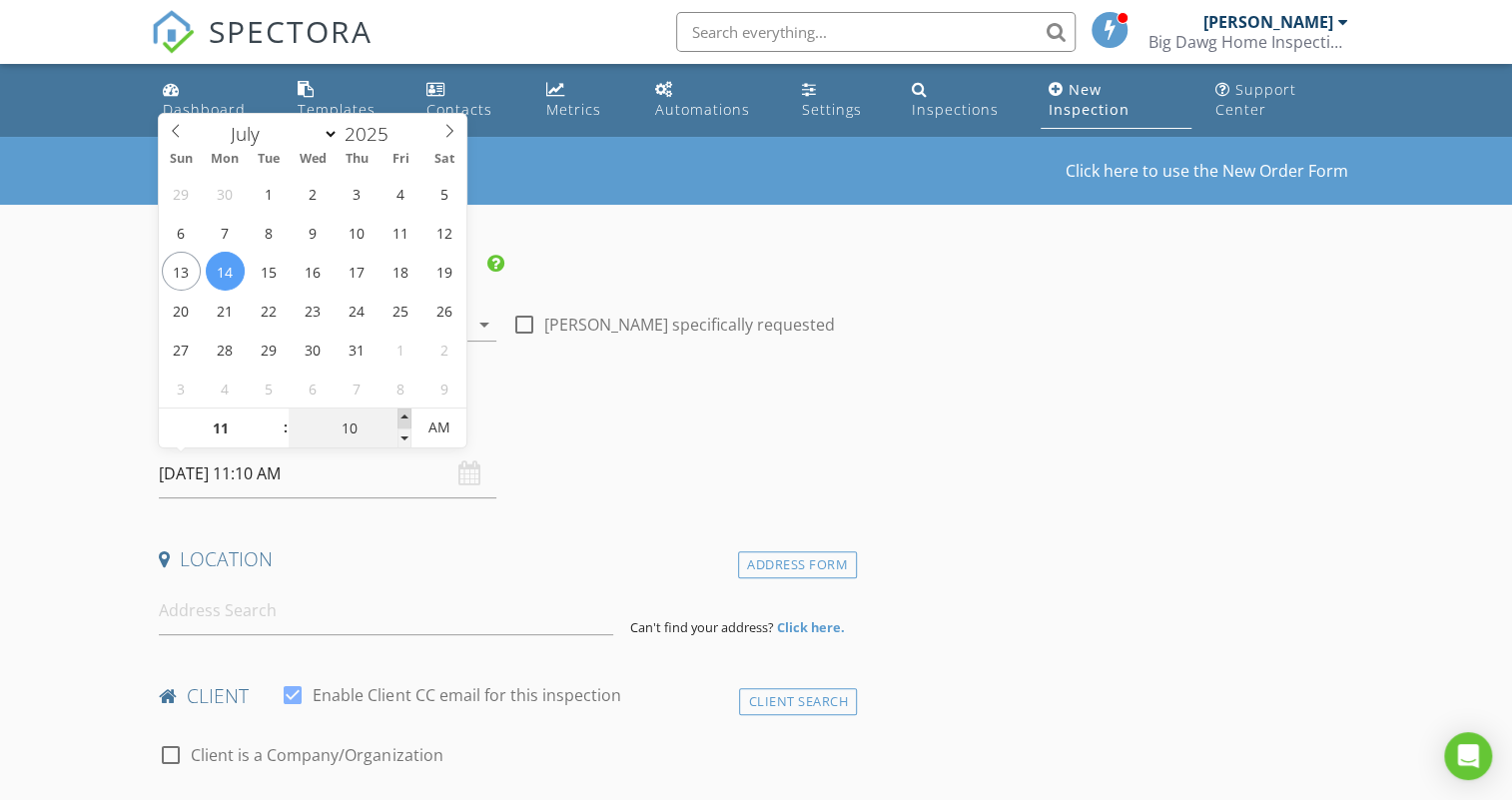 click at bounding box center (404, 418) 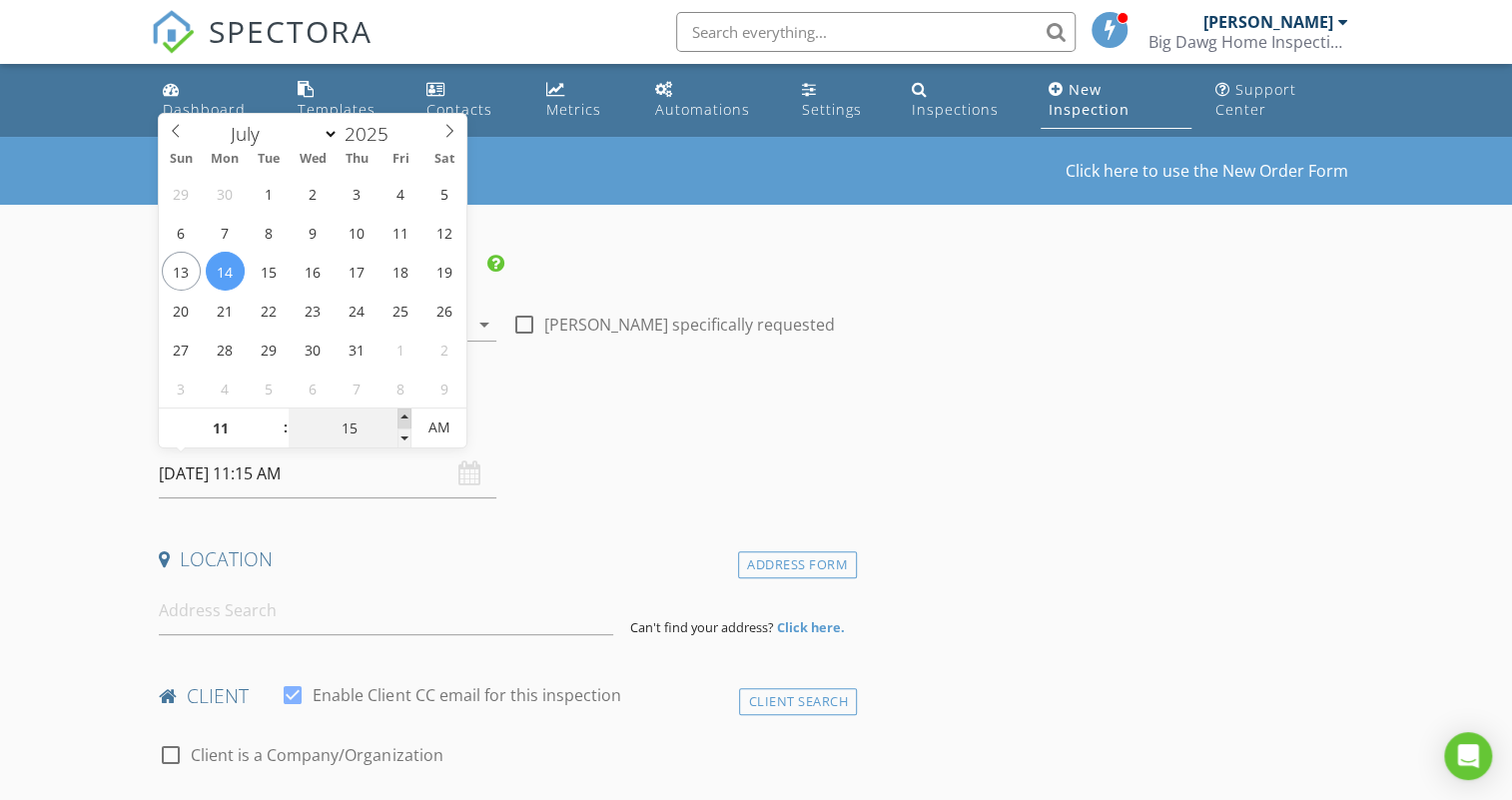 click at bounding box center (404, 418) 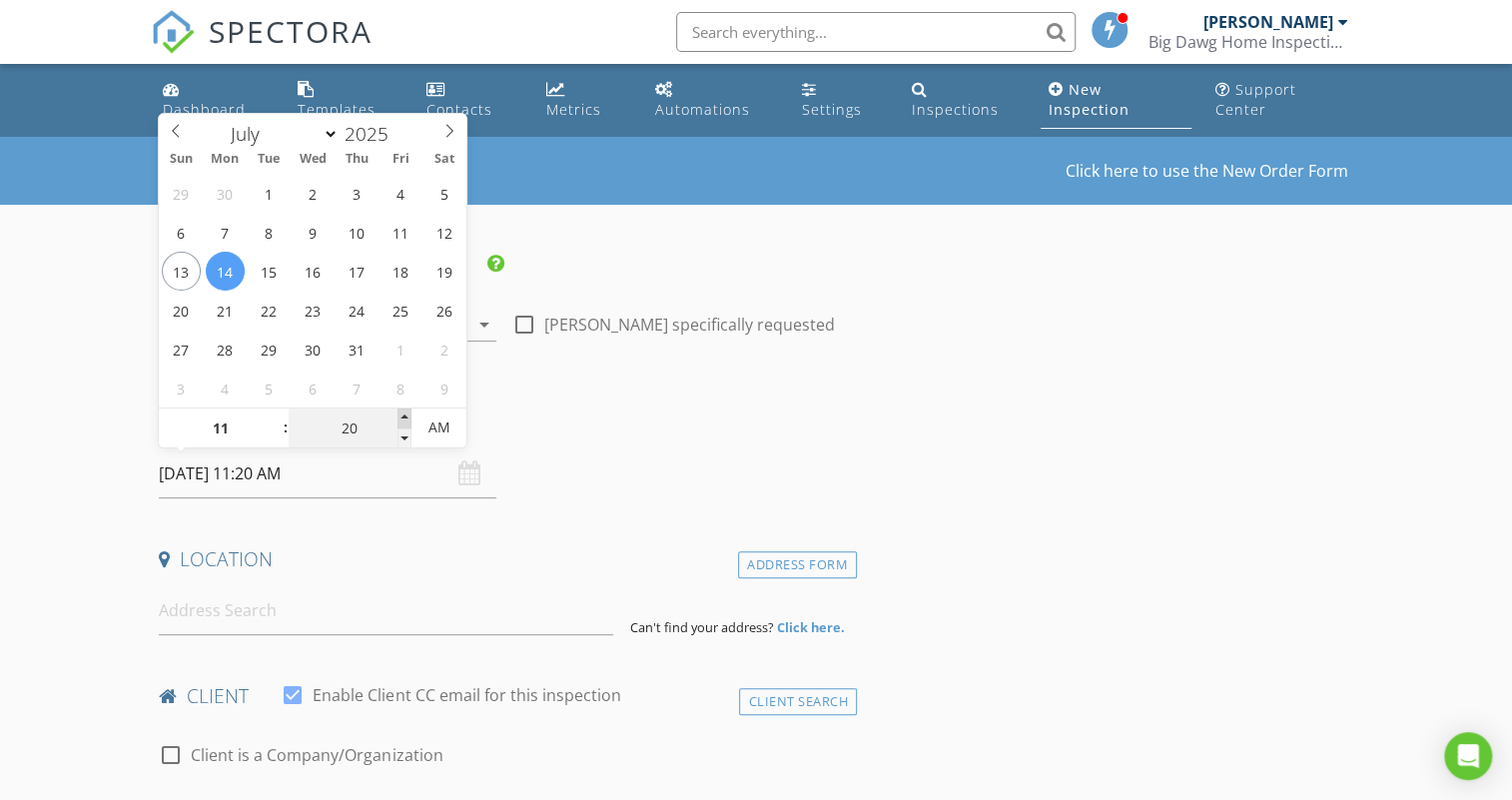 click at bounding box center (404, 418) 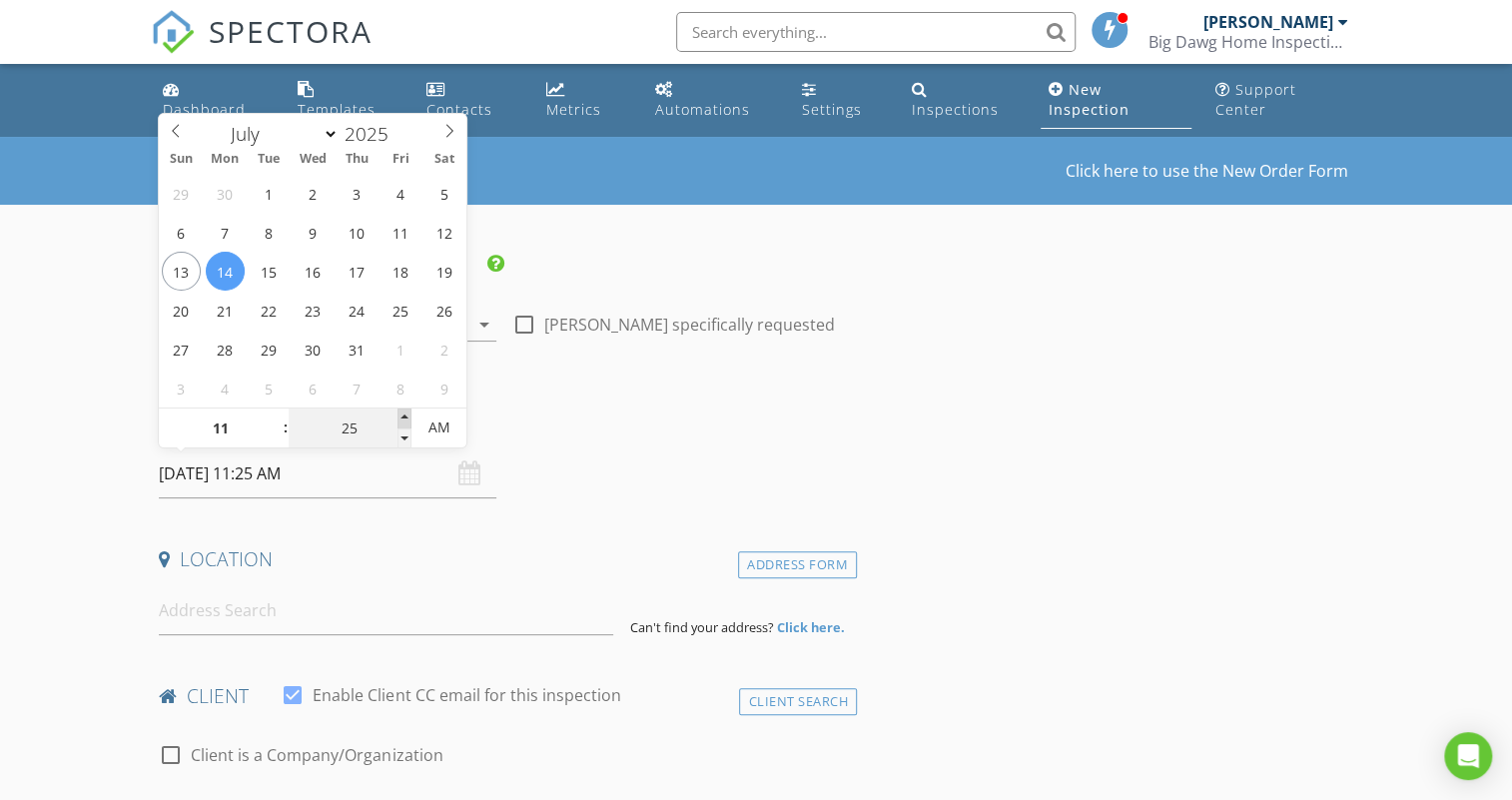 click at bounding box center [404, 418] 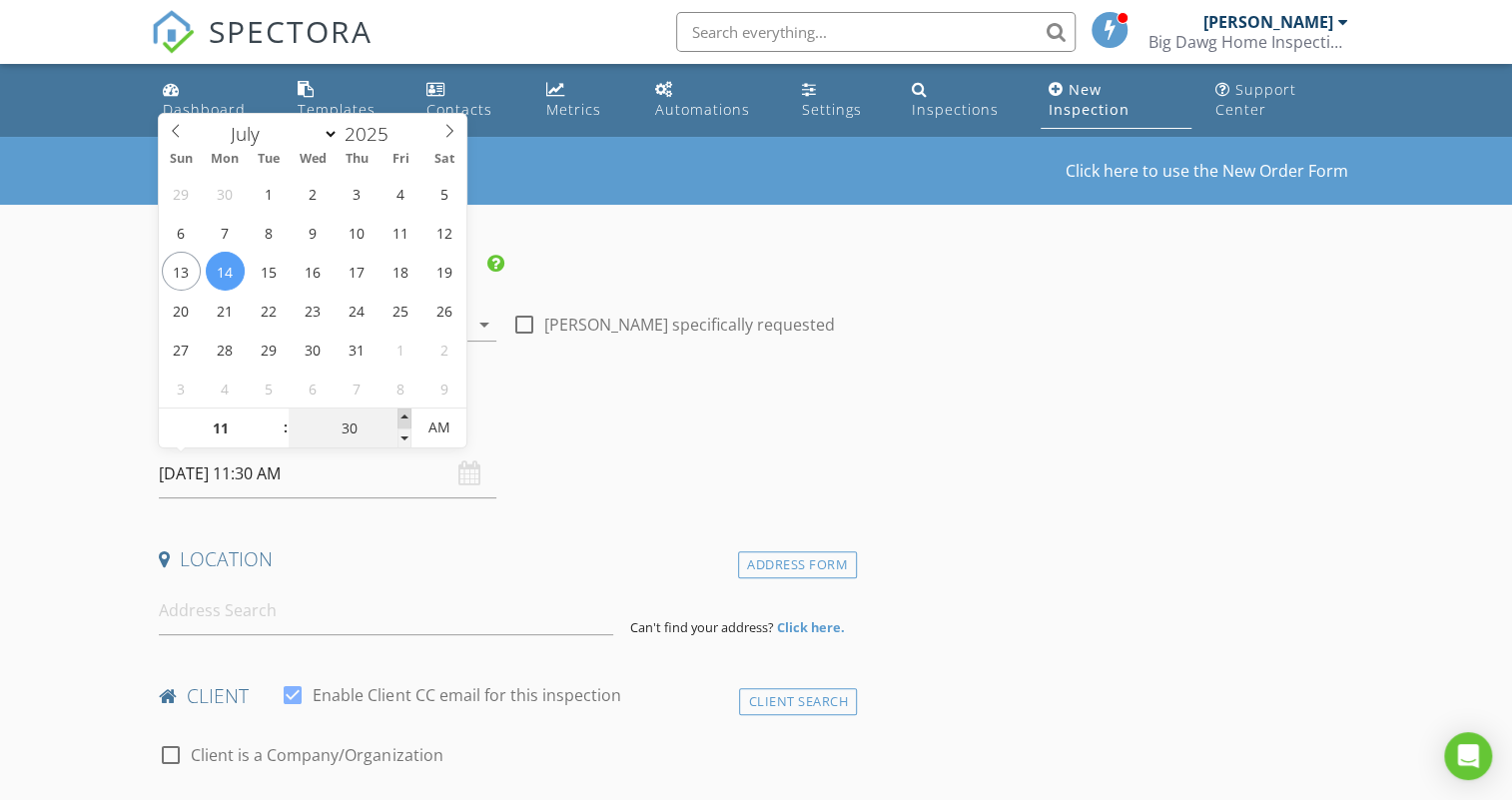 click at bounding box center (404, 418) 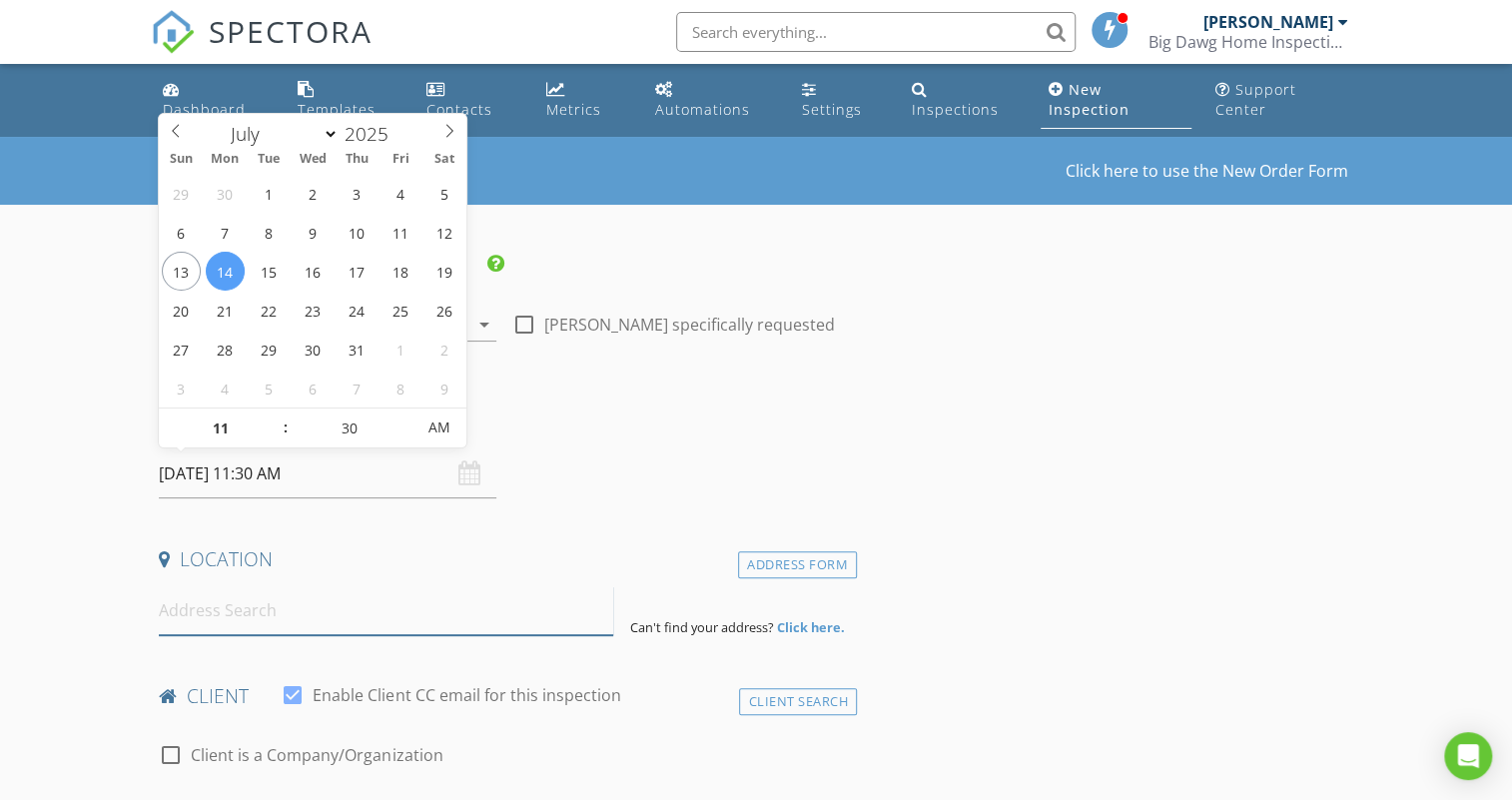 click at bounding box center (385, 610) 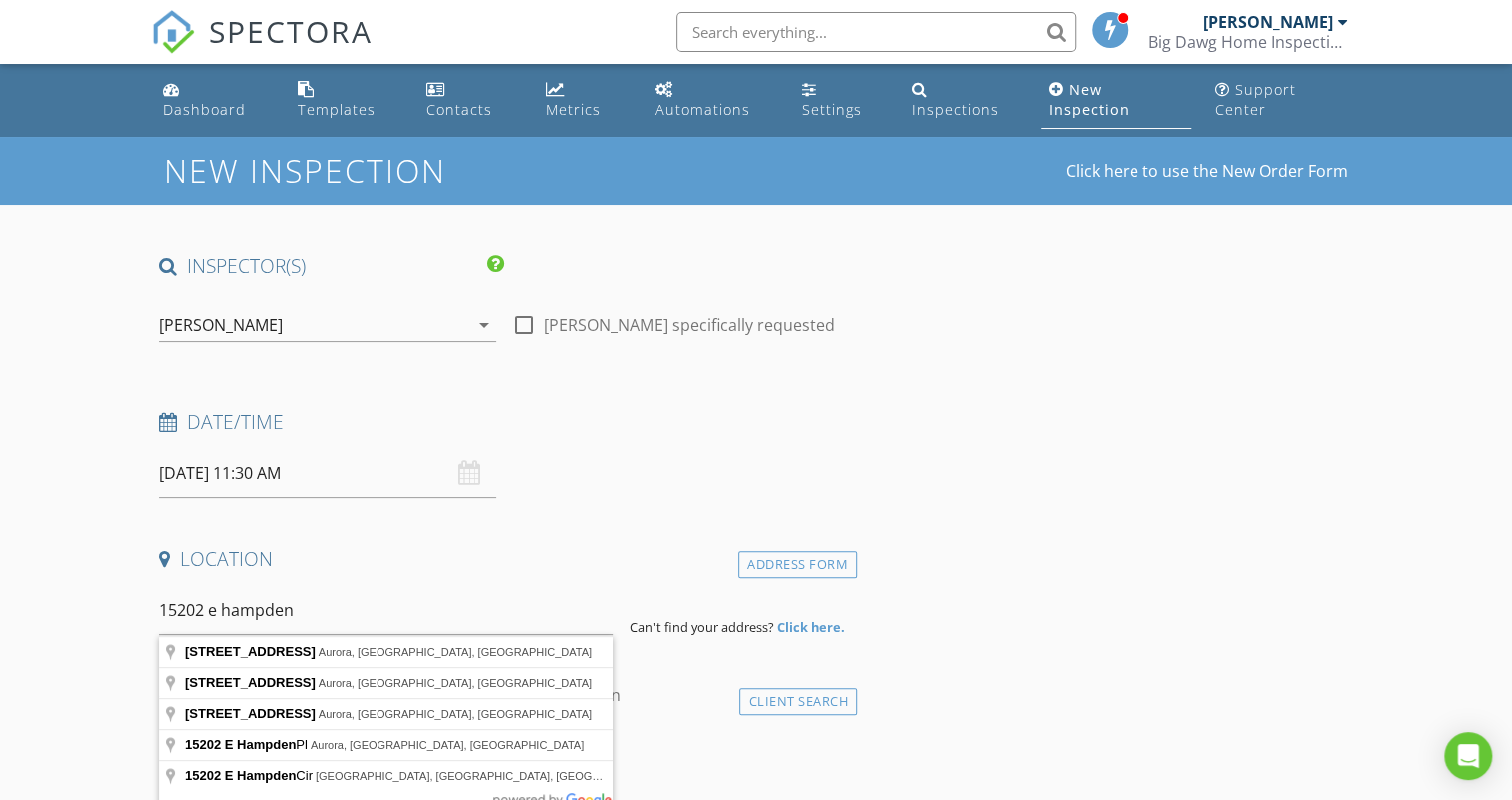 type on "15202 East Hampden Circle, Aurora, CO, USA" 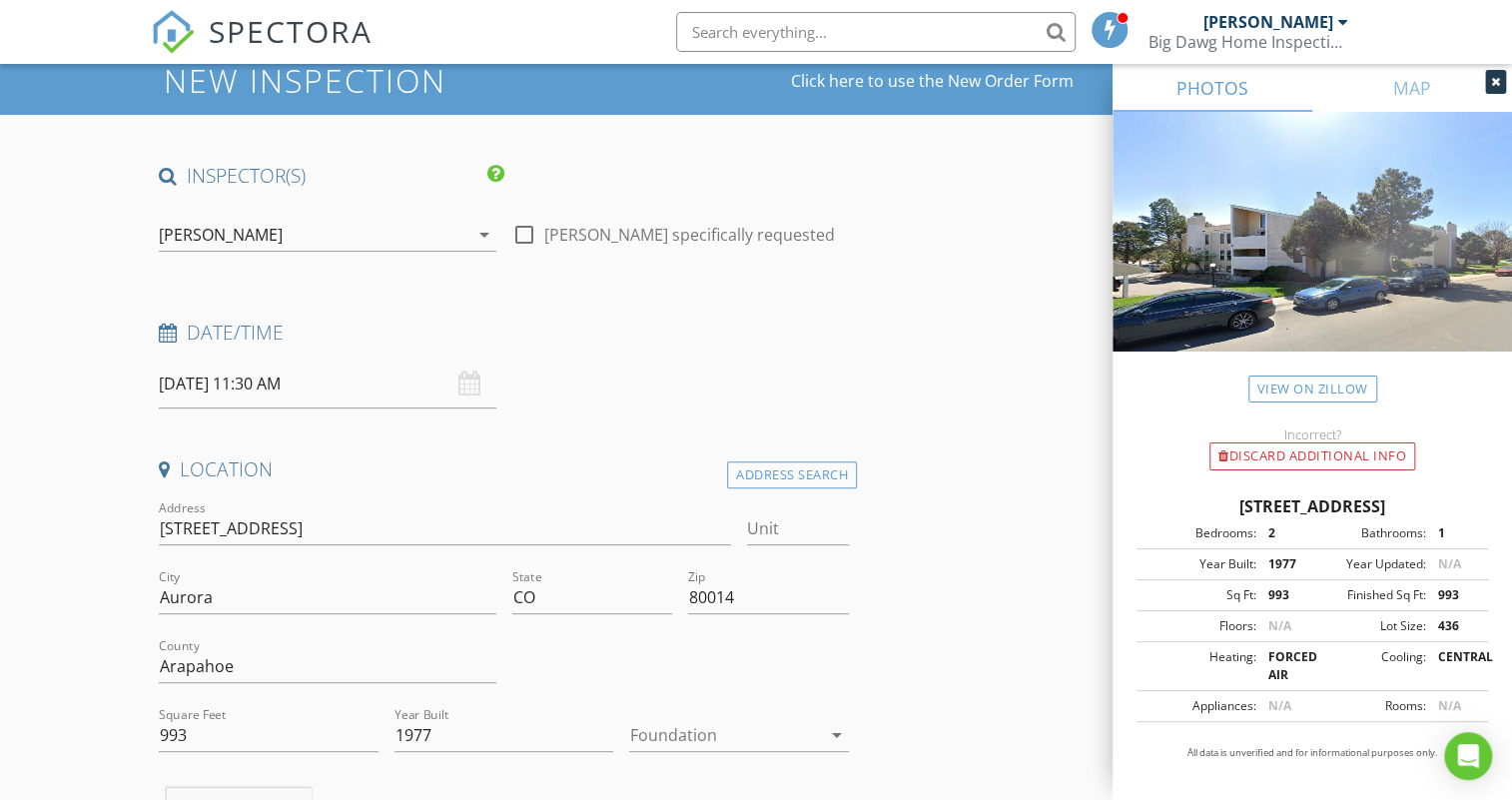 scroll, scrollTop: 181, scrollLeft: 0, axis: vertical 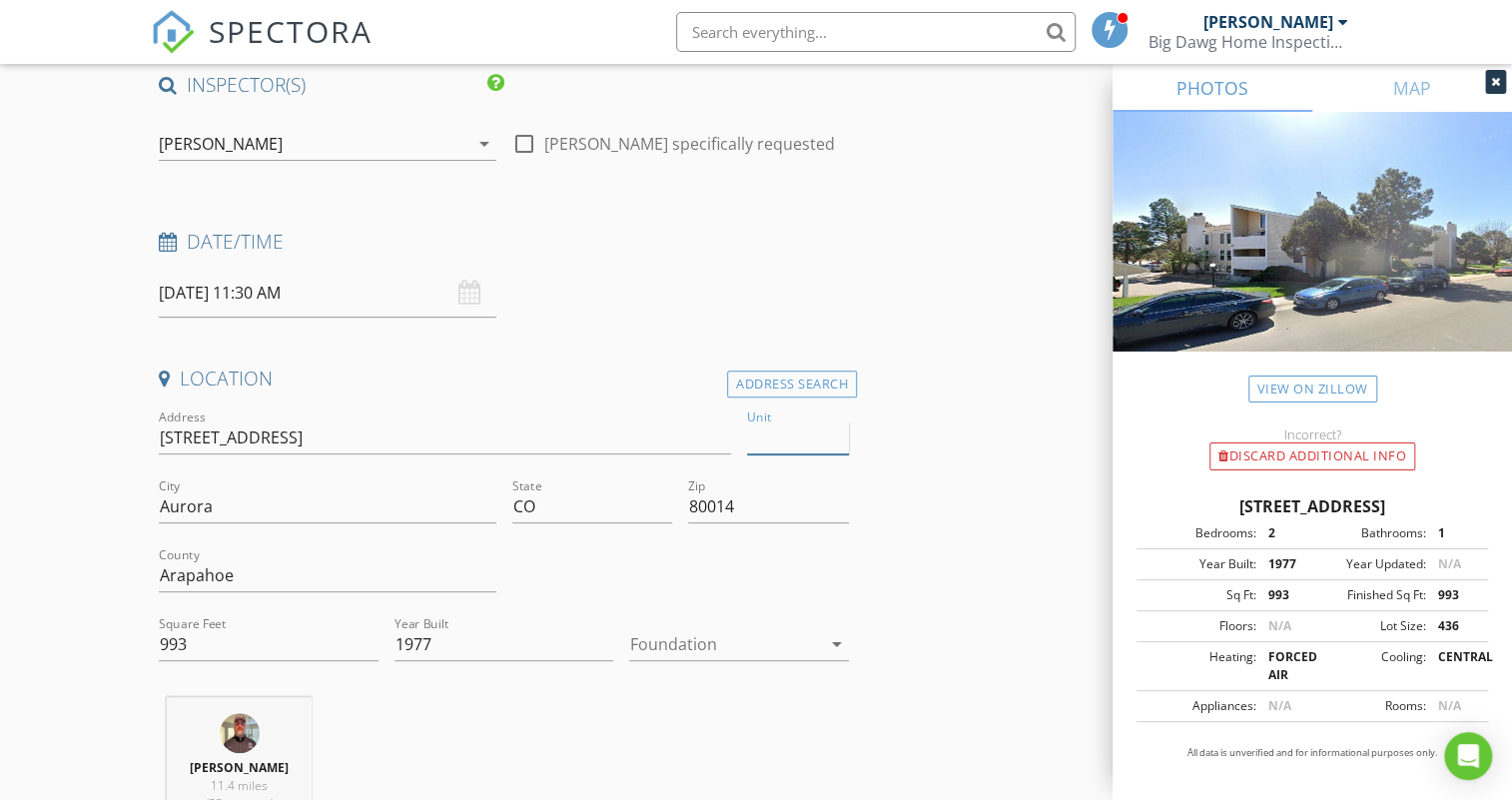 click on "Unit" at bounding box center (798, 437) 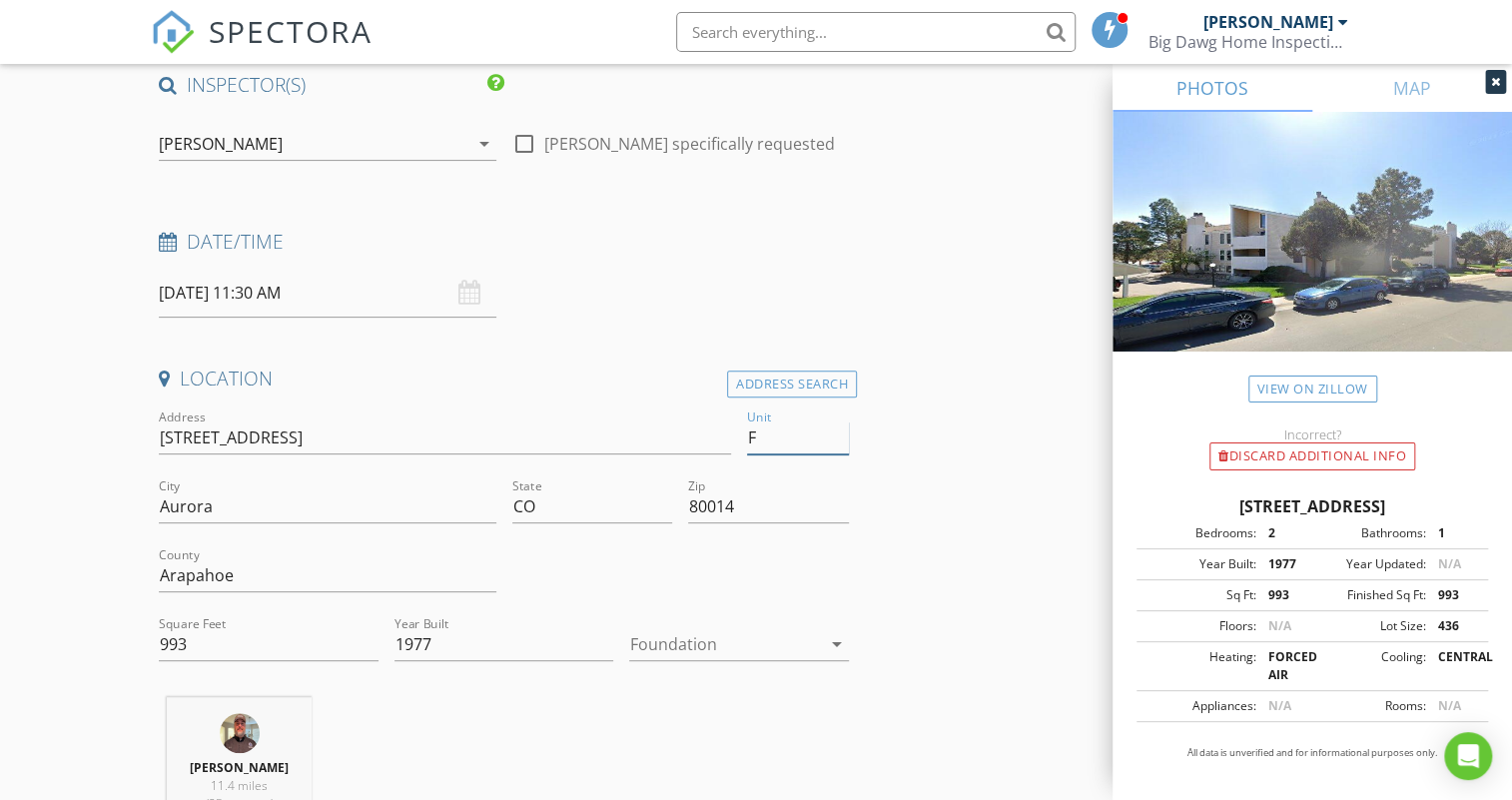 type on "F2" 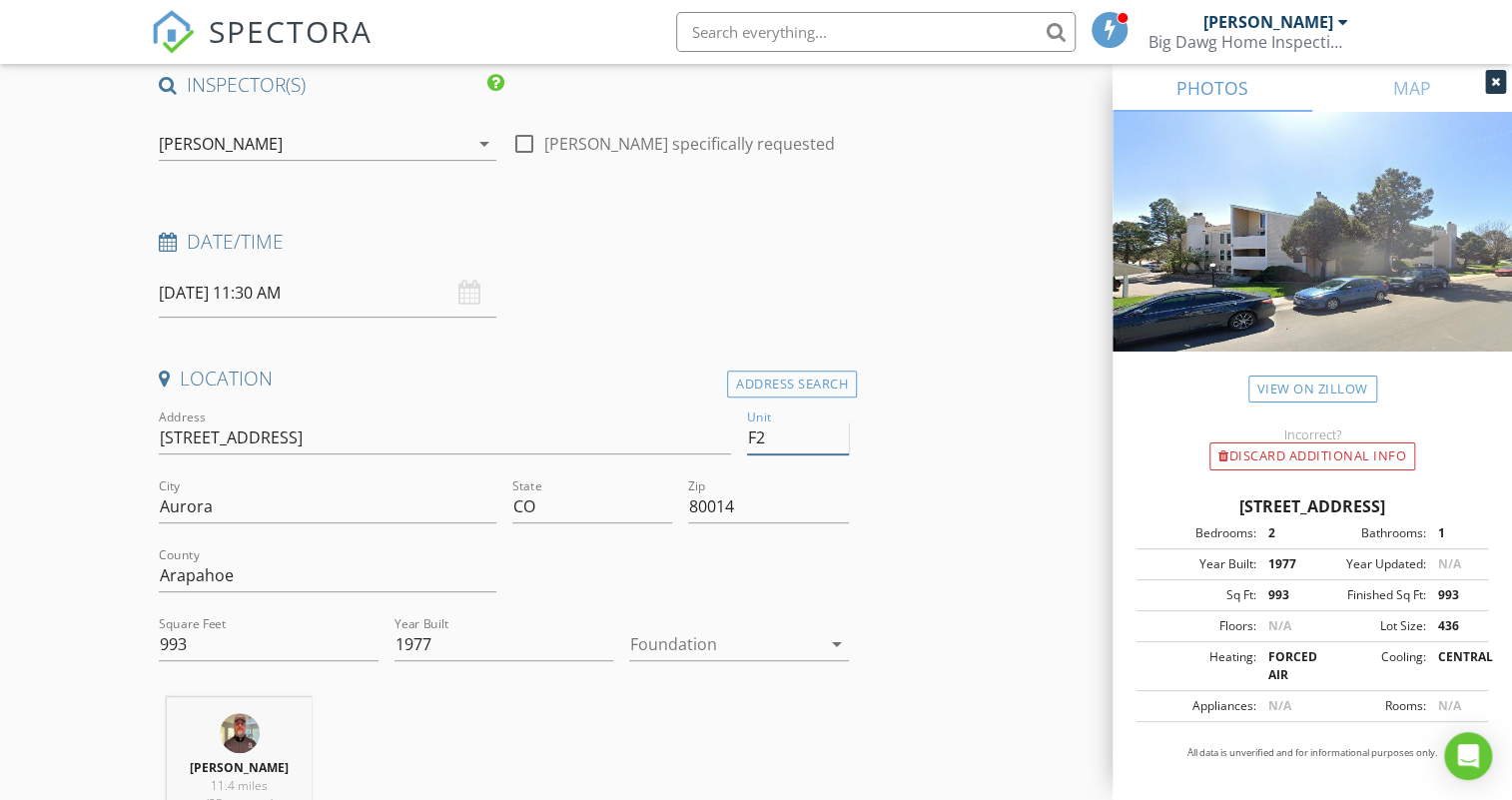 type 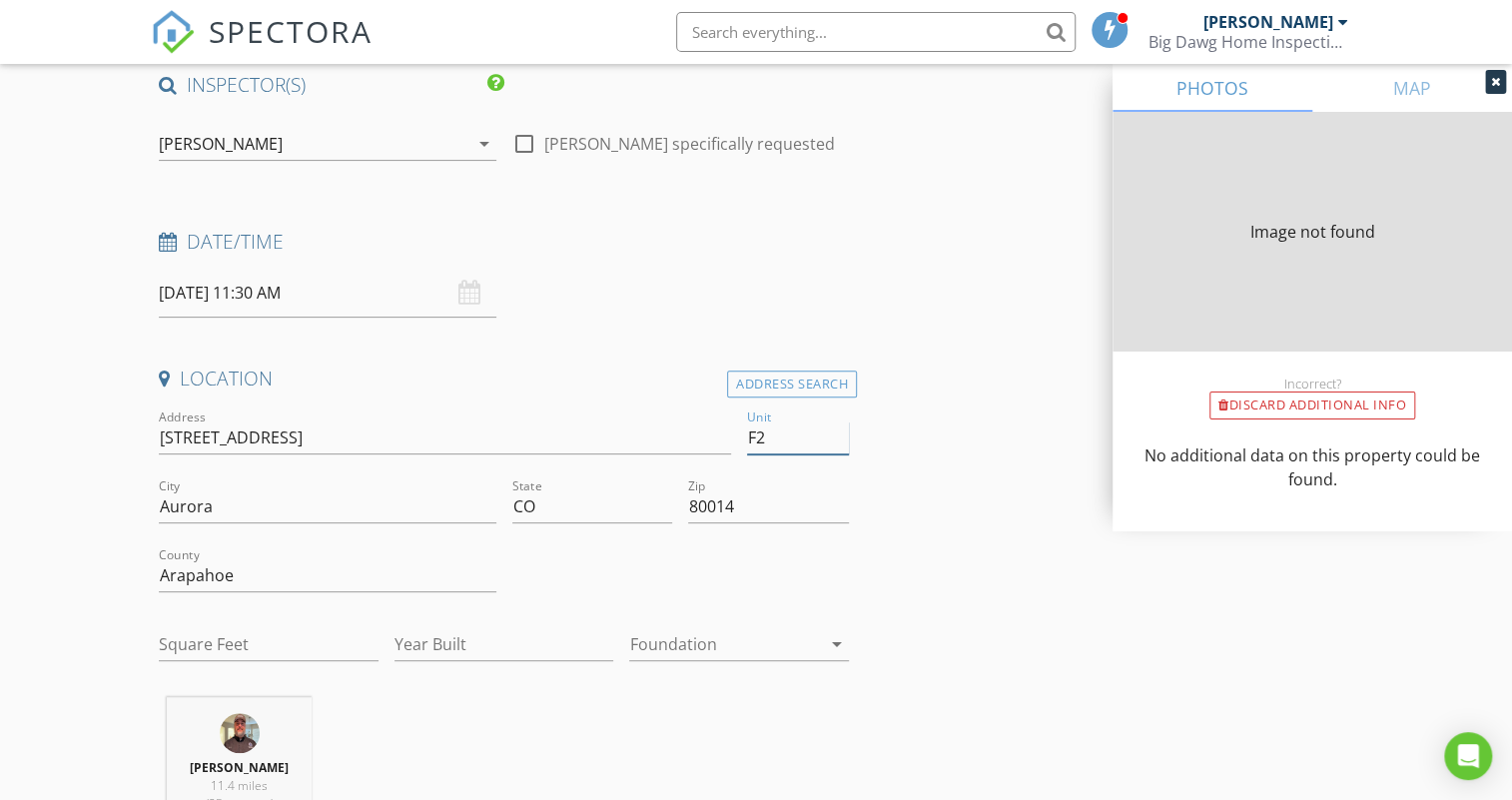 type on "993" 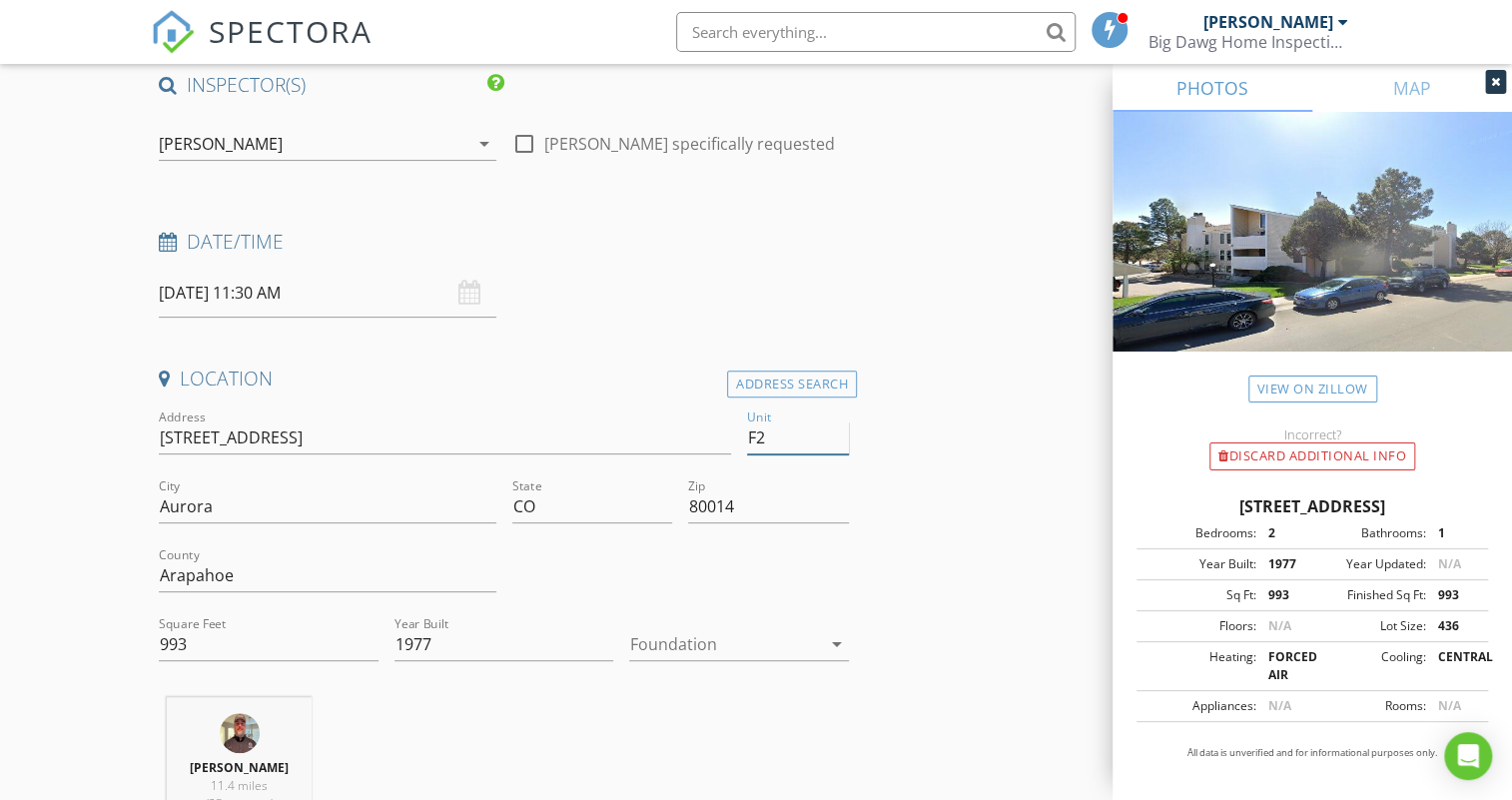 type on "F2" 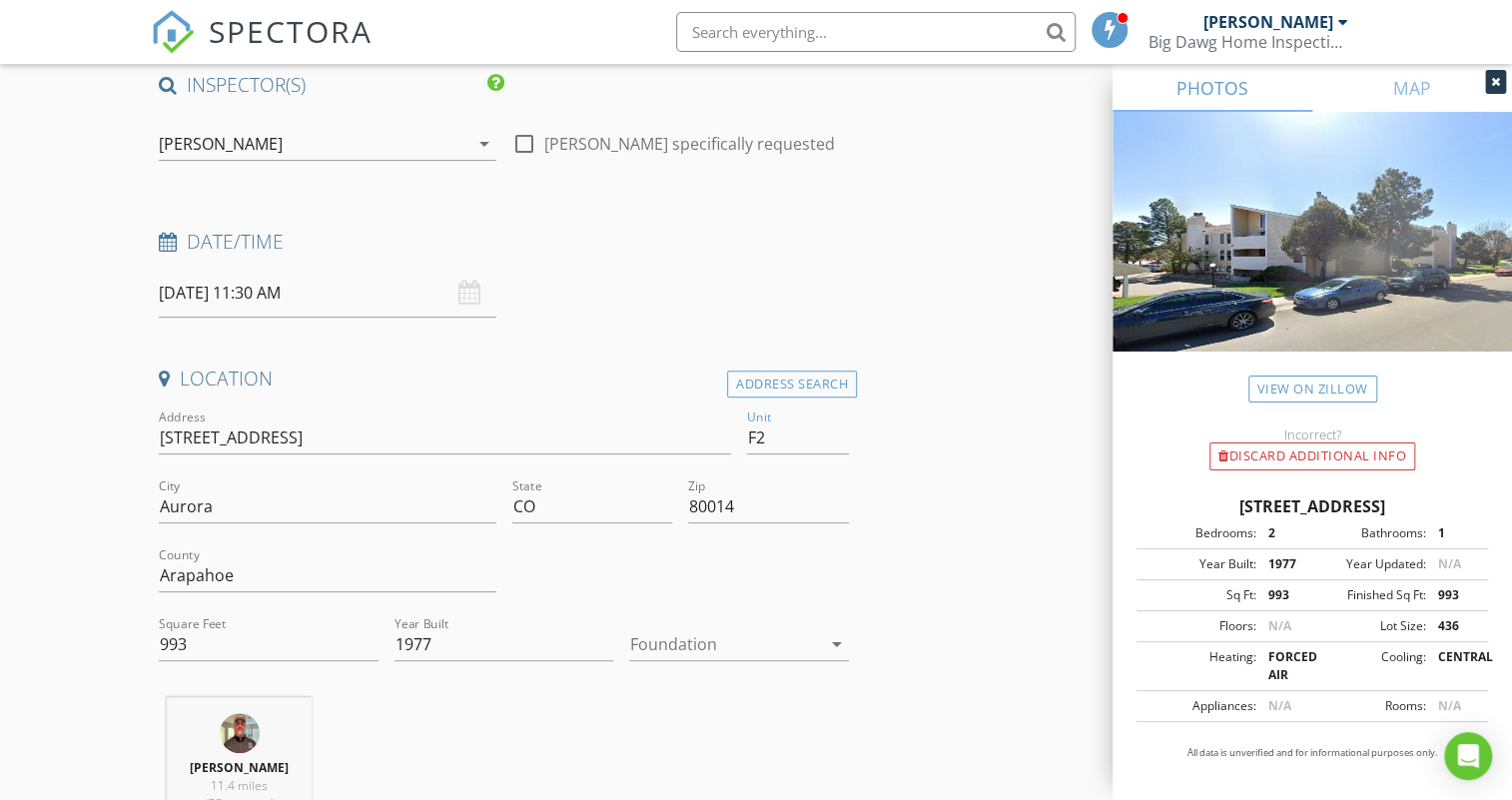click at bounding box center (725, 644) 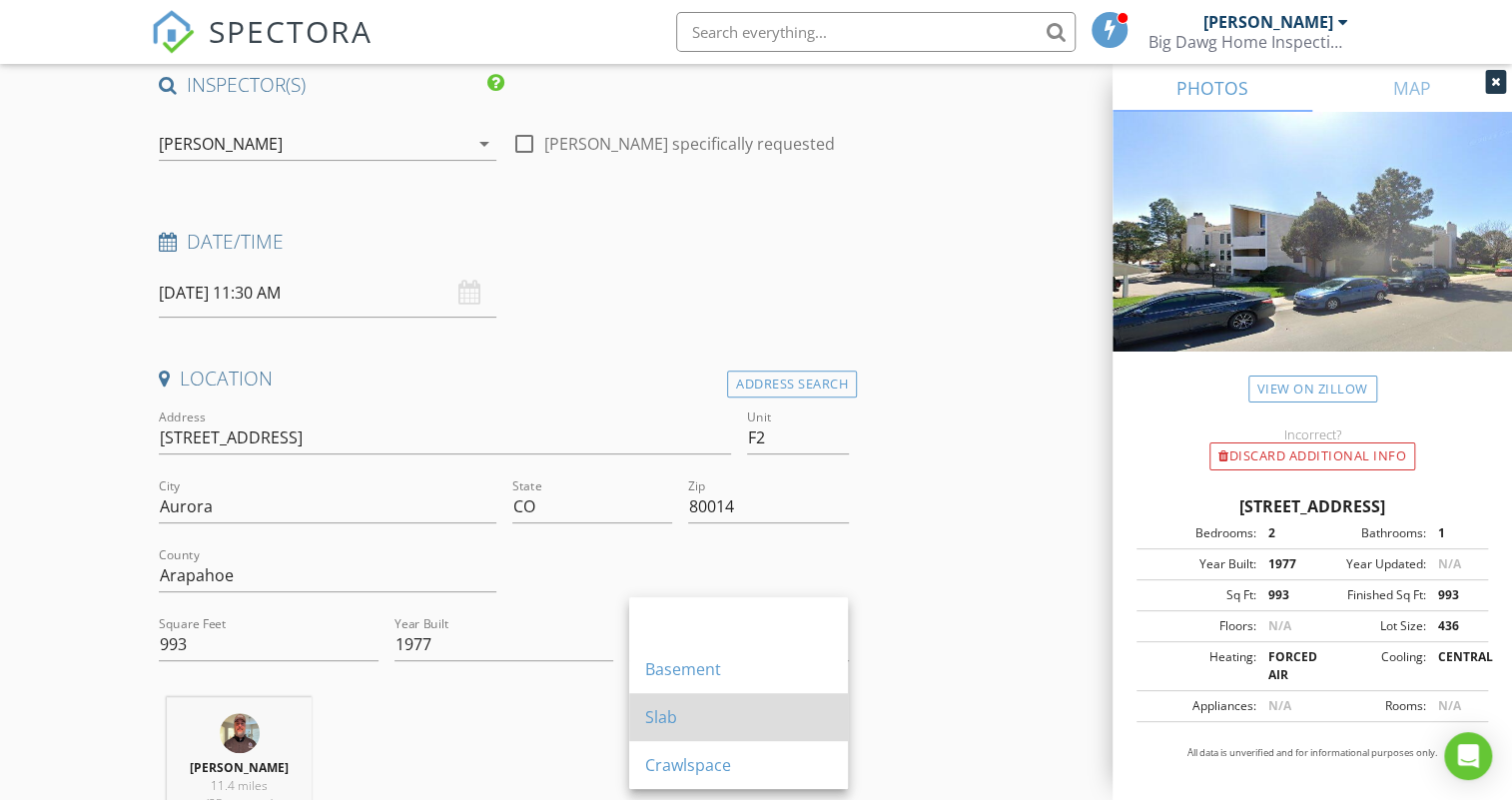 click on "Slab" at bounding box center [738, 717] 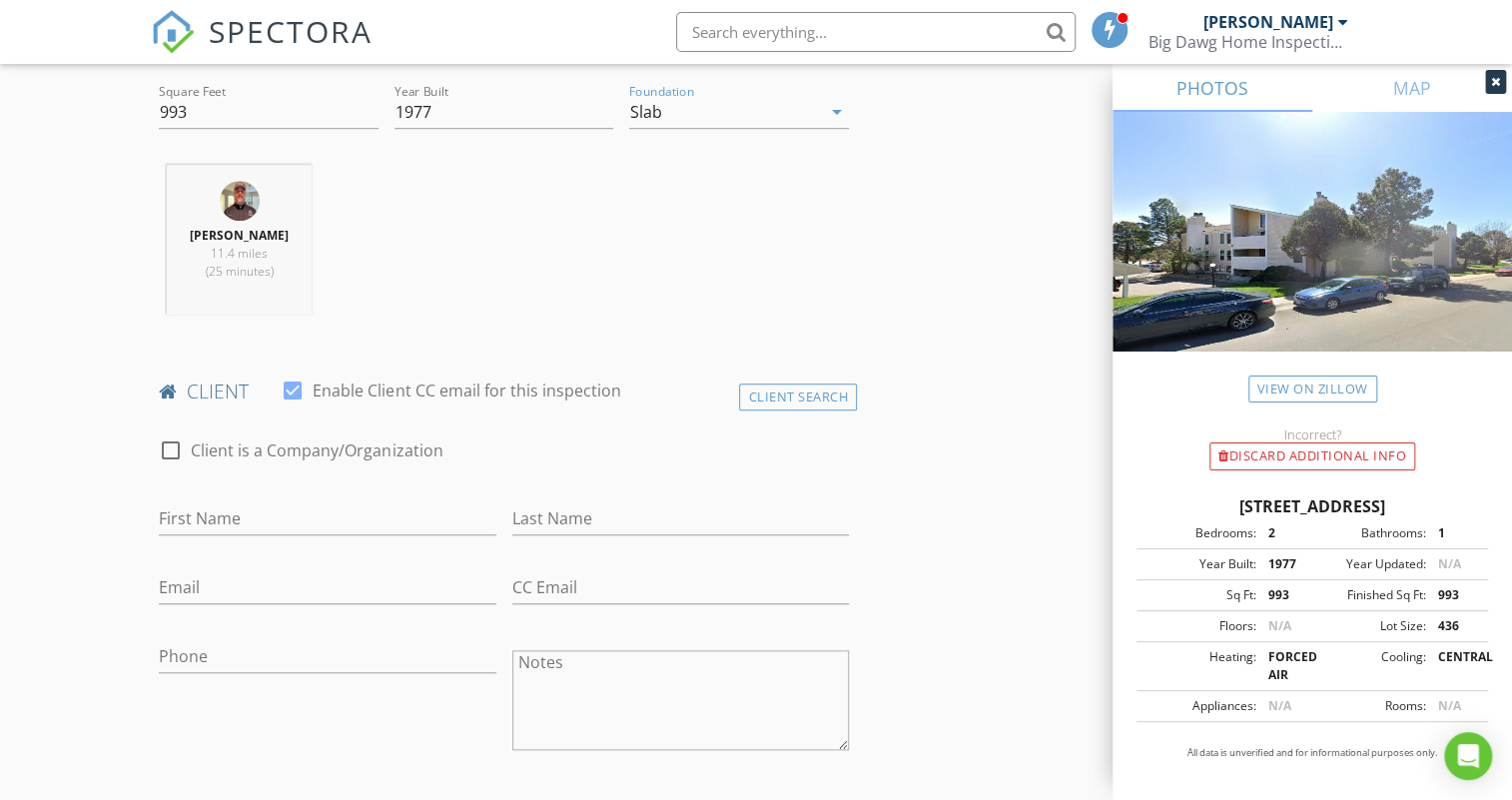 scroll, scrollTop: 726, scrollLeft: 0, axis: vertical 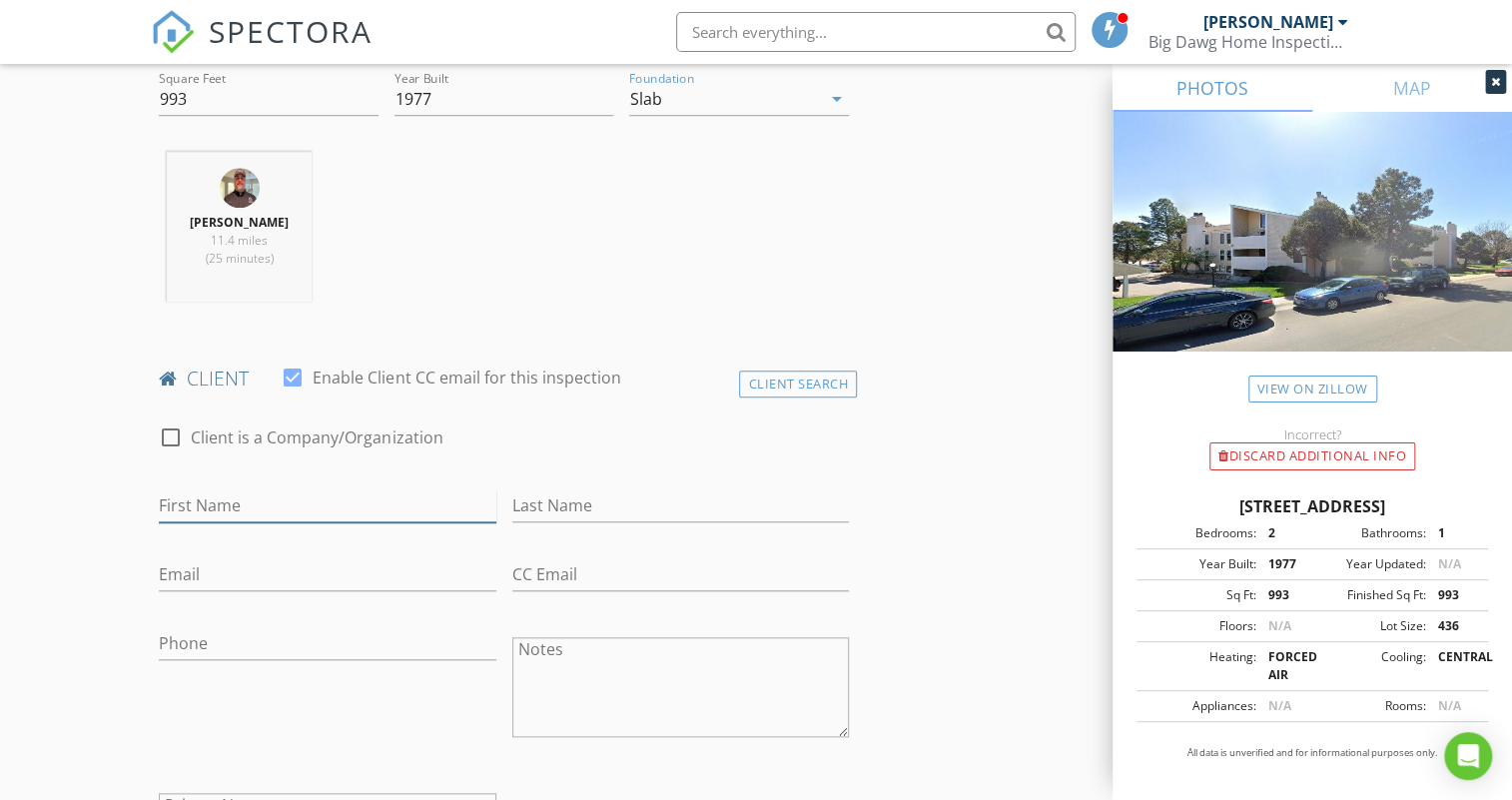 click on "First Name" at bounding box center (327, 505) 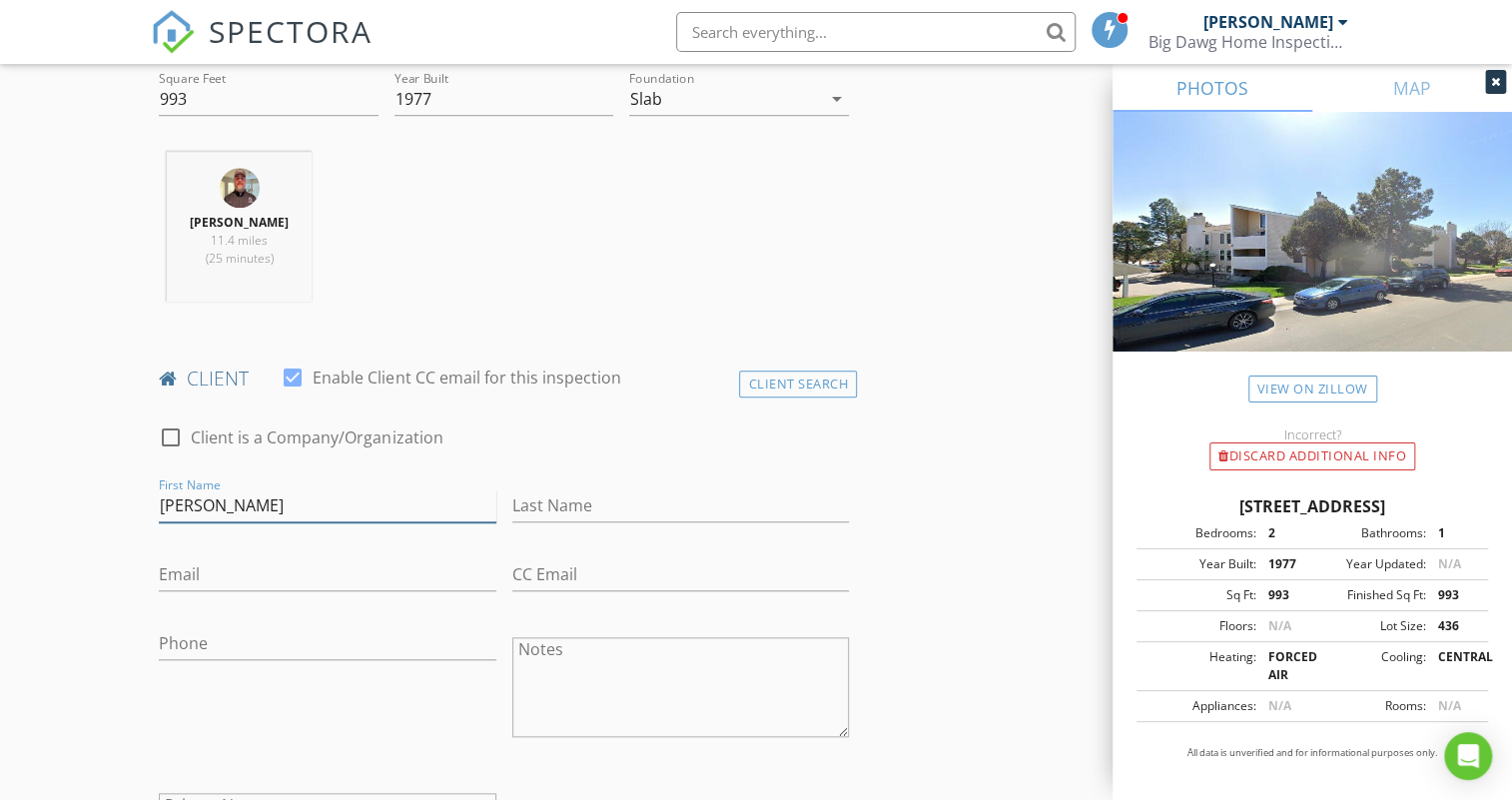 type on "Tim" 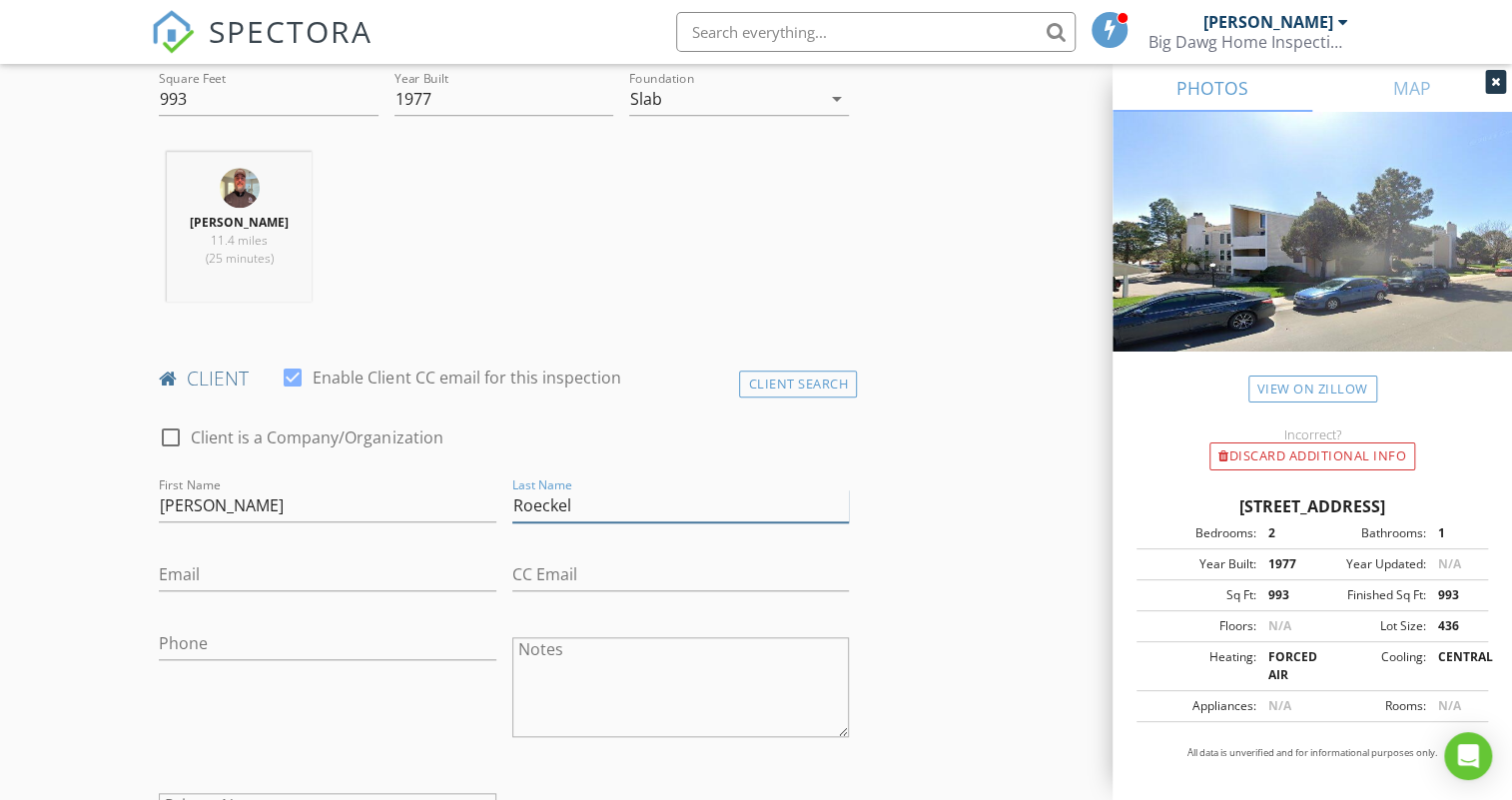 type on "Roeckel" 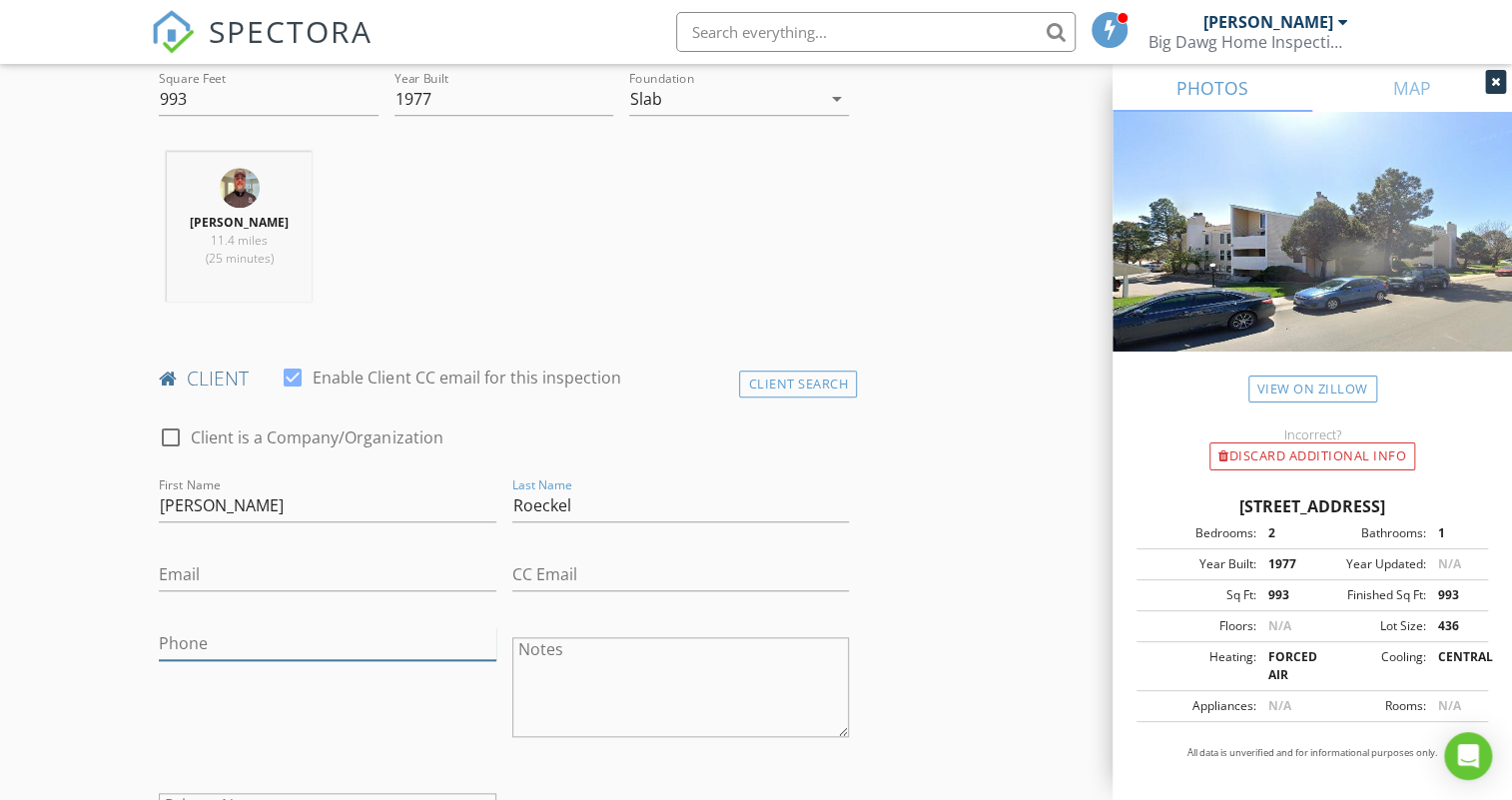 click on "Phone" at bounding box center [327, 643] 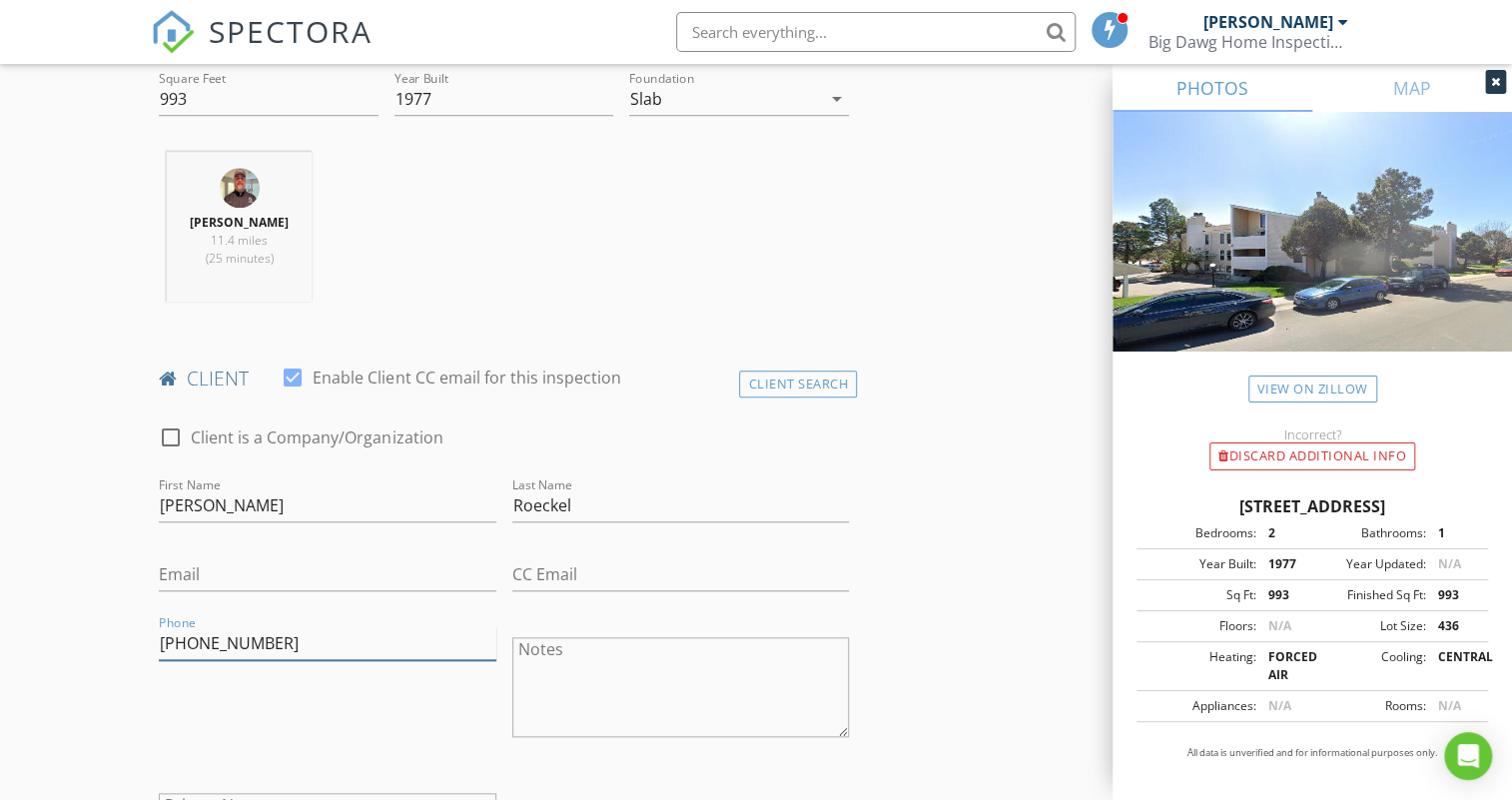 type on "303-229-3986" 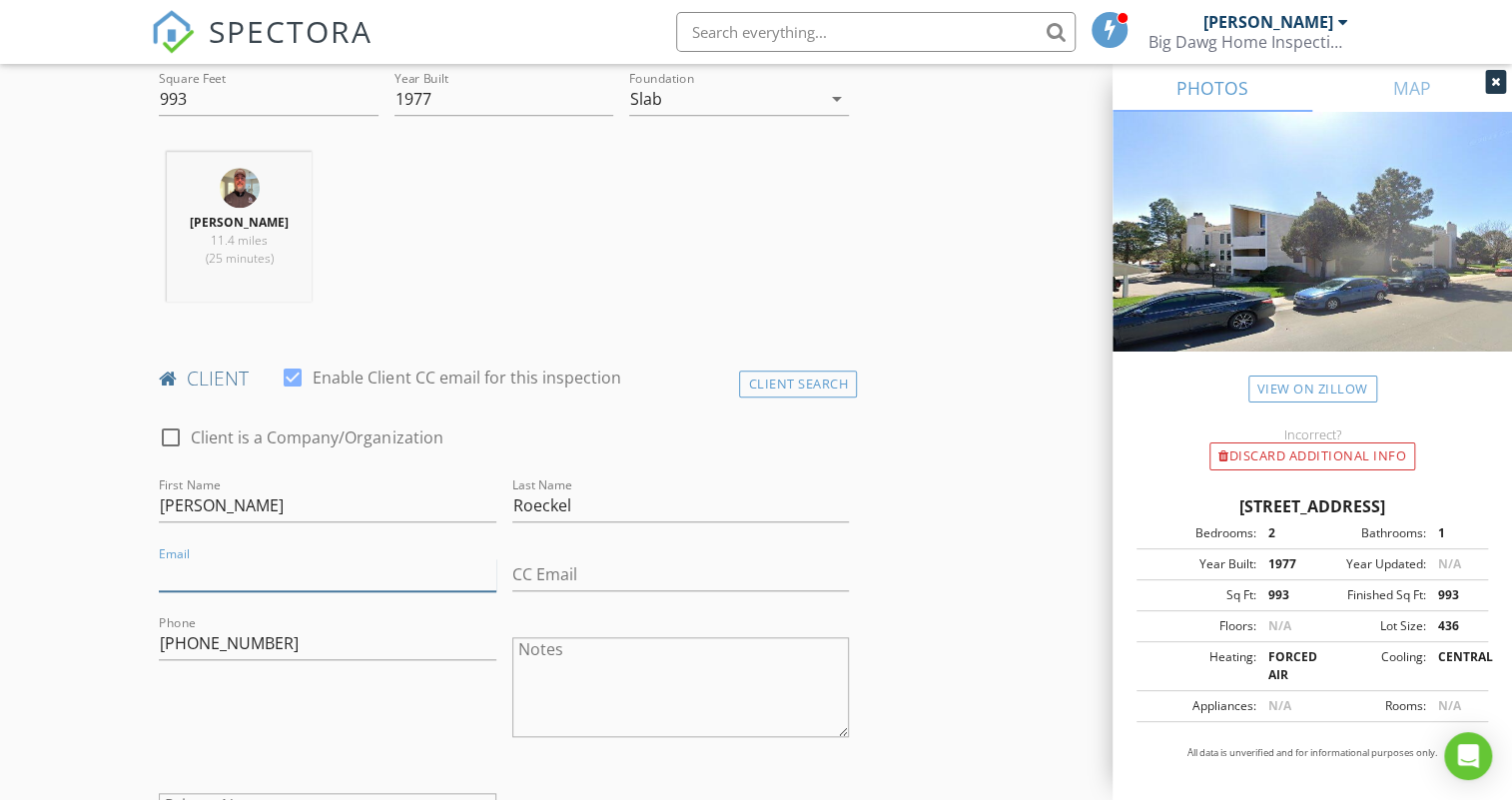 click on "Email" at bounding box center (327, 574) 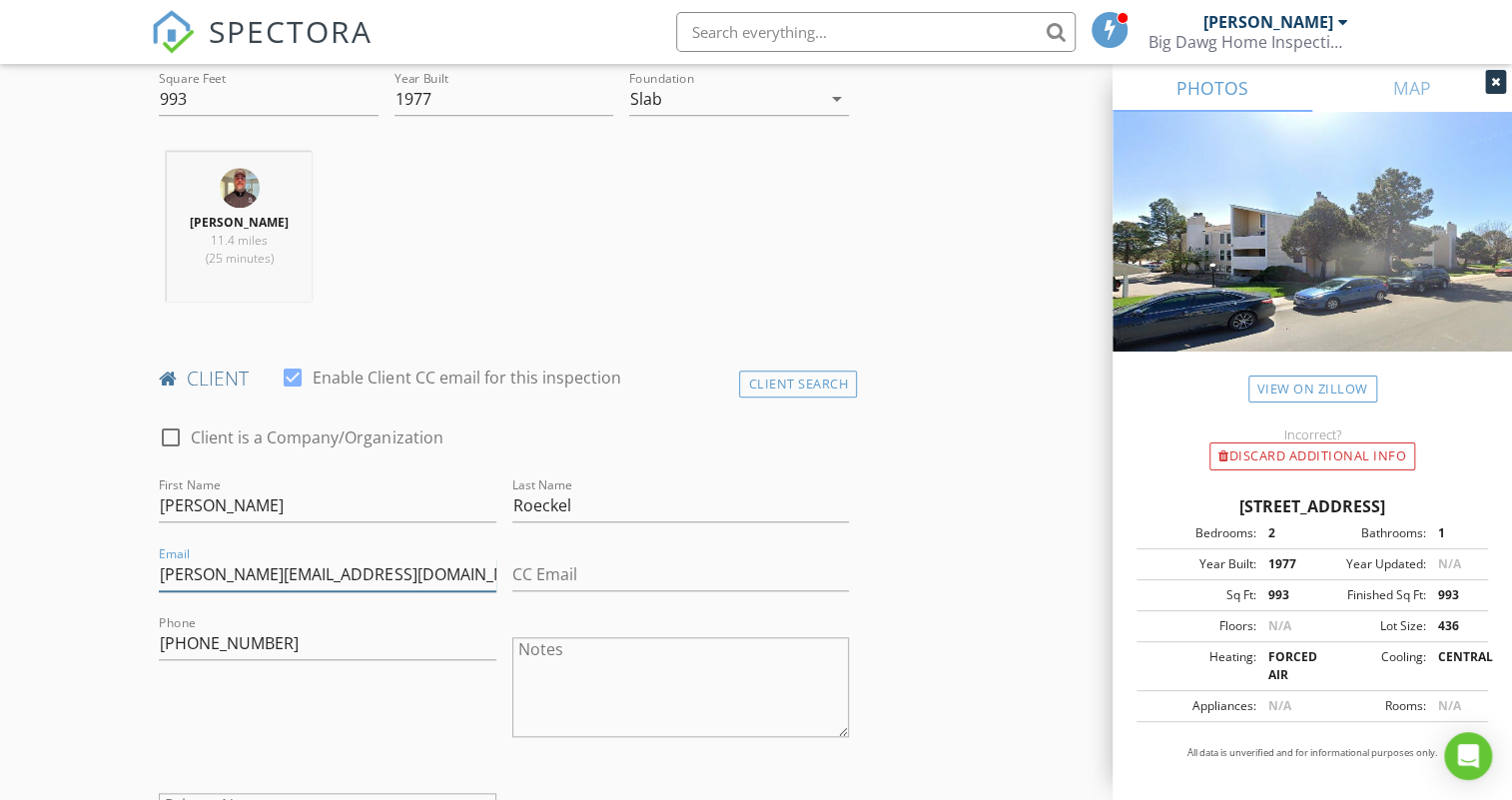 type on "tim@timroeckel.com" 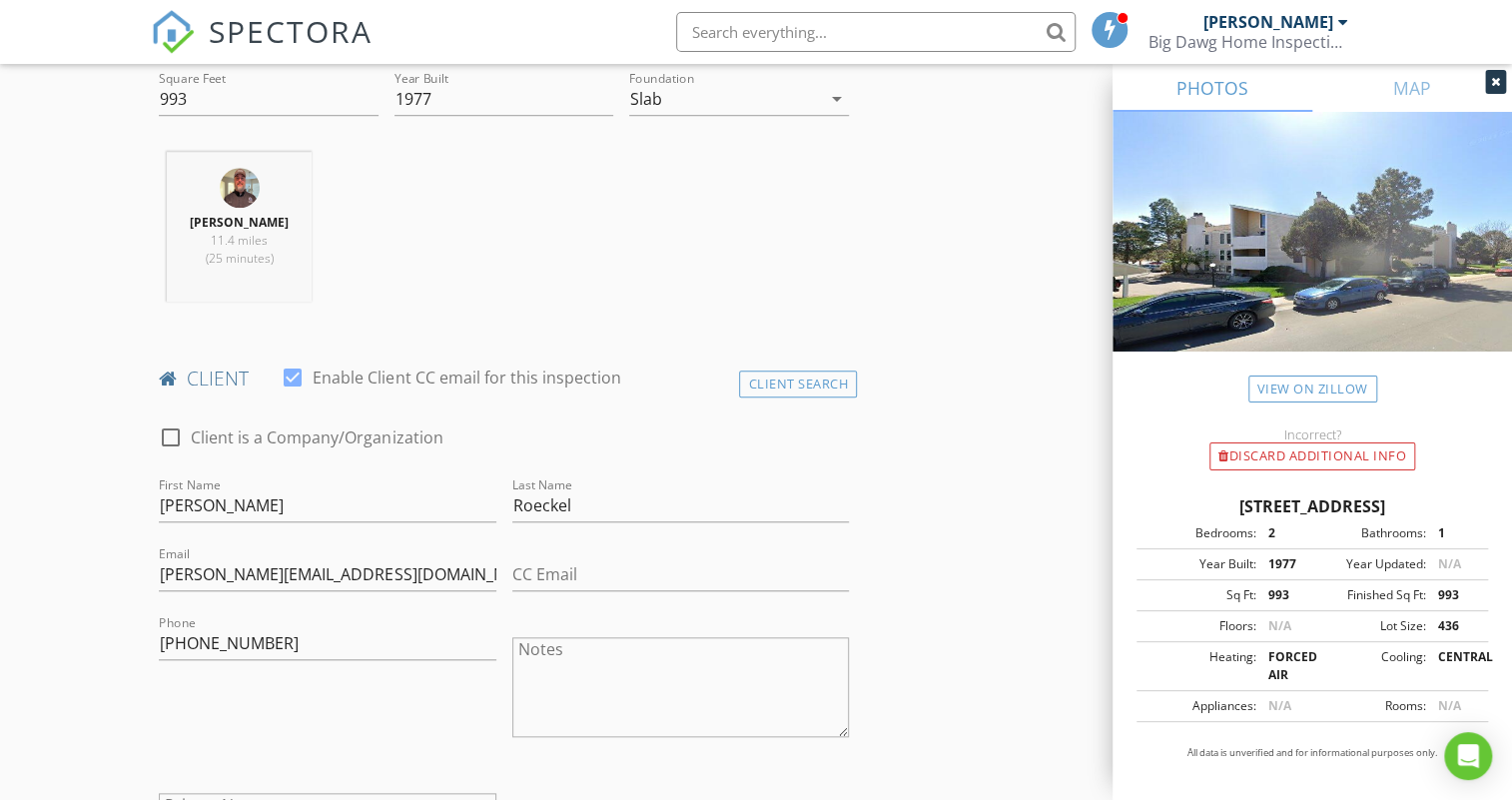click on "check_box_outline_blank Client is a Company/Organization" at bounding box center (503, 447) 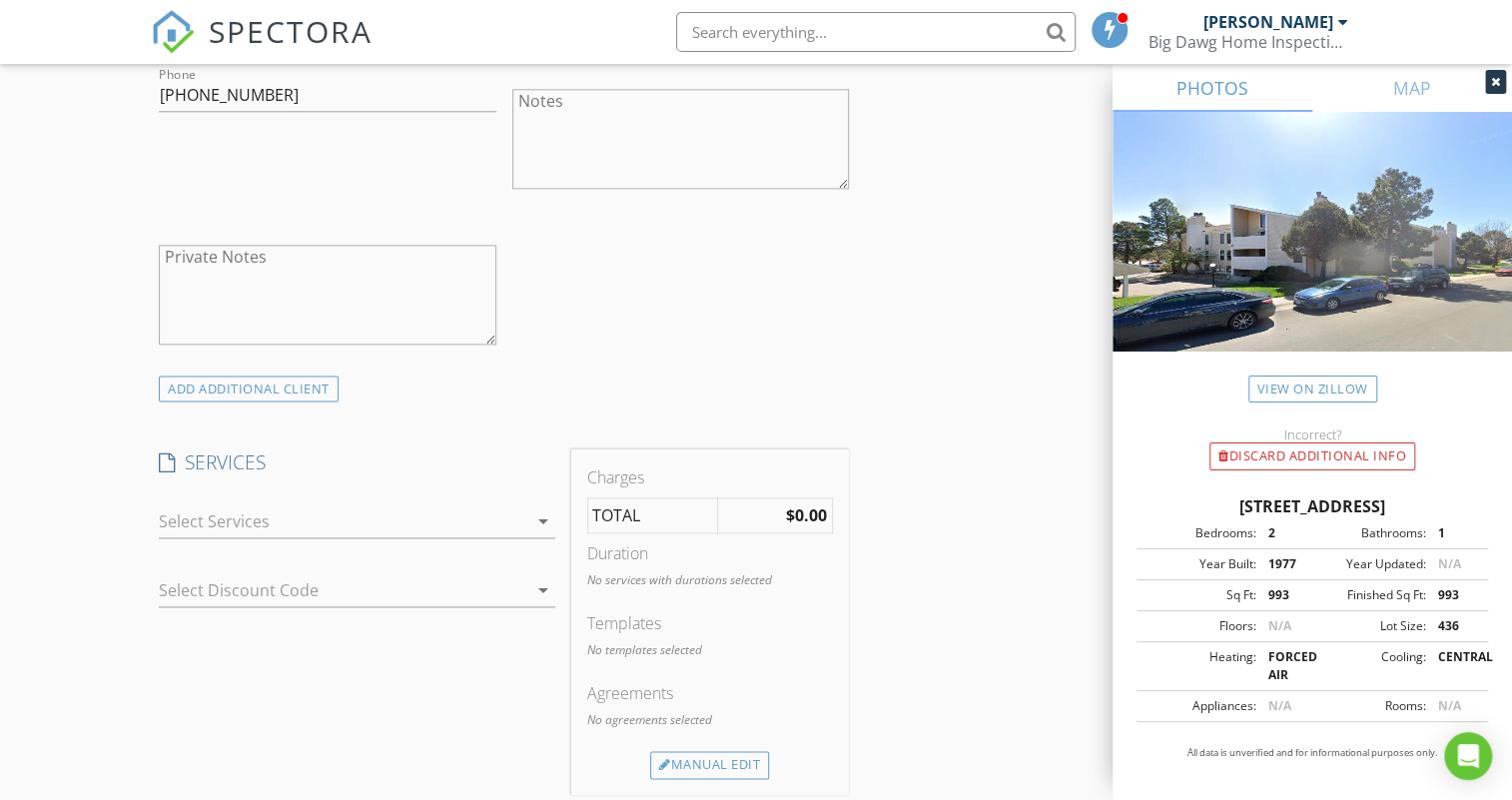 scroll, scrollTop: 1361, scrollLeft: 0, axis: vertical 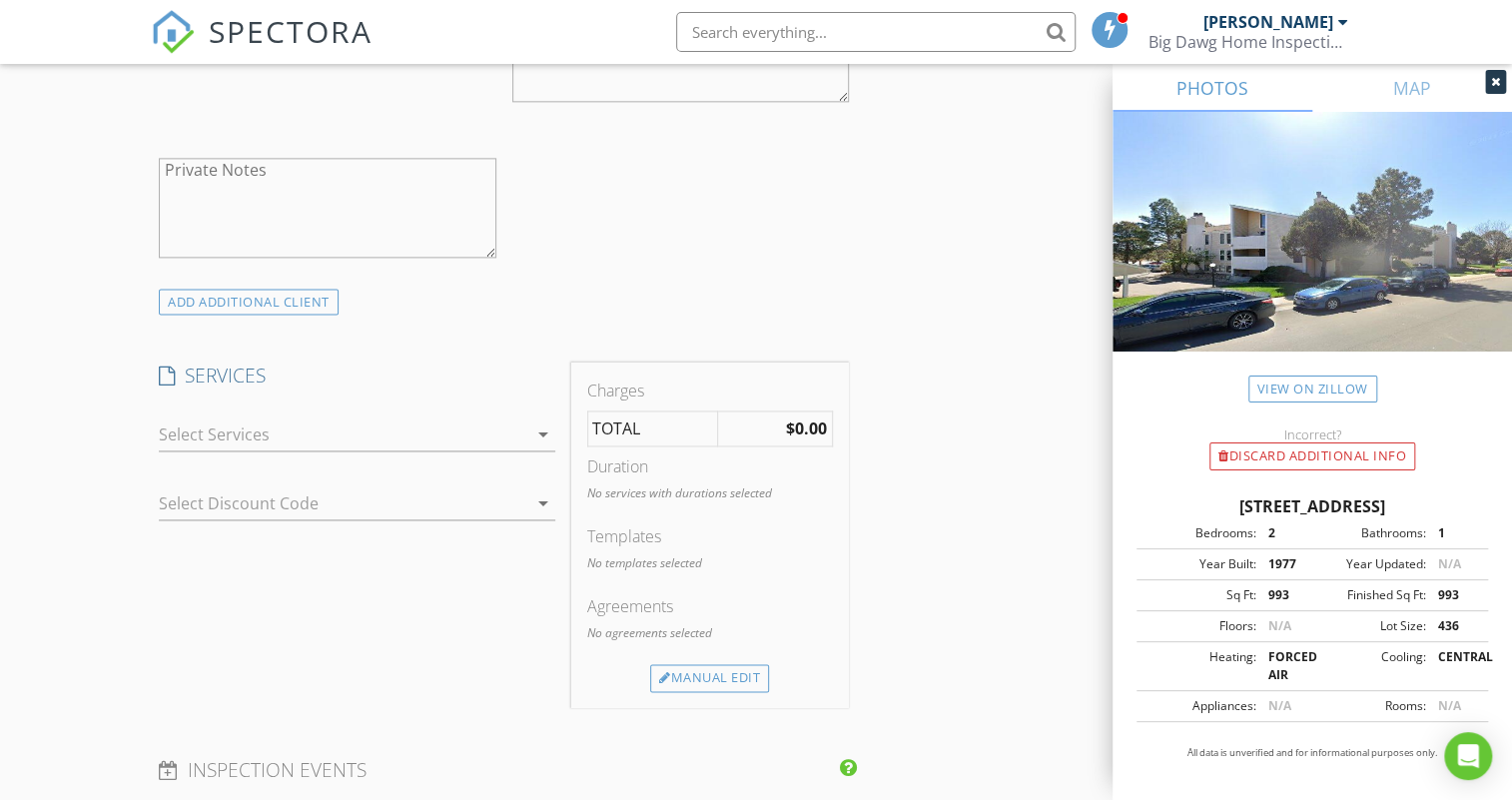 click at bounding box center [343, 434] 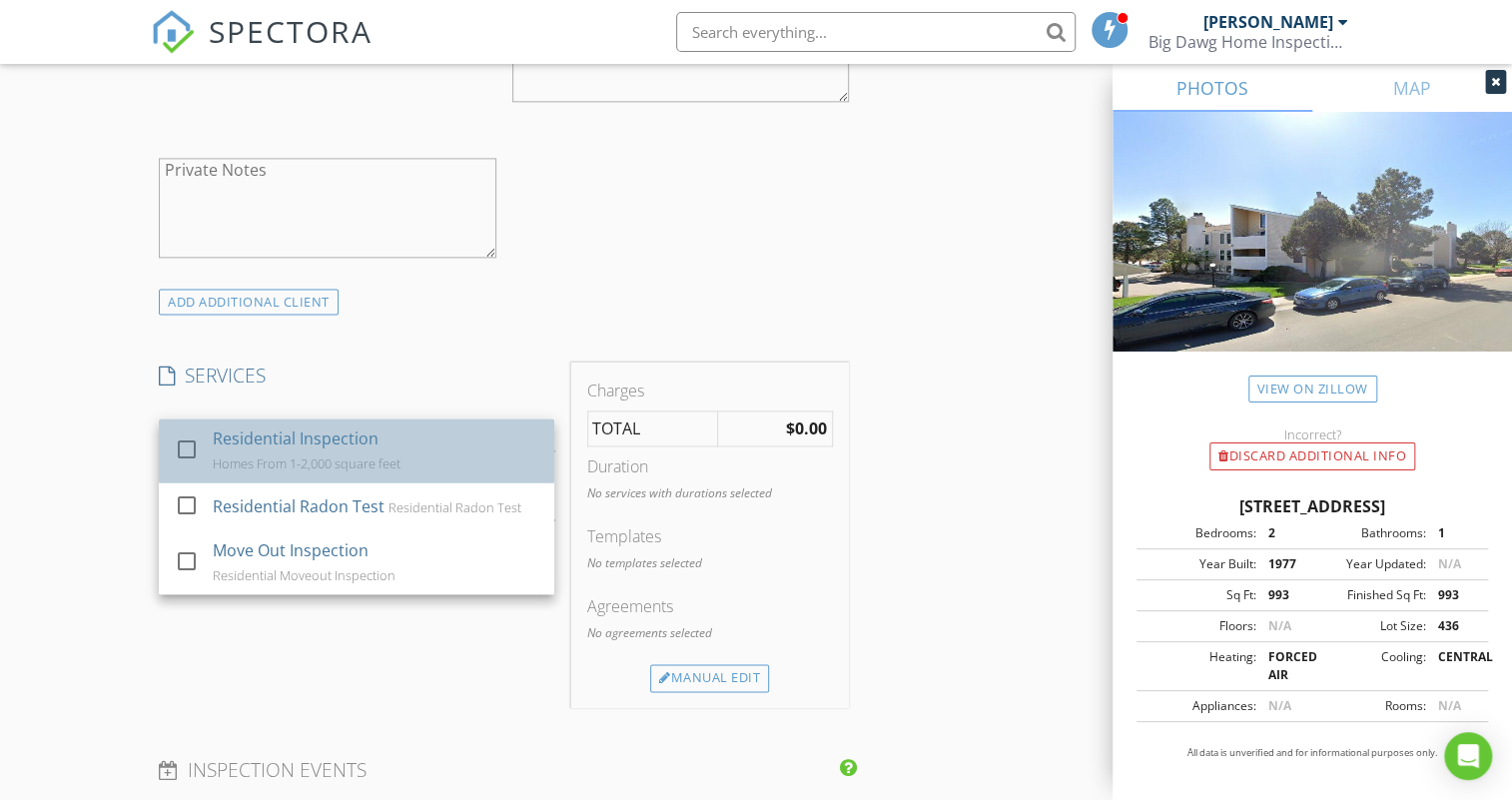 click on "Residential Inspection" at bounding box center [297, 438] 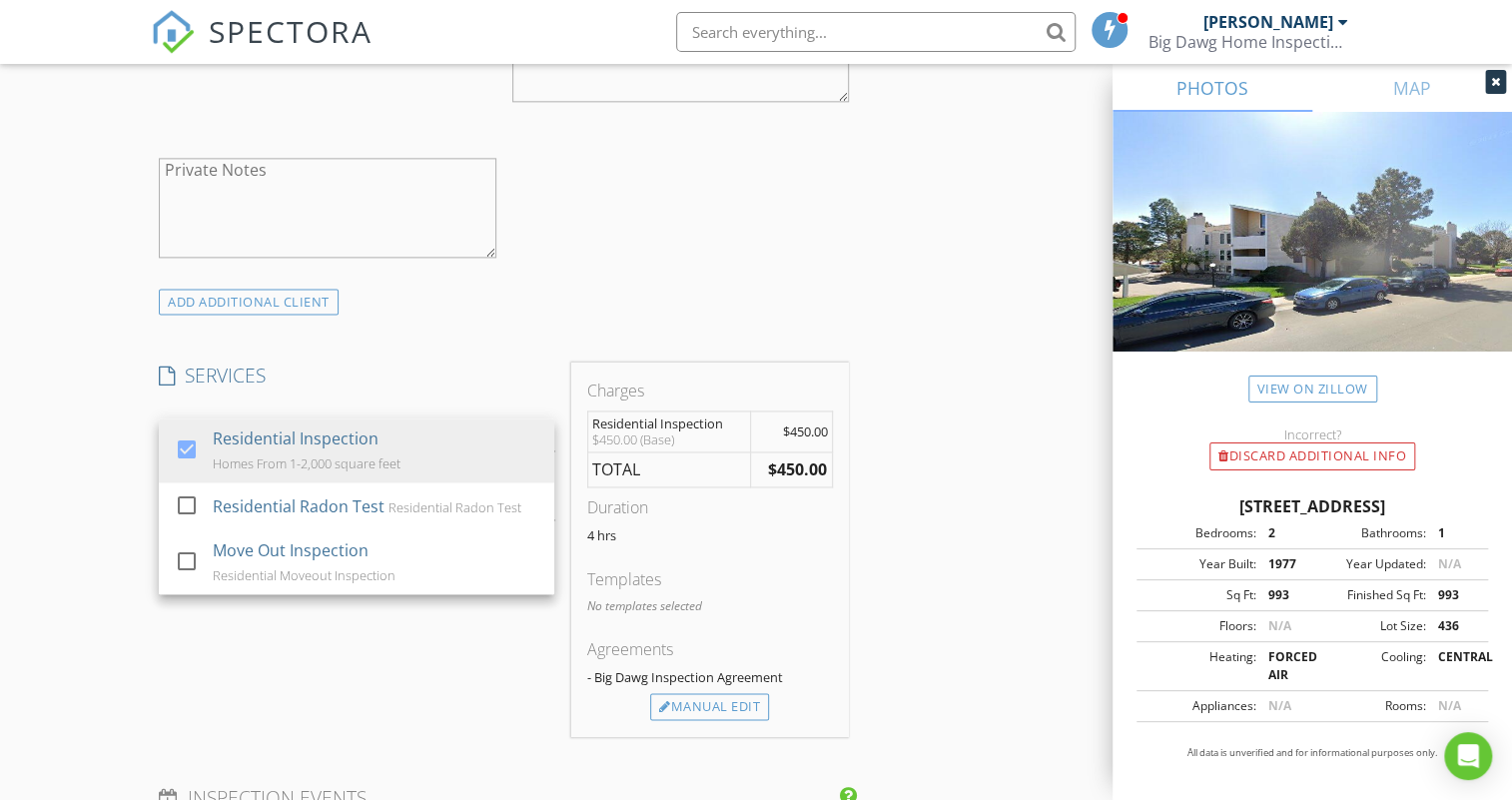 click on "SERVICES
check_box   Residential Inspection   Homes From 1-2,000 square feet check_box_outline_blank   Residential Radon Test   Residential Radon Test check_box_outline_blank   Move Out Inspection   Residential Moveout Inspection Residential Inspection arrow_drop_down     Select Discount Code arrow_drop_down" at bounding box center (357, 549) 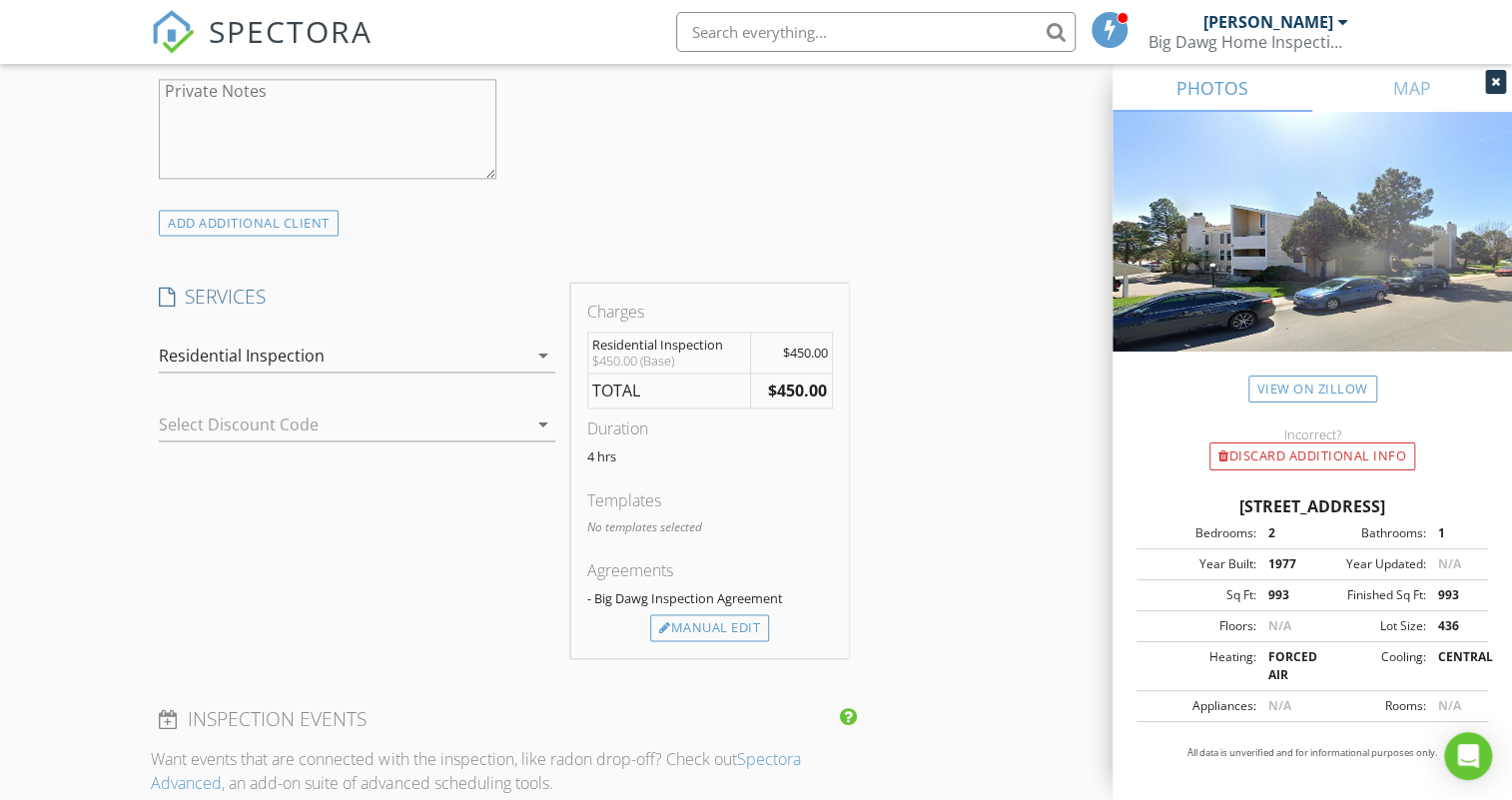 scroll, scrollTop: 1543, scrollLeft: 0, axis: vertical 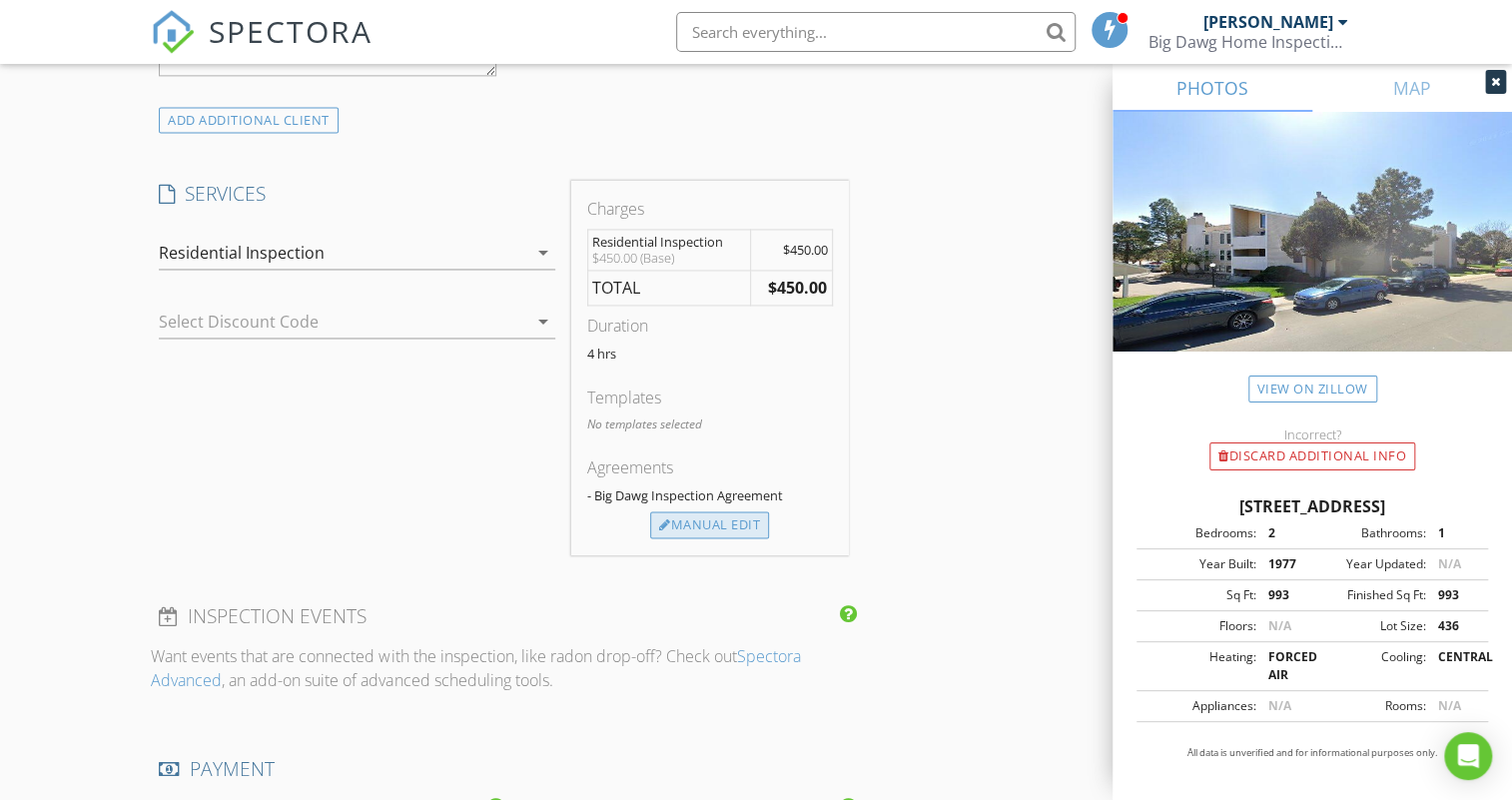 click on "Manual Edit" at bounding box center (709, 525) 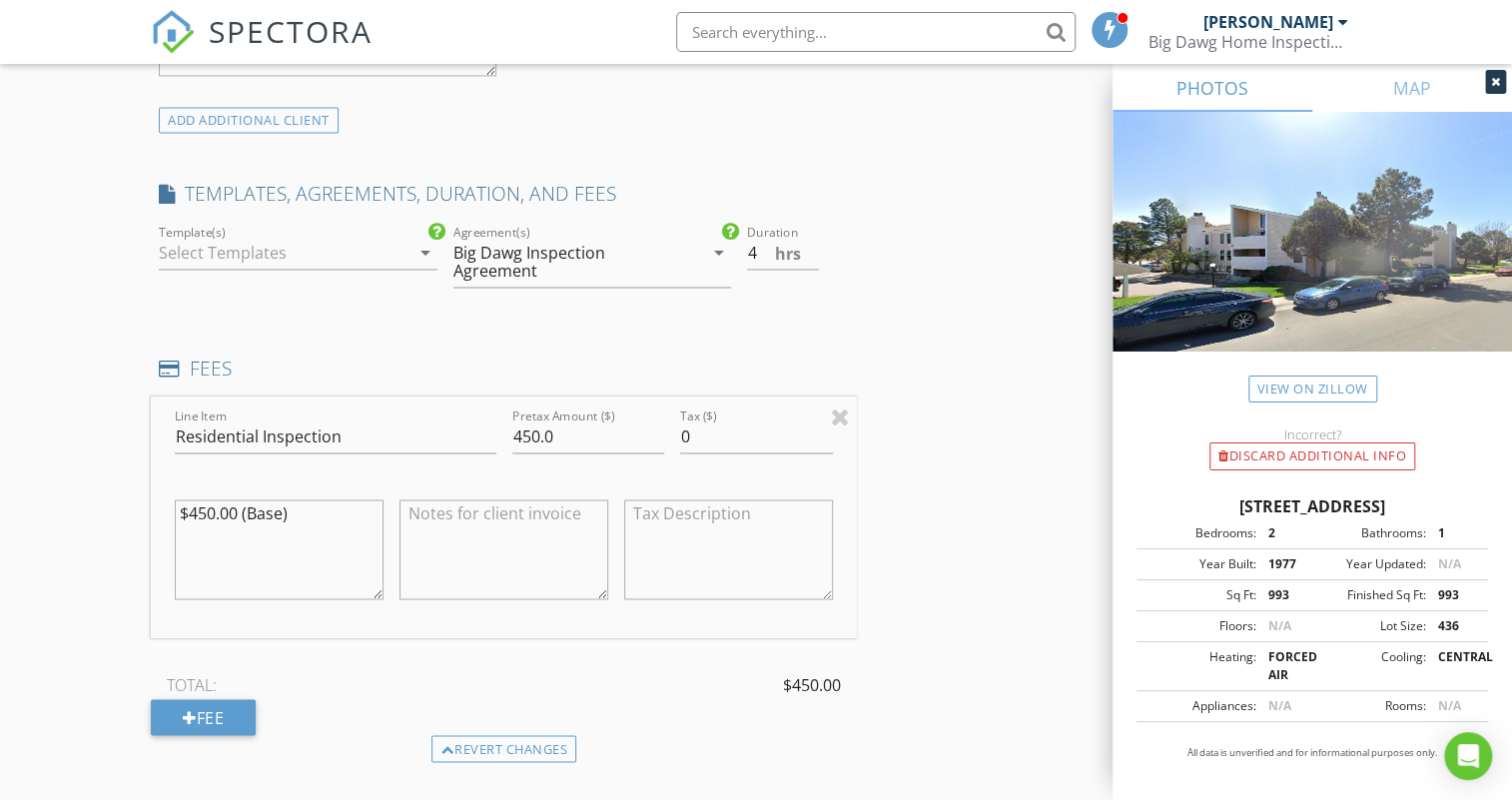click at bounding box center [284, 253] 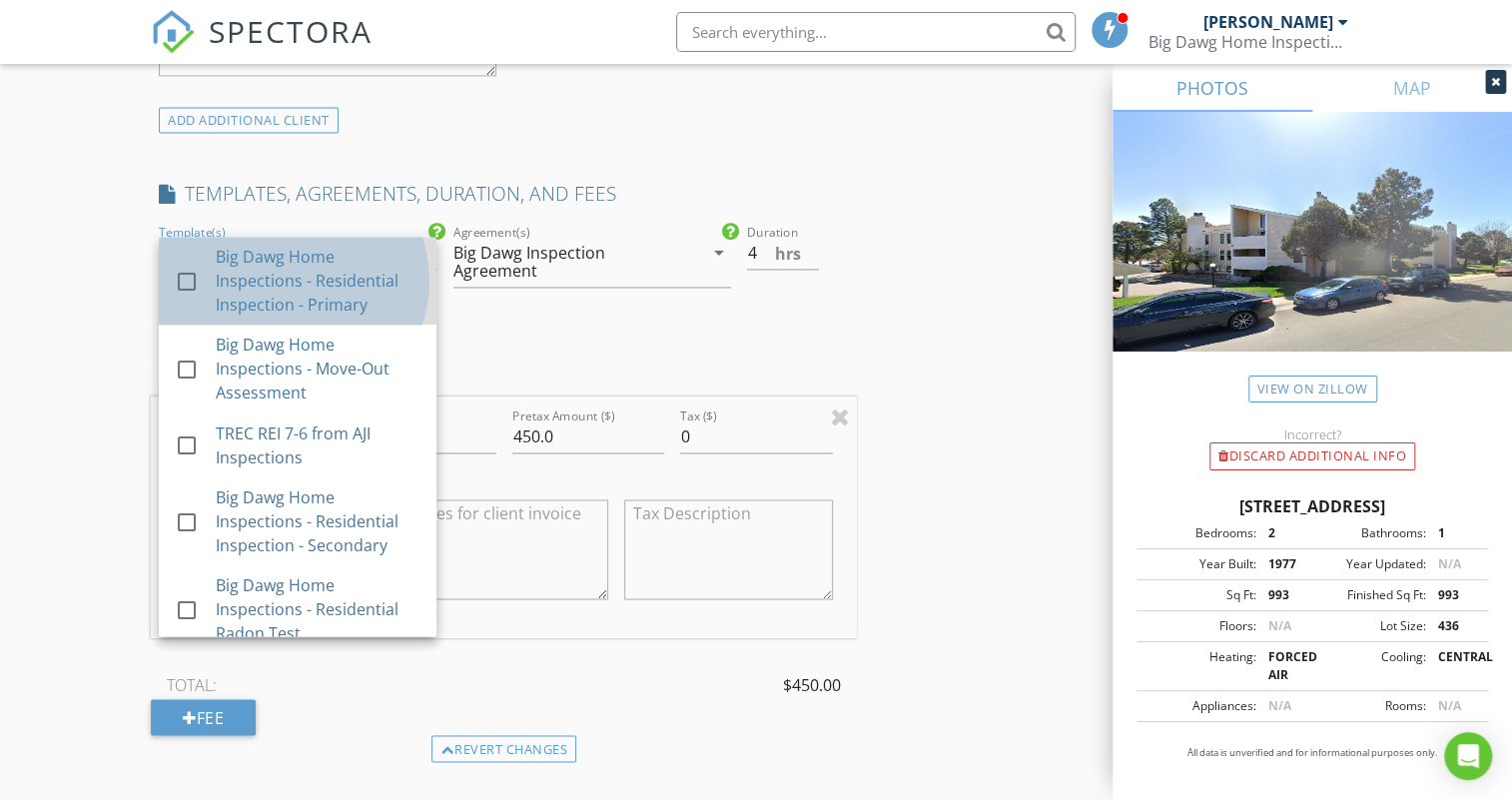 click on "Big Dawg Home Inspections - Residential Inspection - Primary" at bounding box center (318, 281) 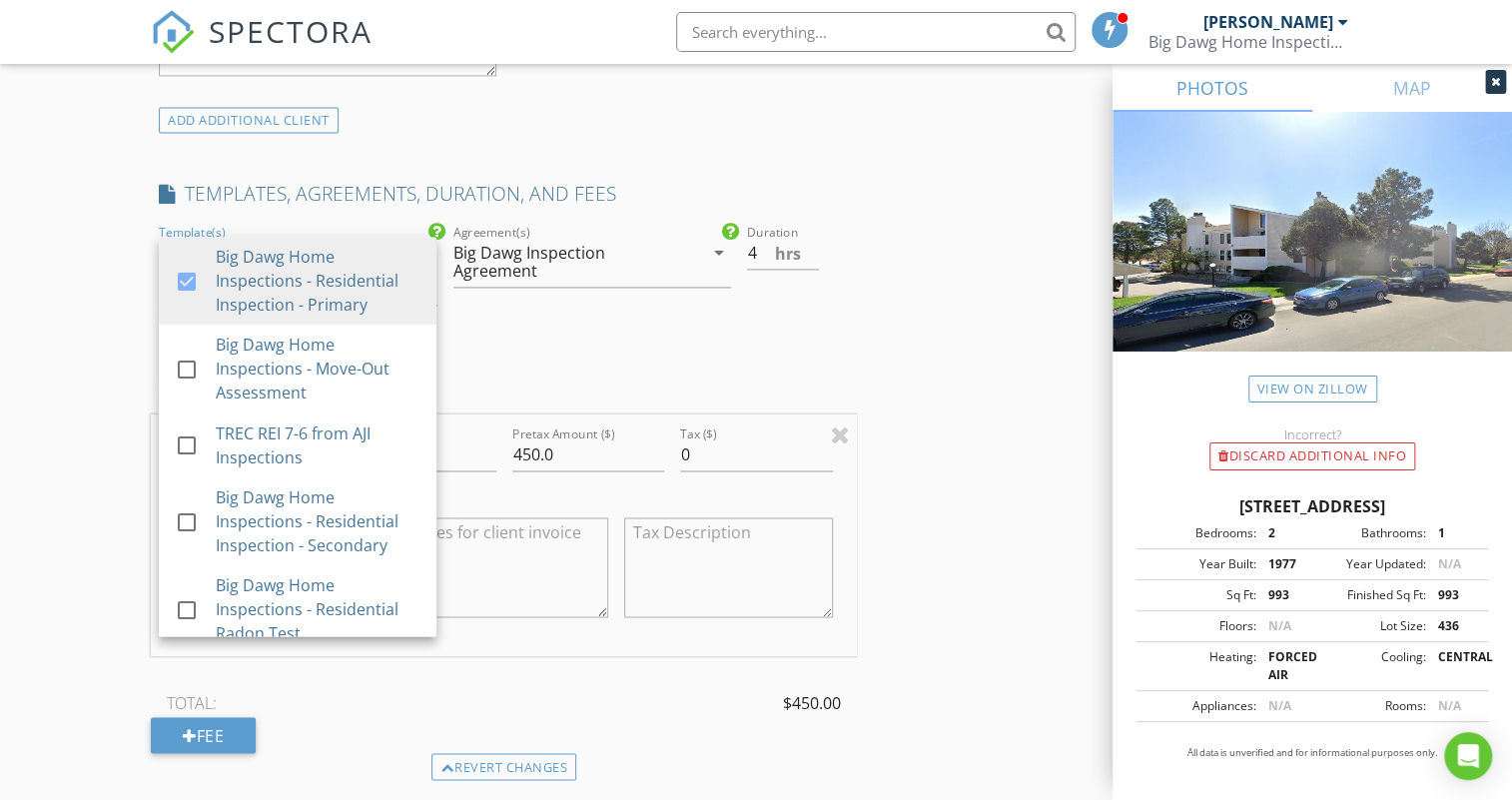 click on "INSPECTOR(S)
check_box   Scott Barnett   PRIMARY   Scott Barnett arrow_drop_down   check_box_outline_blank Scott Barnett specifically requested
Date/Time
07/14/2025 11:30 AM
Location
Address Search       Address 15202 E Hampden Cir   Unit F2   City Aurora   State CO   Zip 80014   County Arapahoe     Square Feet 993   Year Built 1977   Foundation Slab arrow_drop_down     Scott Barnett     11.4 miles     (25 minutes)
client
check_box Enable Client CC email for this inspection   Client Search     check_box_outline_blank Client is a Company/Organization     First Name Tim   Last Name Roeckel   Email tim@timroeckel.com   CC Email   Phone 303-229-3986           Notes   Private Notes
ADD ADDITIONAL client
SERVICES
check_box   Residential Inspection   Homes From 1-2,000 square feet" at bounding box center (503, 449) 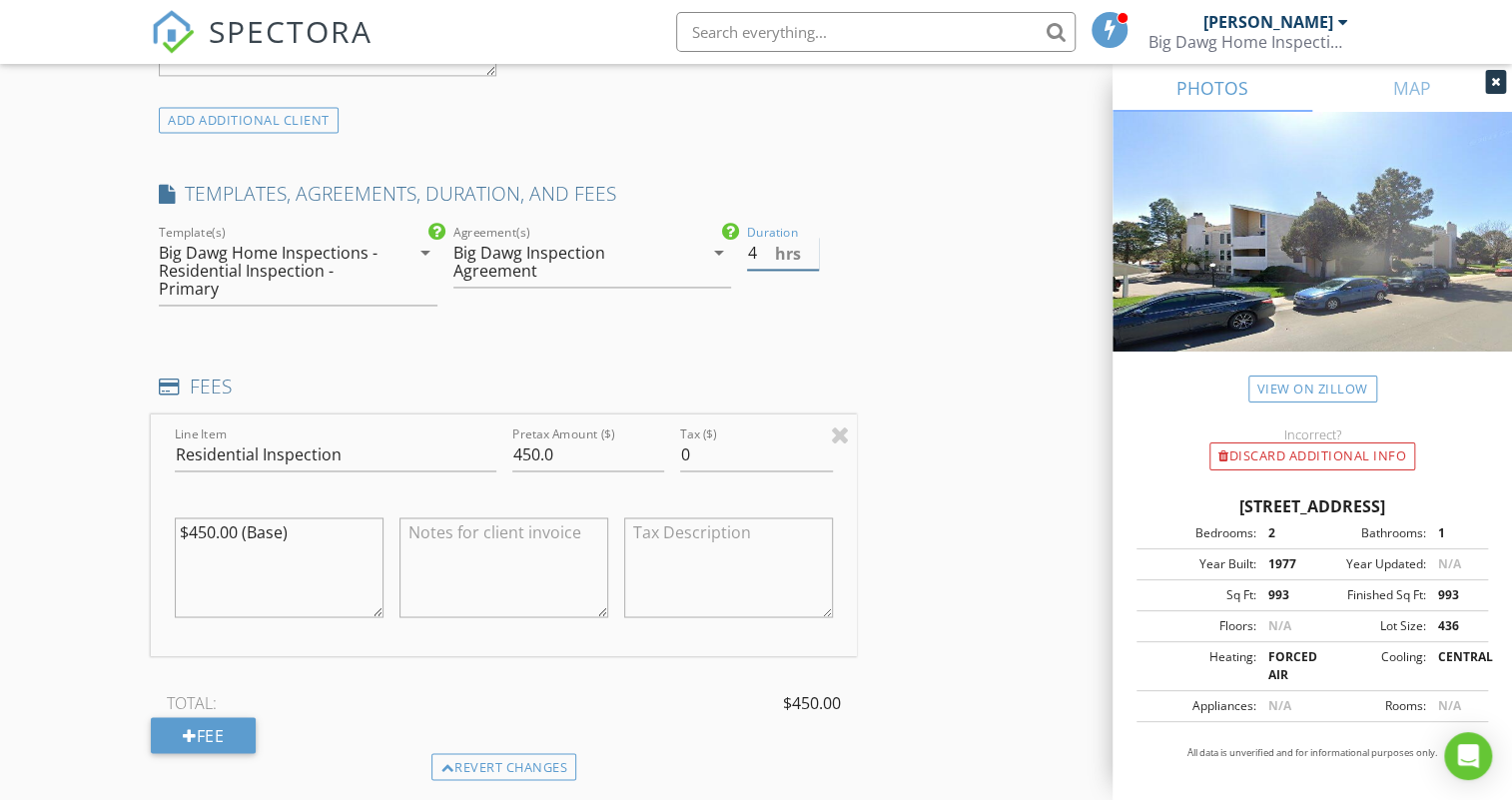 drag, startPoint x: 753, startPoint y: 249, endPoint x: 734, endPoint y: 249, distance: 19 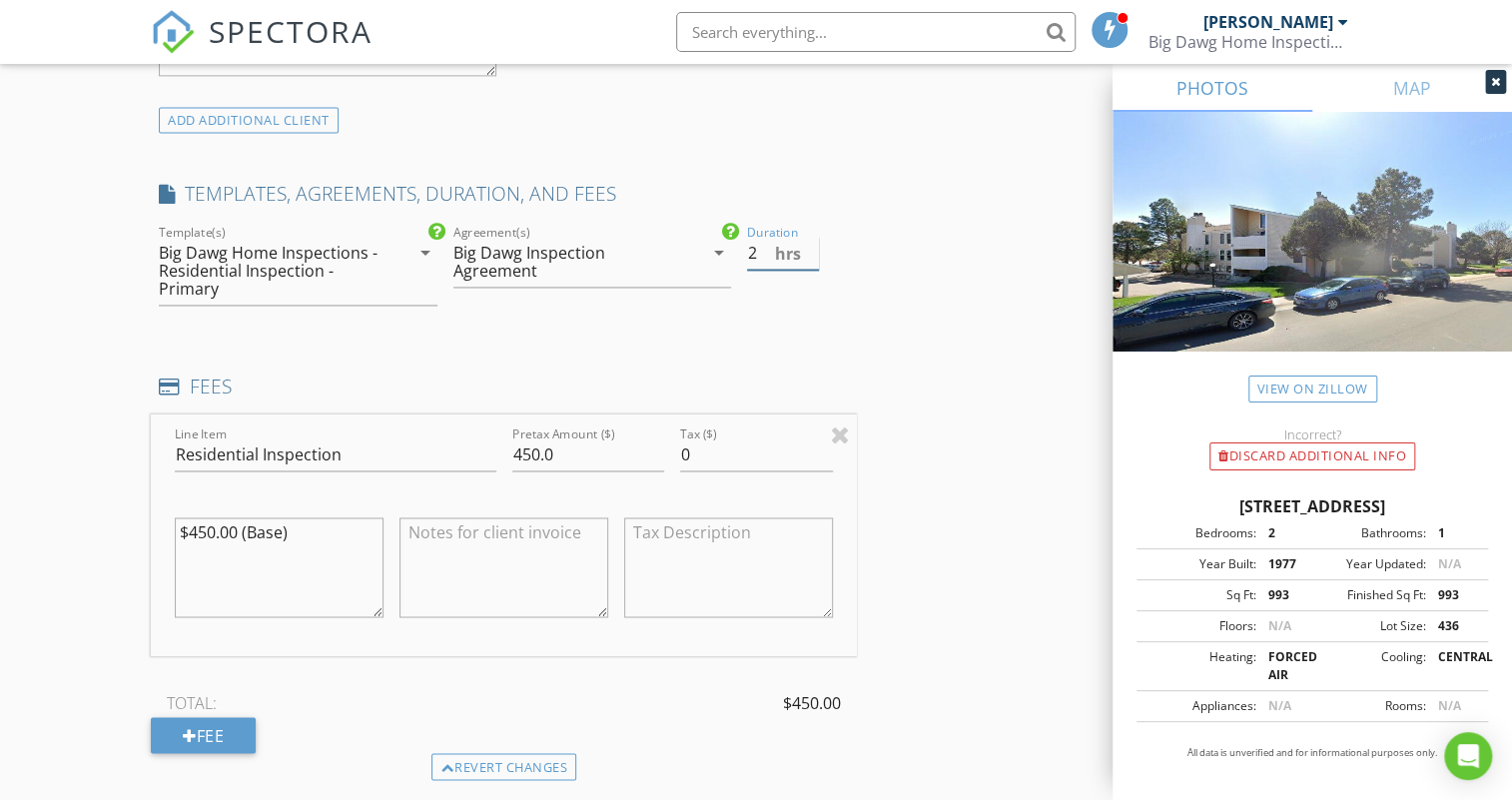 type on "2" 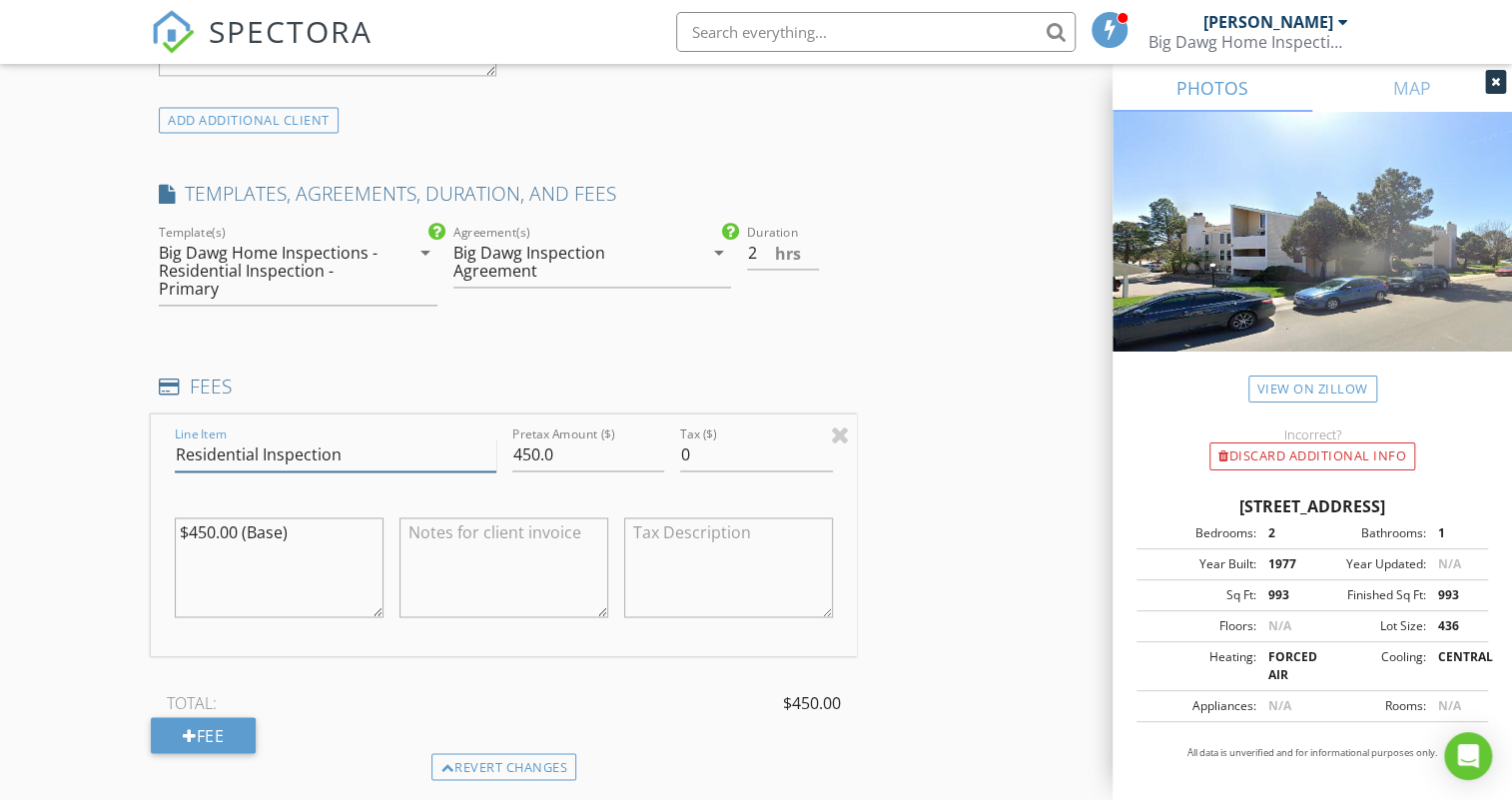 click on "Residential Inspection" at bounding box center [335, 454] 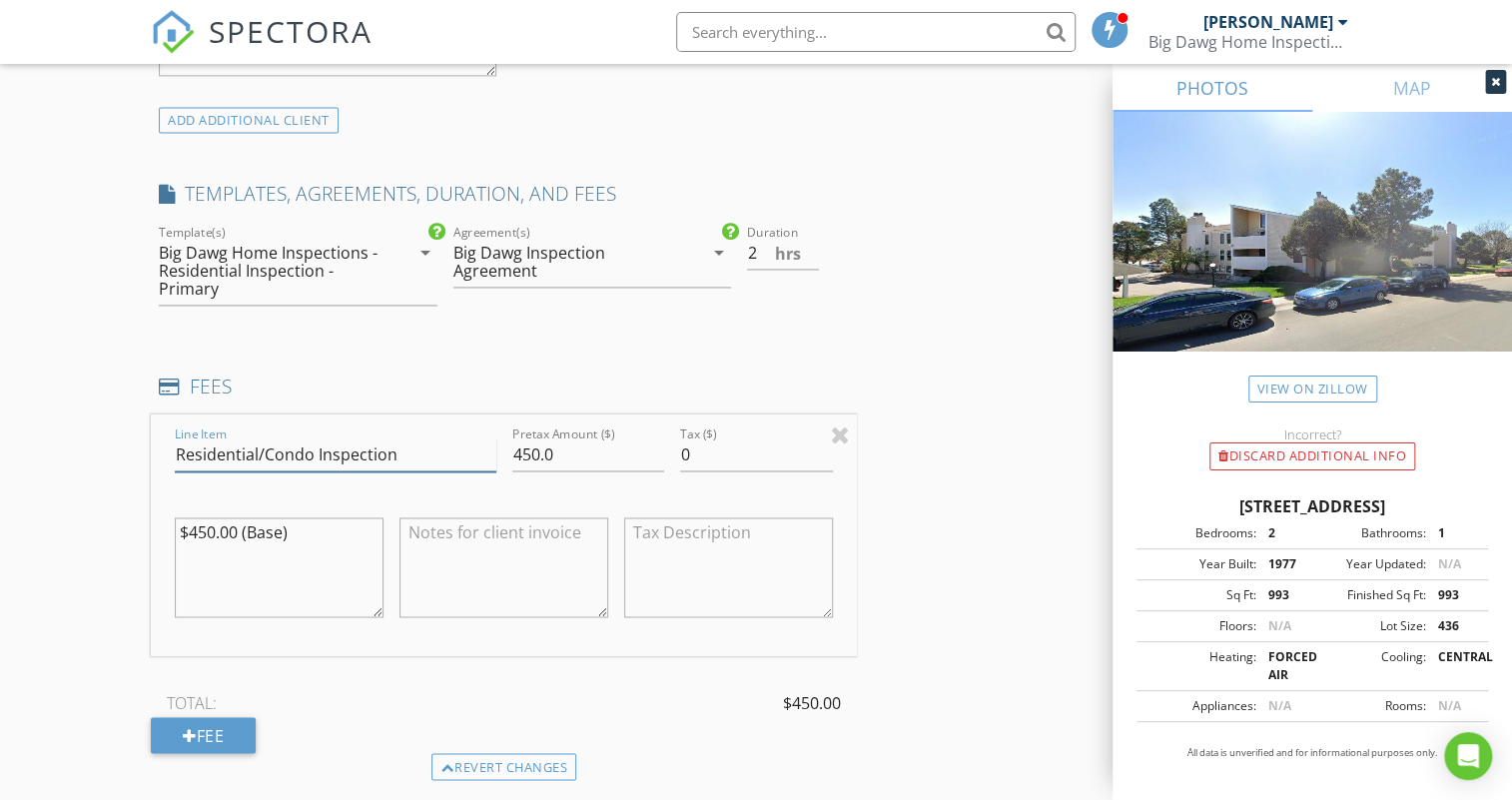 type on "Residential/Condo Inspection" 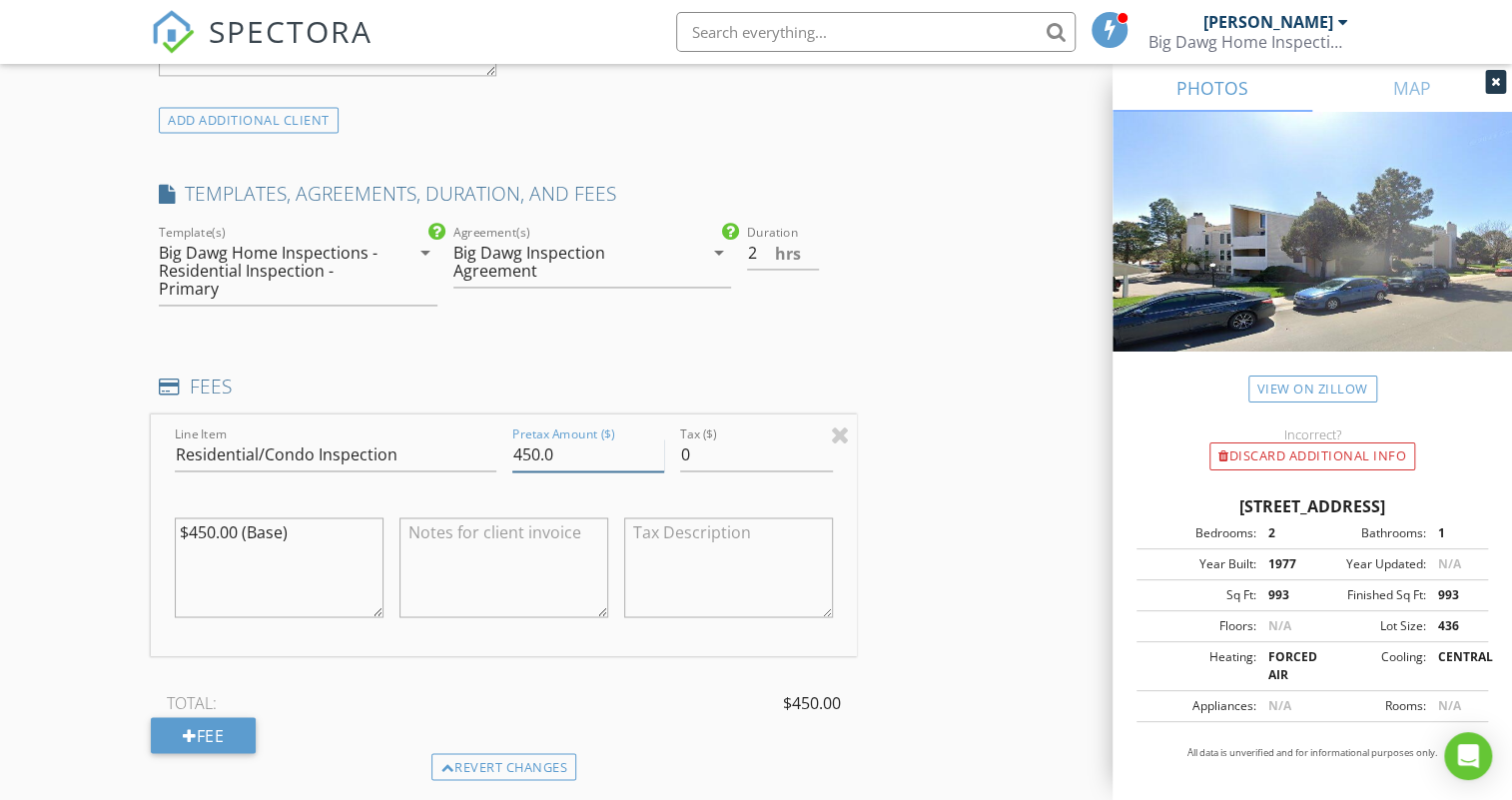drag, startPoint x: 538, startPoint y: 449, endPoint x: 508, endPoint y: 450, distance: 30.016662 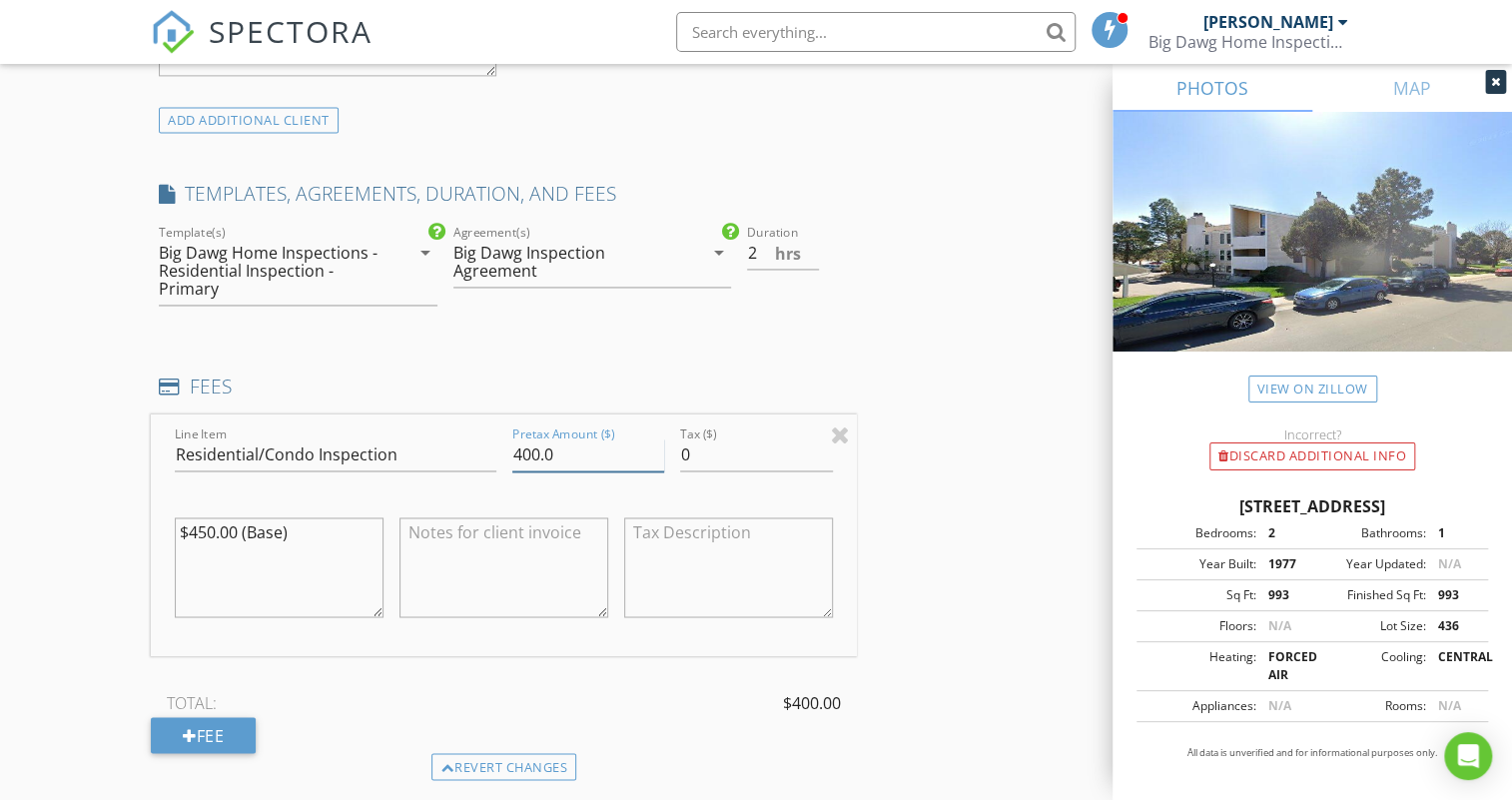 type on "400.0" 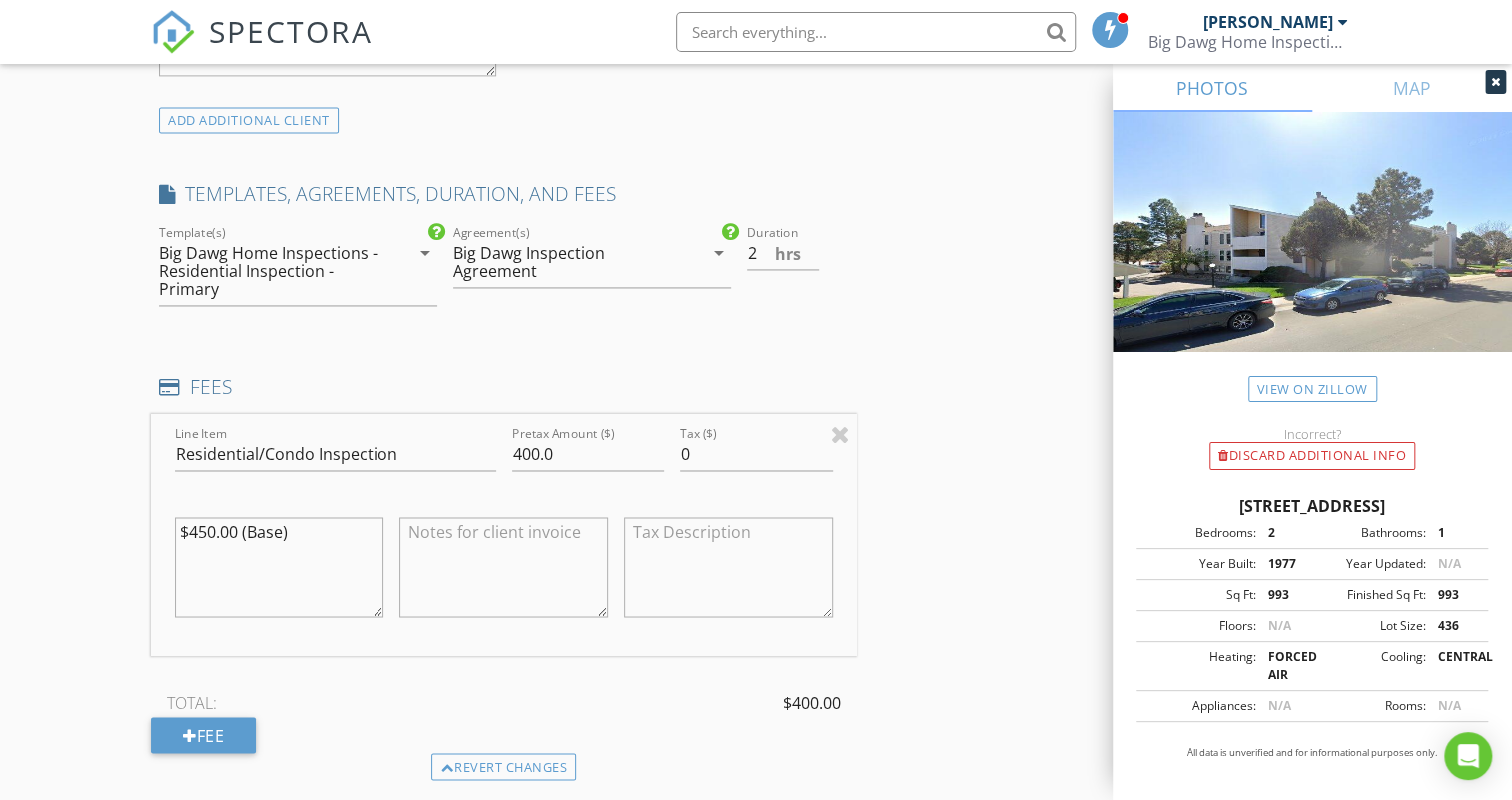 click on "$450.00 (Base)" at bounding box center (279, 567) 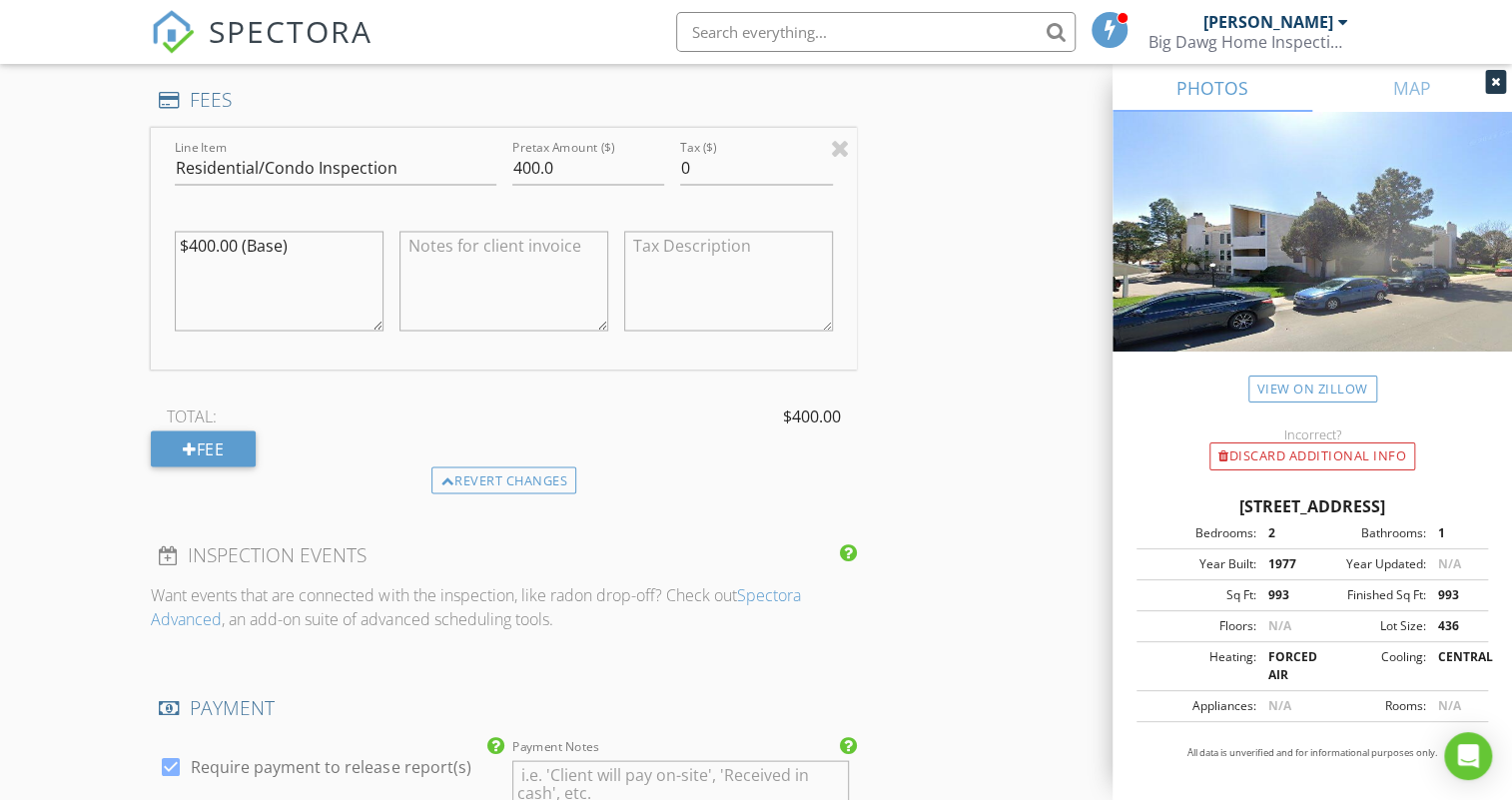 scroll, scrollTop: 1907, scrollLeft: 0, axis: vertical 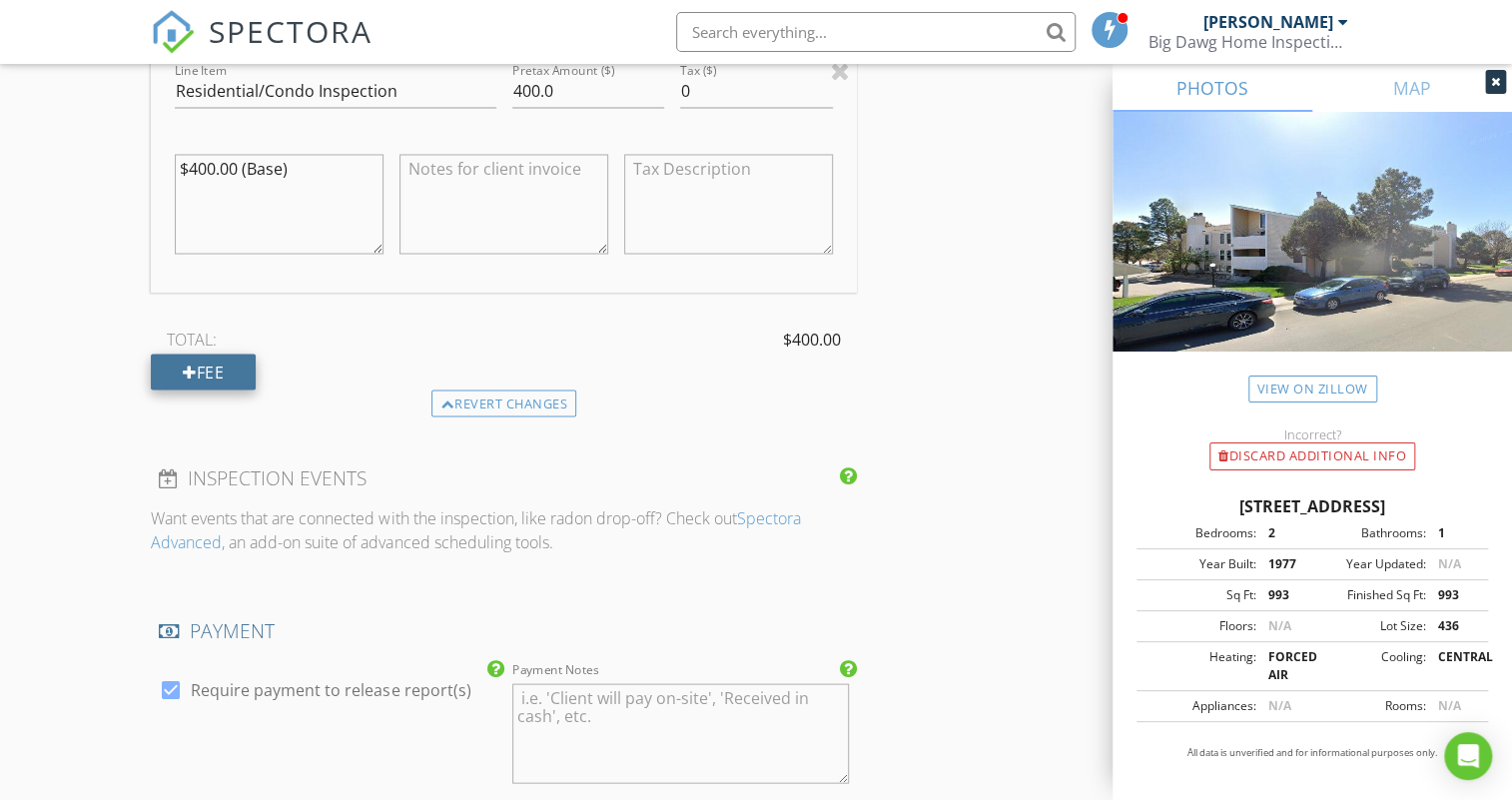 type on "$400.00 (Base)" 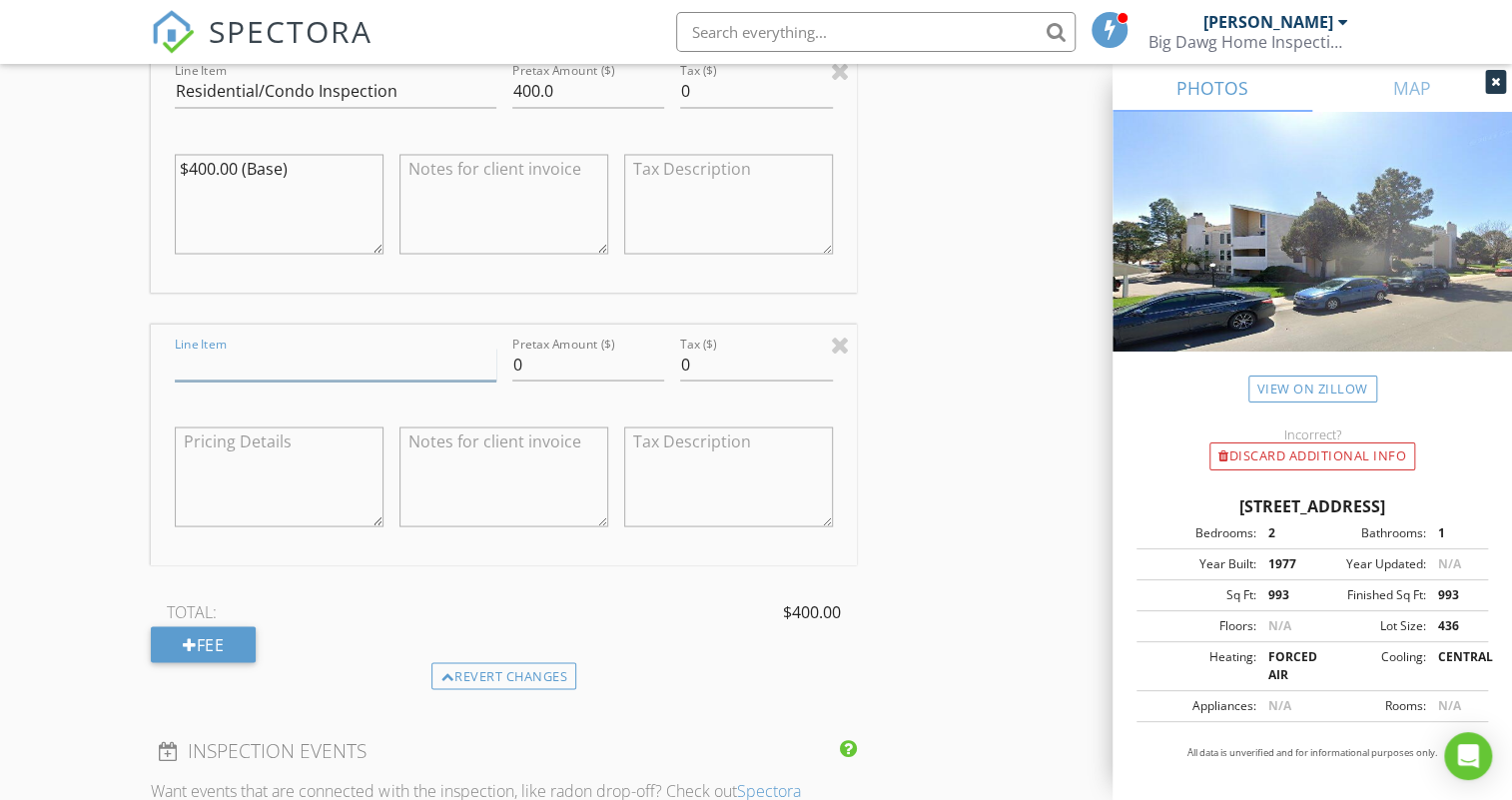 click on "Line Item" at bounding box center (335, 364) 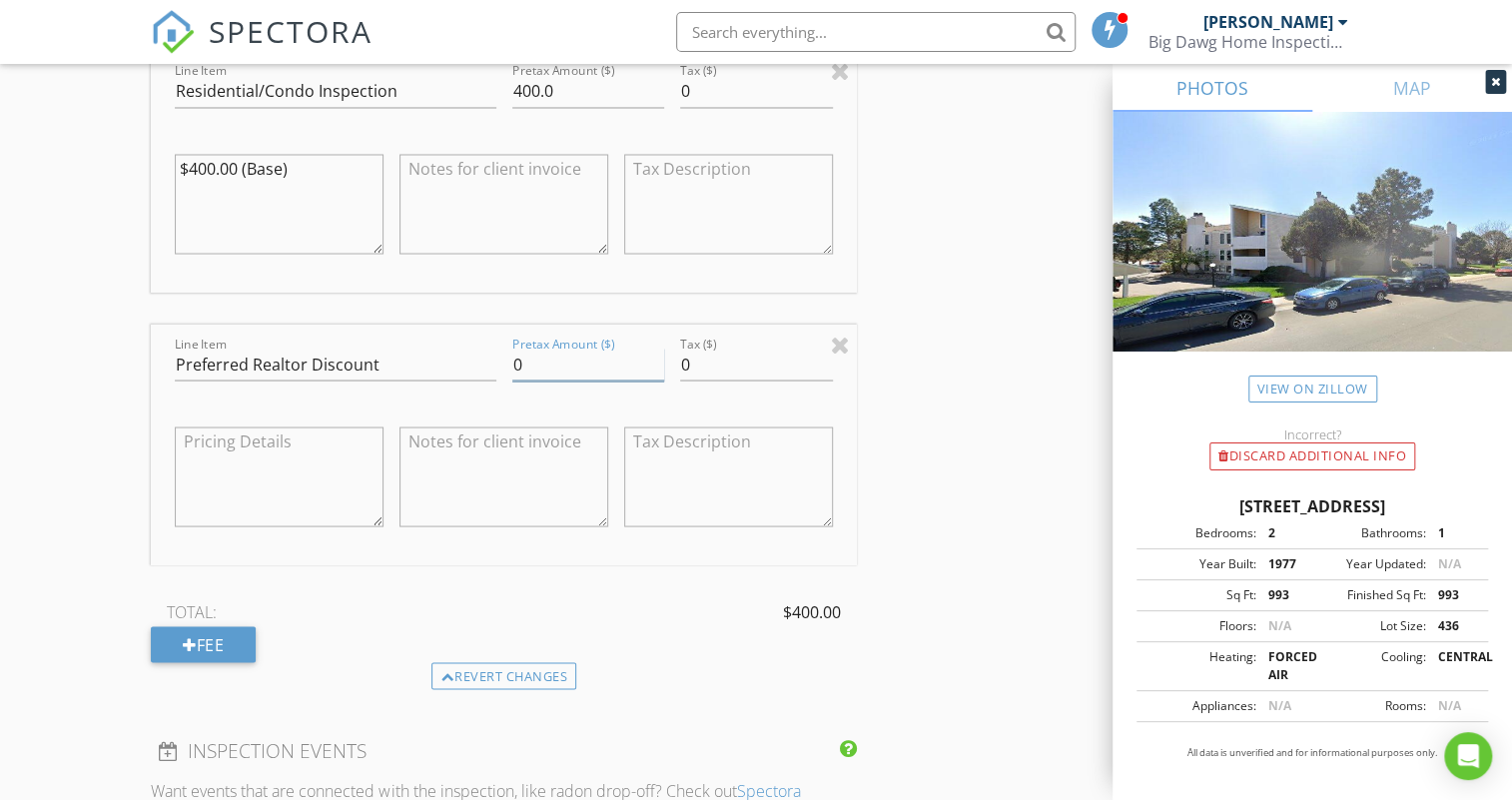 drag, startPoint x: 560, startPoint y: 371, endPoint x: 509, endPoint y: 371, distance: 51 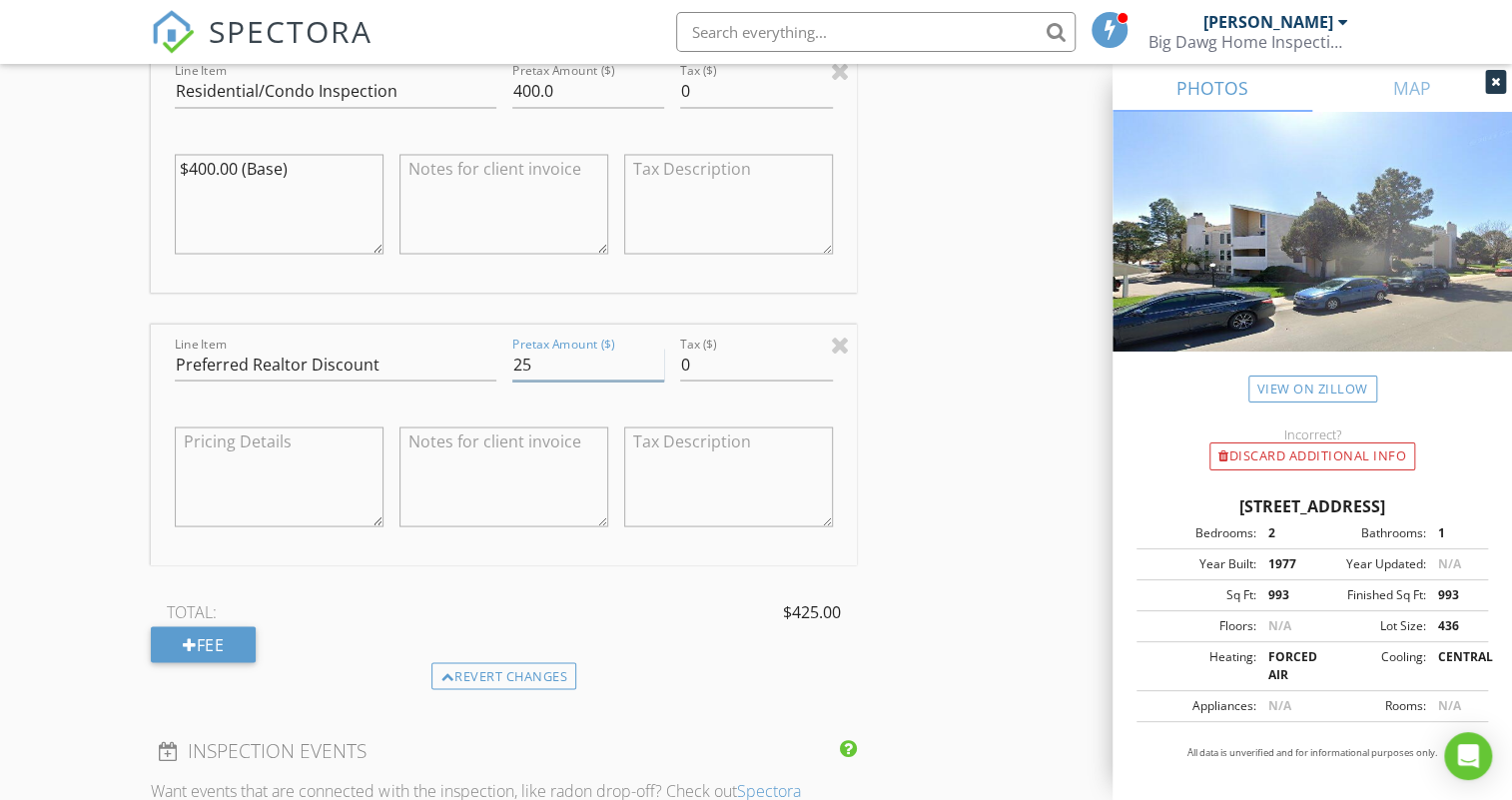 type on "25" 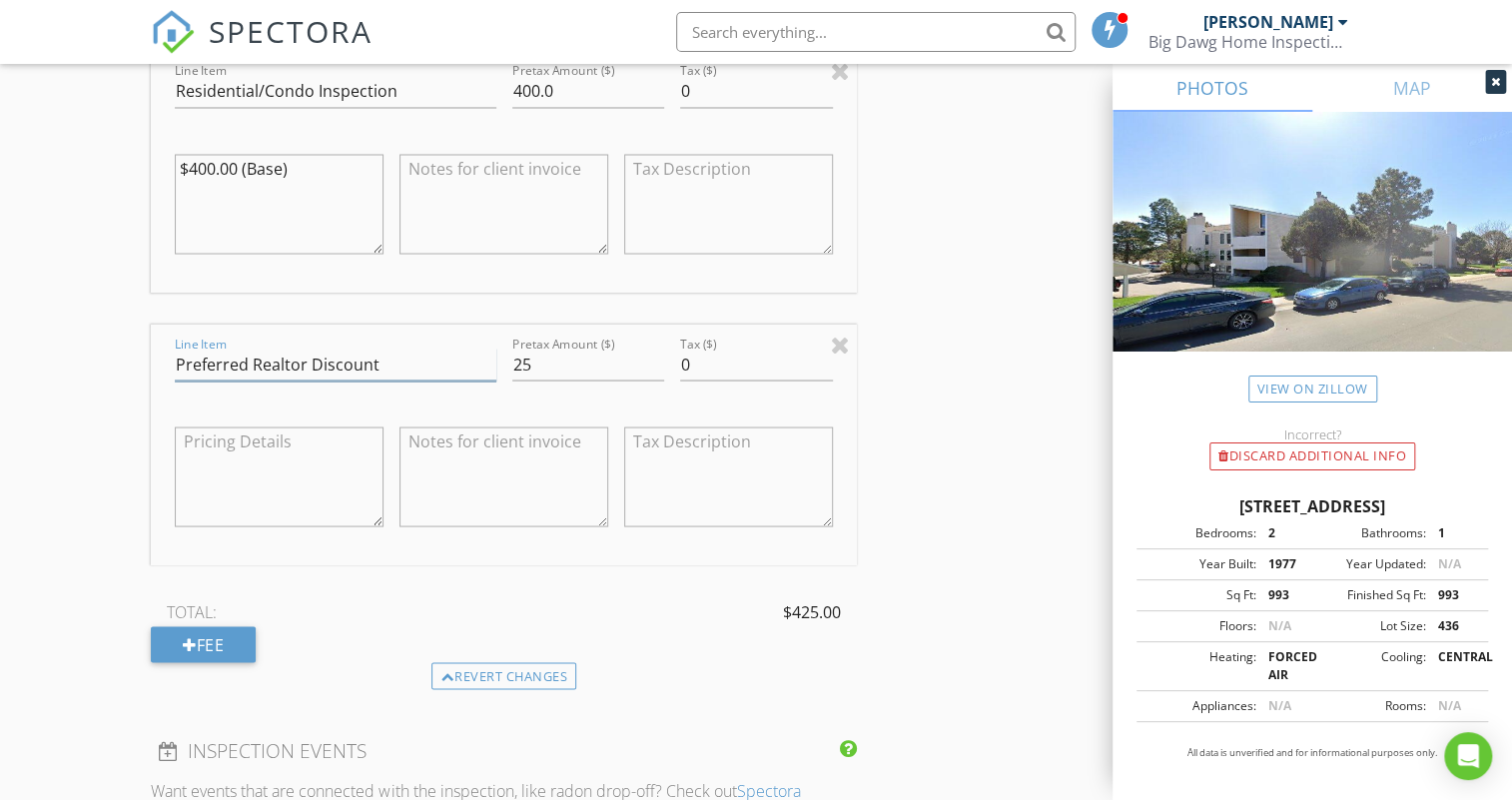 drag, startPoint x: 407, startPoint y: 365, endPoint x: 126, endPoint y: 370, distance: 281.0445 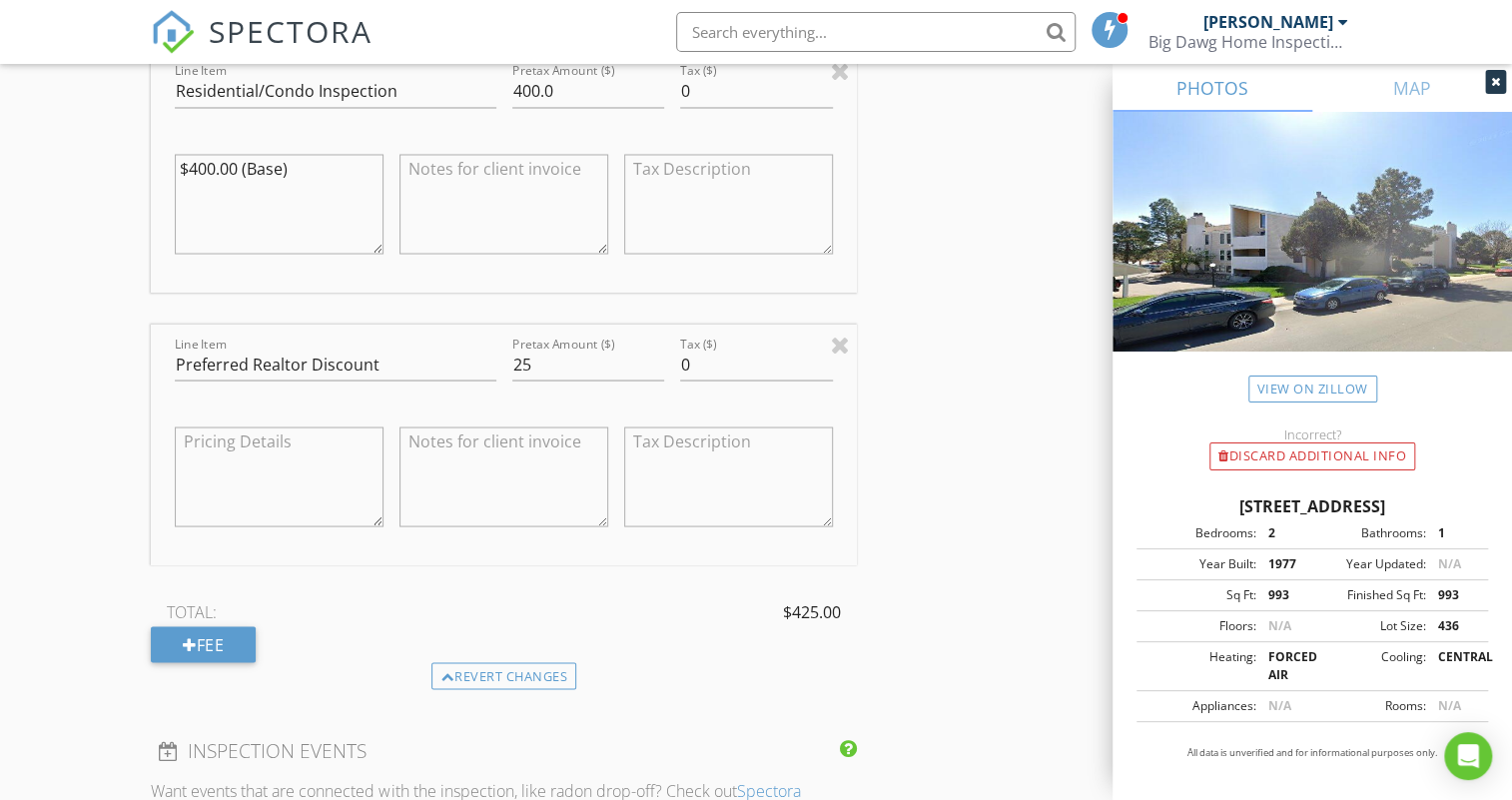 click at bounding box center (279, 476) 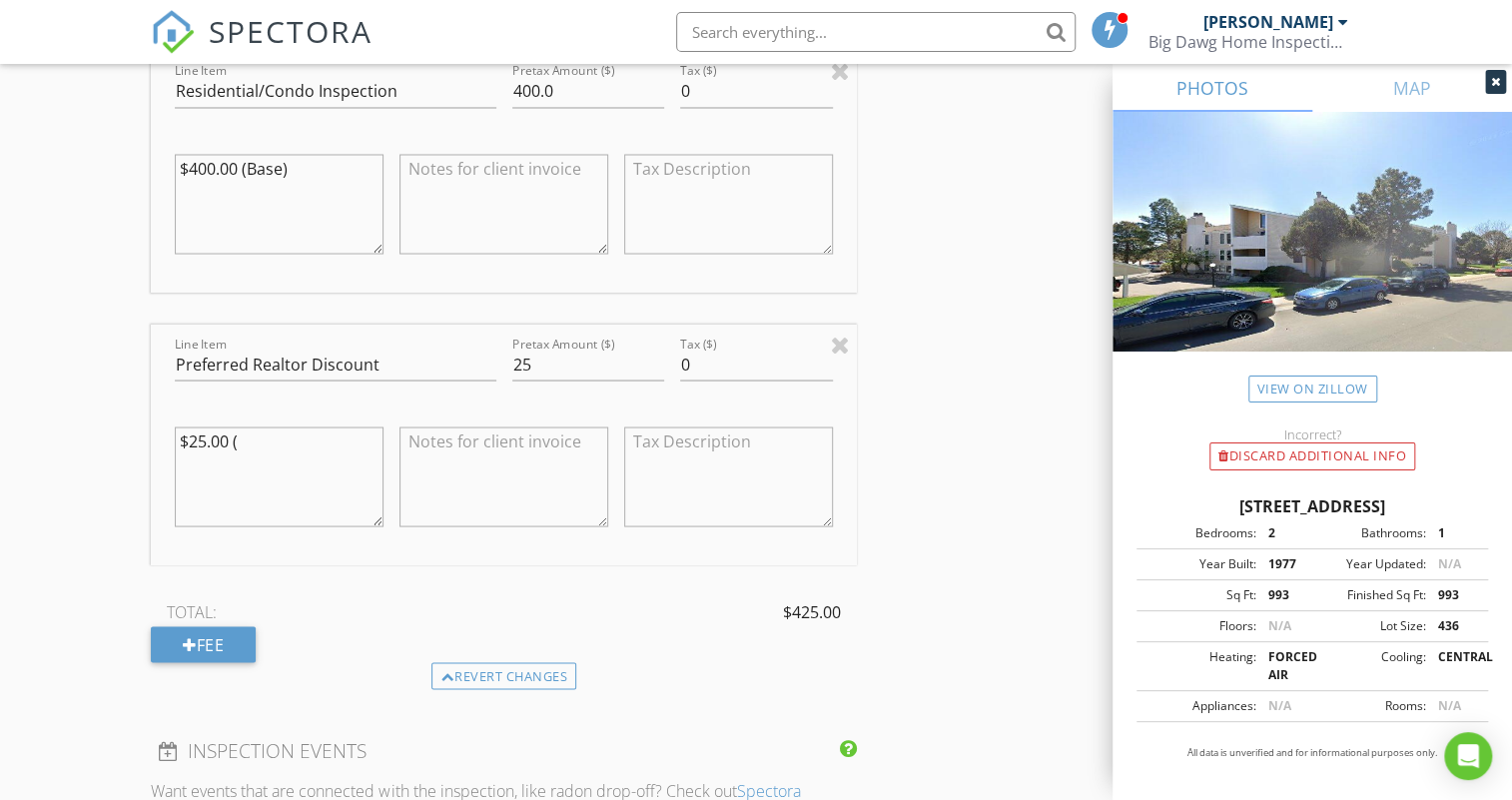 paste on "Preferred Realtor Discount" 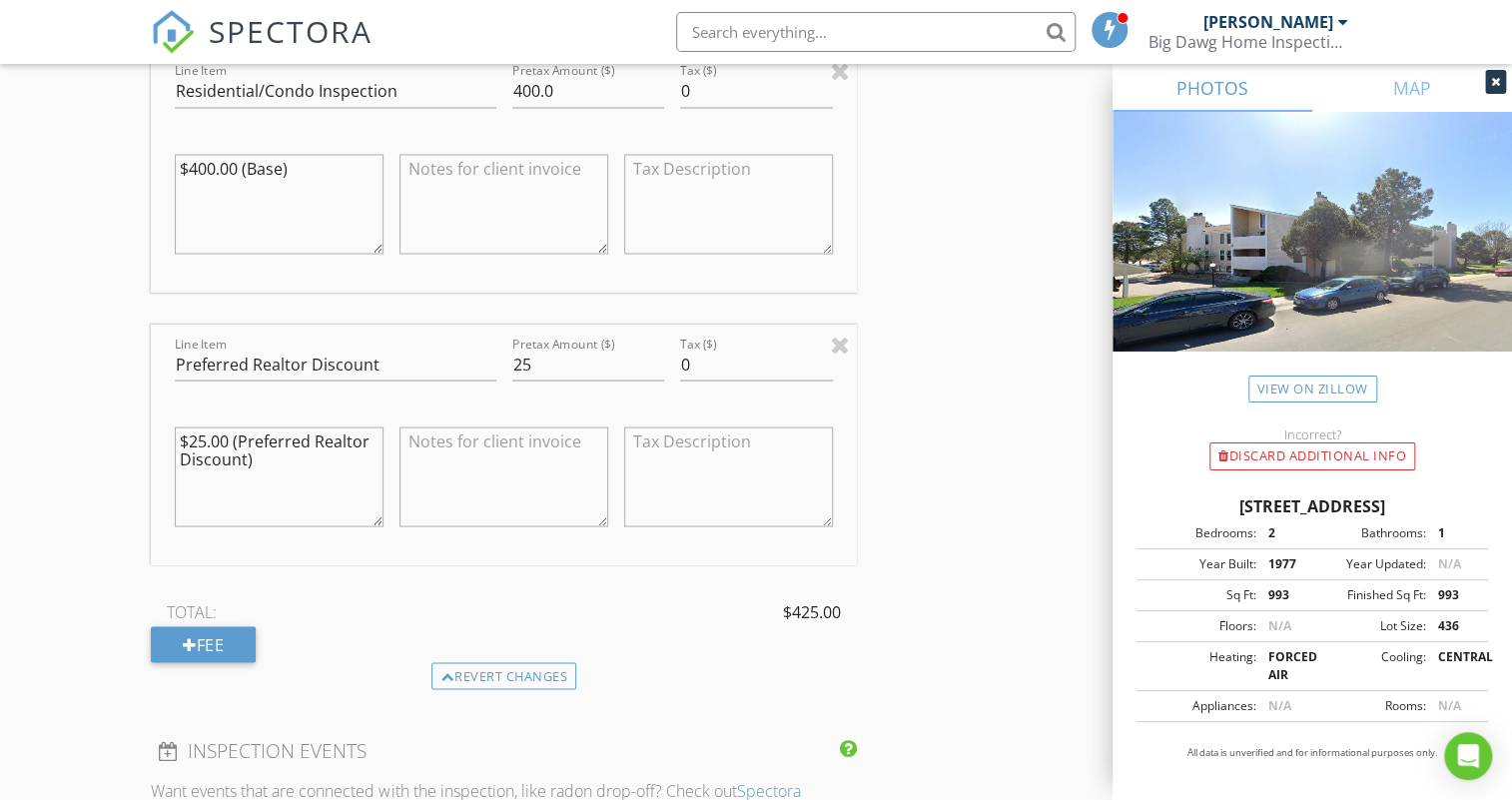 type on "$25.00 (Preferred Realtor Discount)" 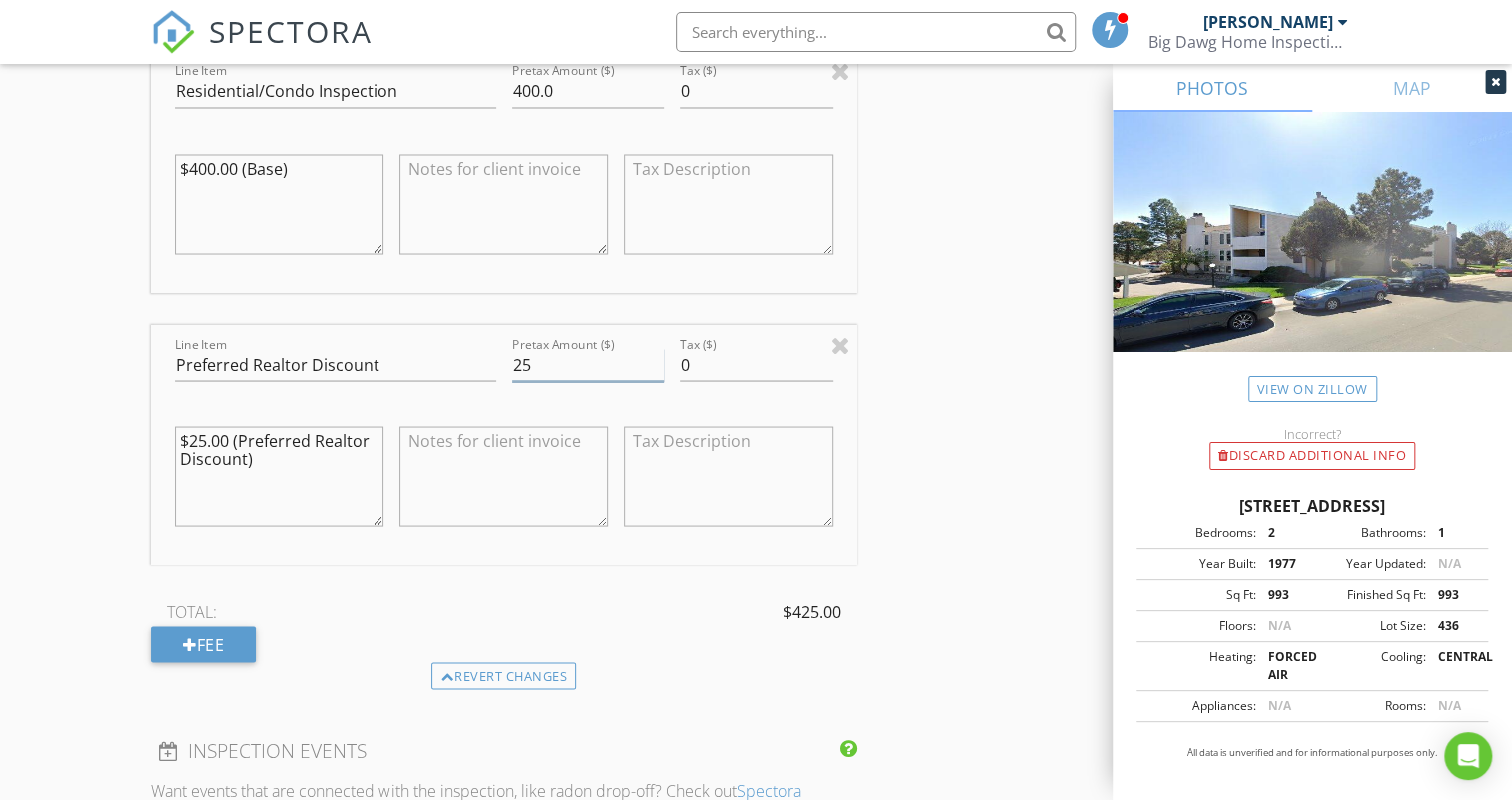 click on "25" at bounding box center (588, 364) 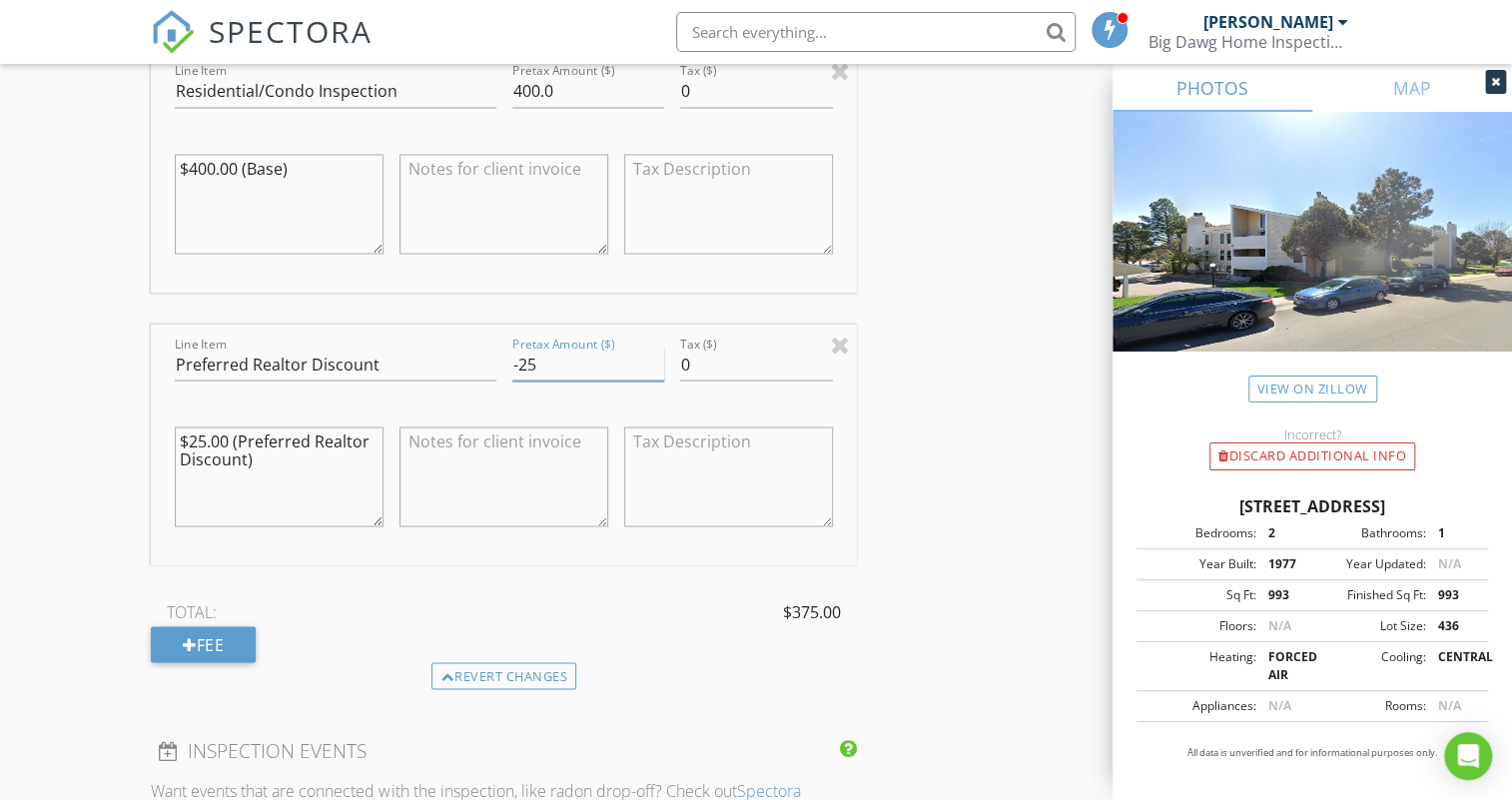 type on "-25" 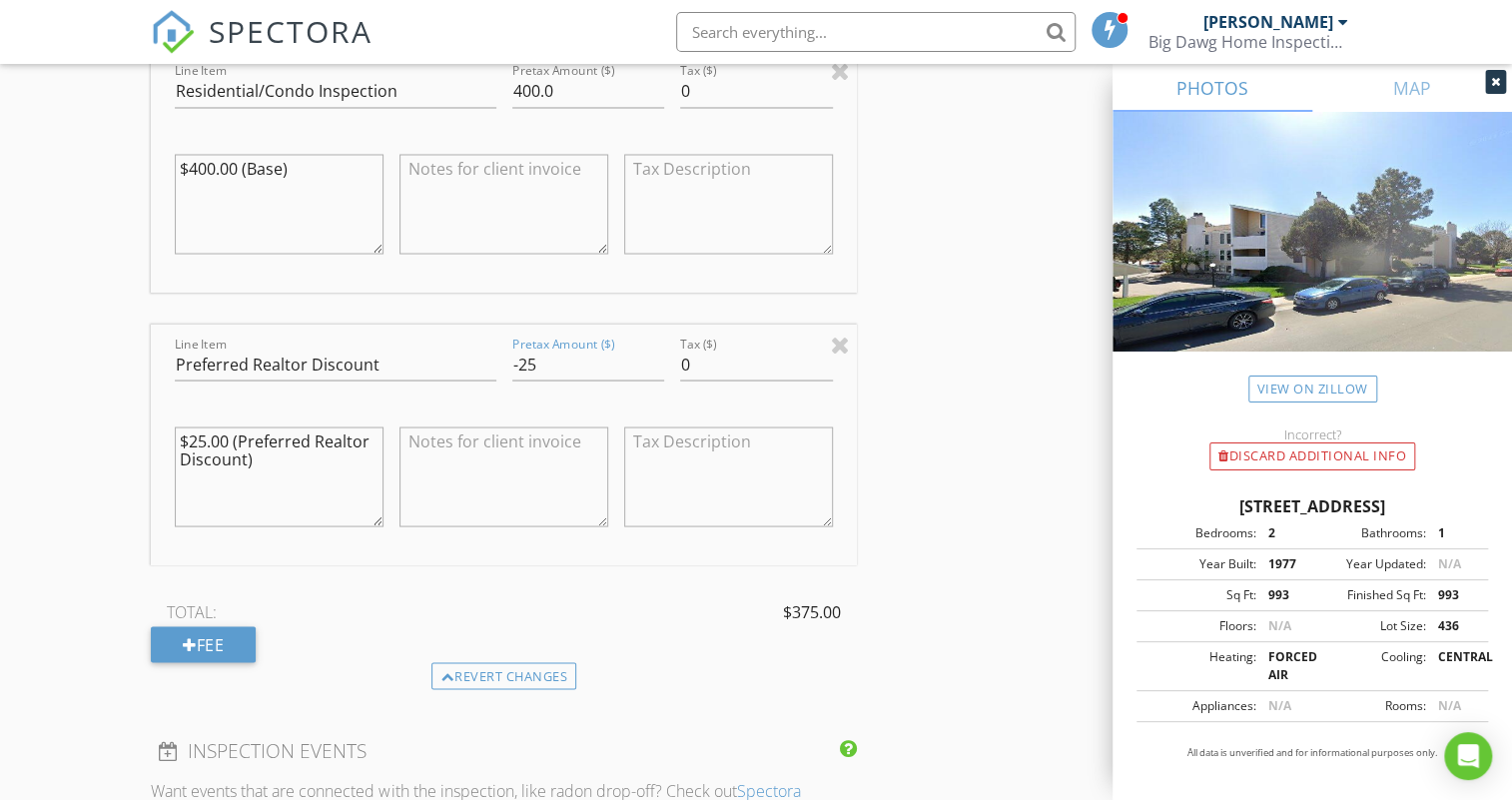 click on "$25.00 (Preferred Realtor Discount)" at bounding box center [279, 476] 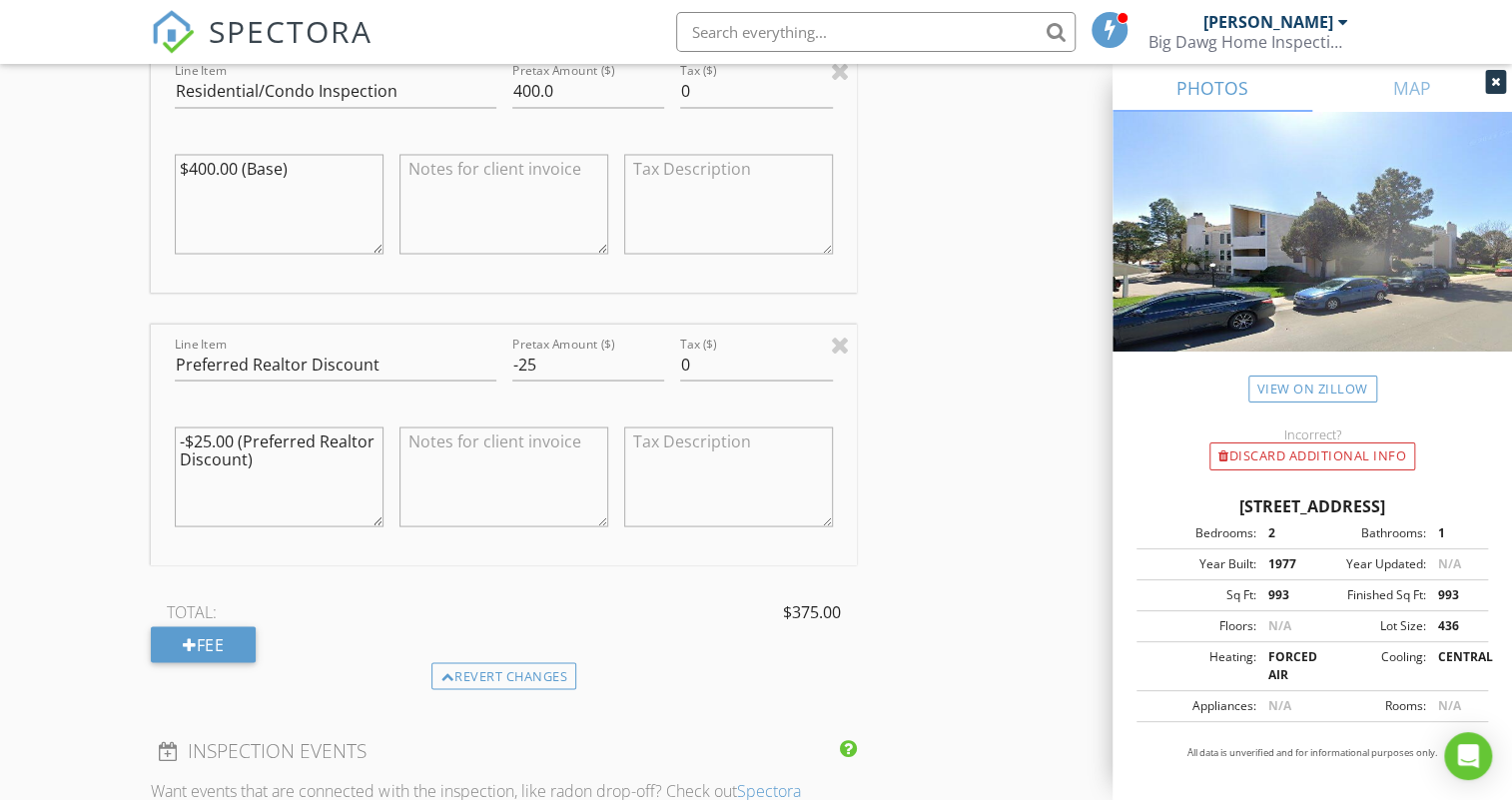 type on "-$25.00 (Preferred Realtor Discount)" 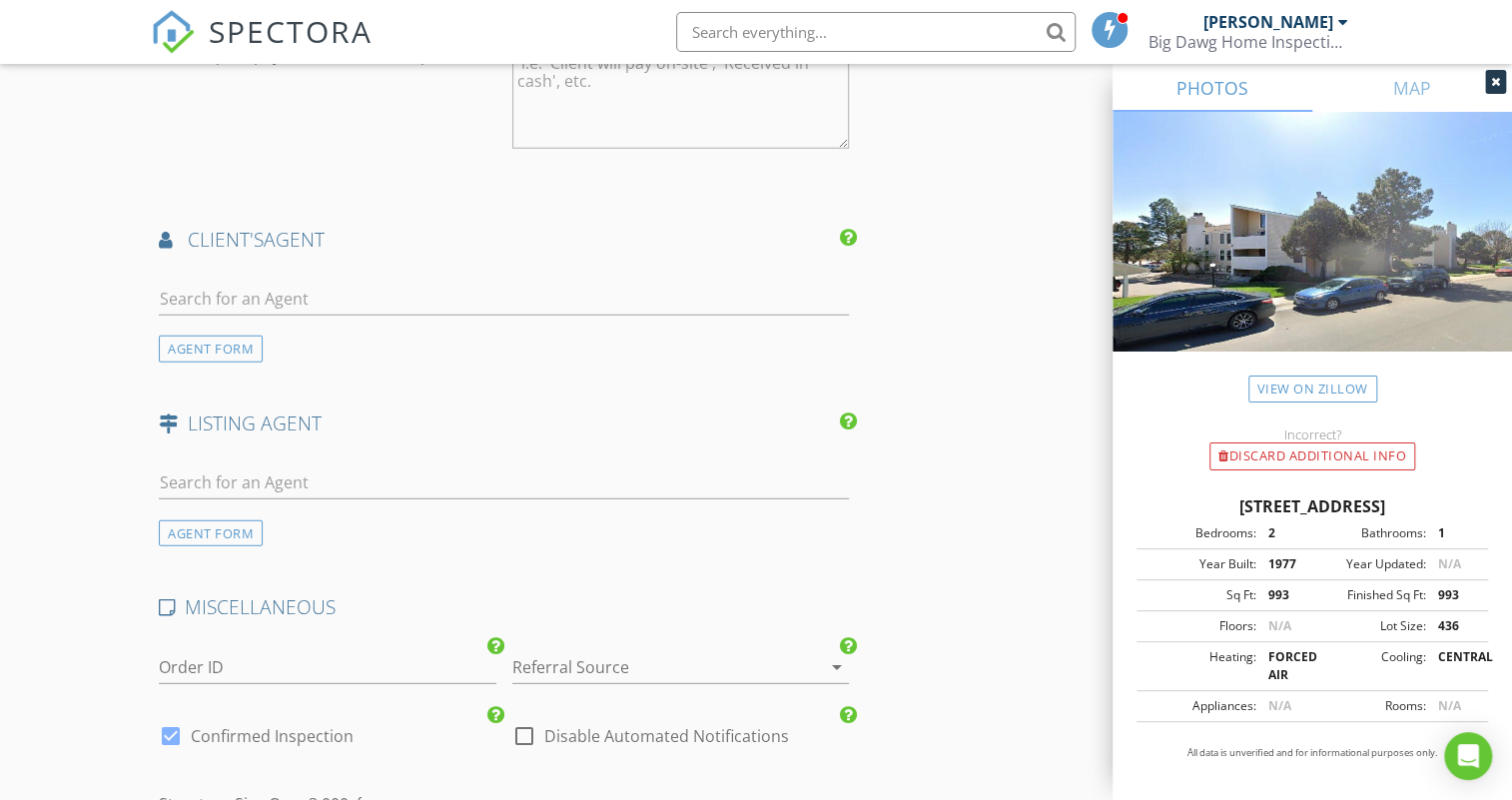 scroll, scrollTop: 2814, scrollLeft: 0, axis: vertical 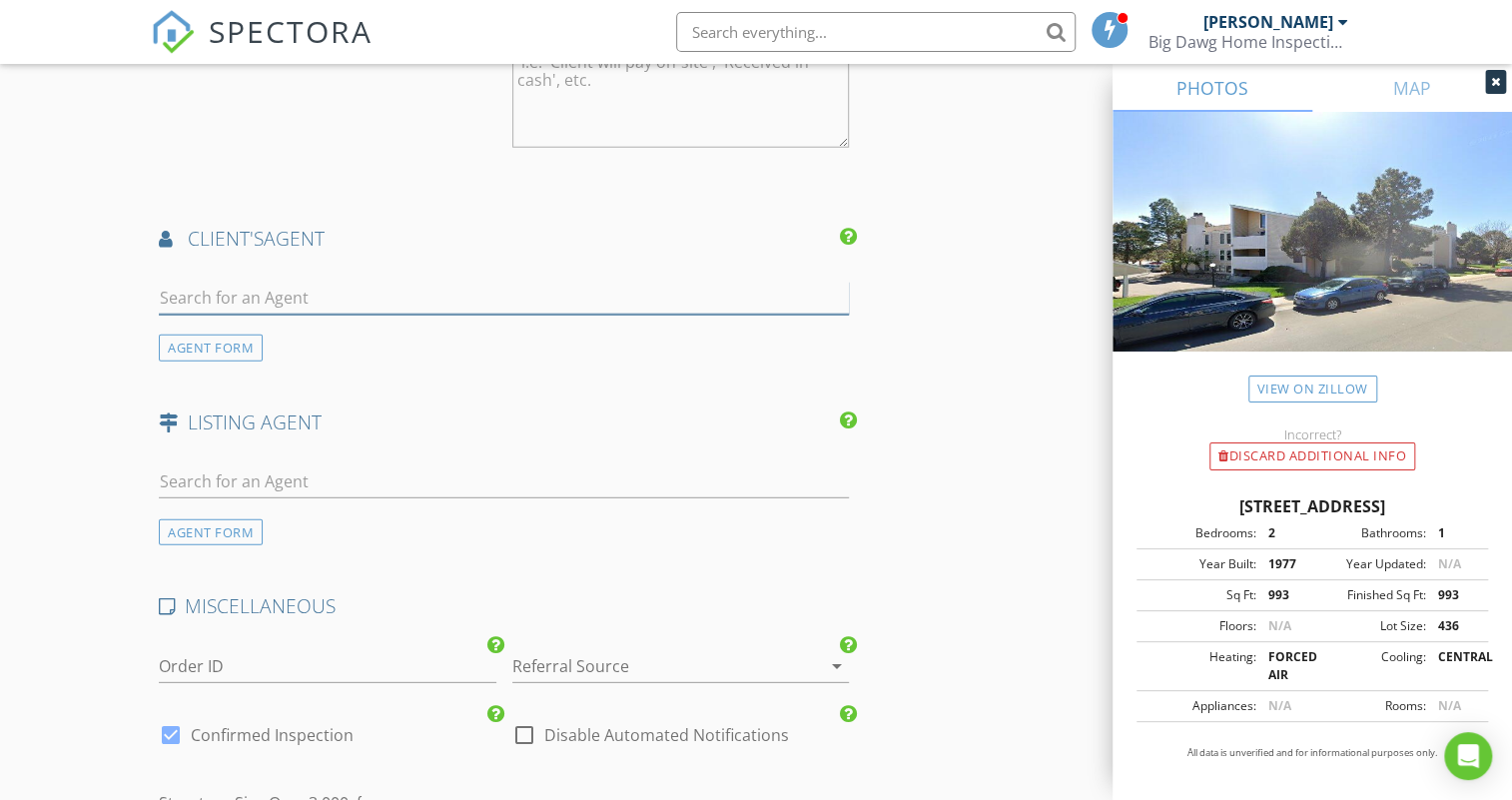 click at bounding box center (503, 298) 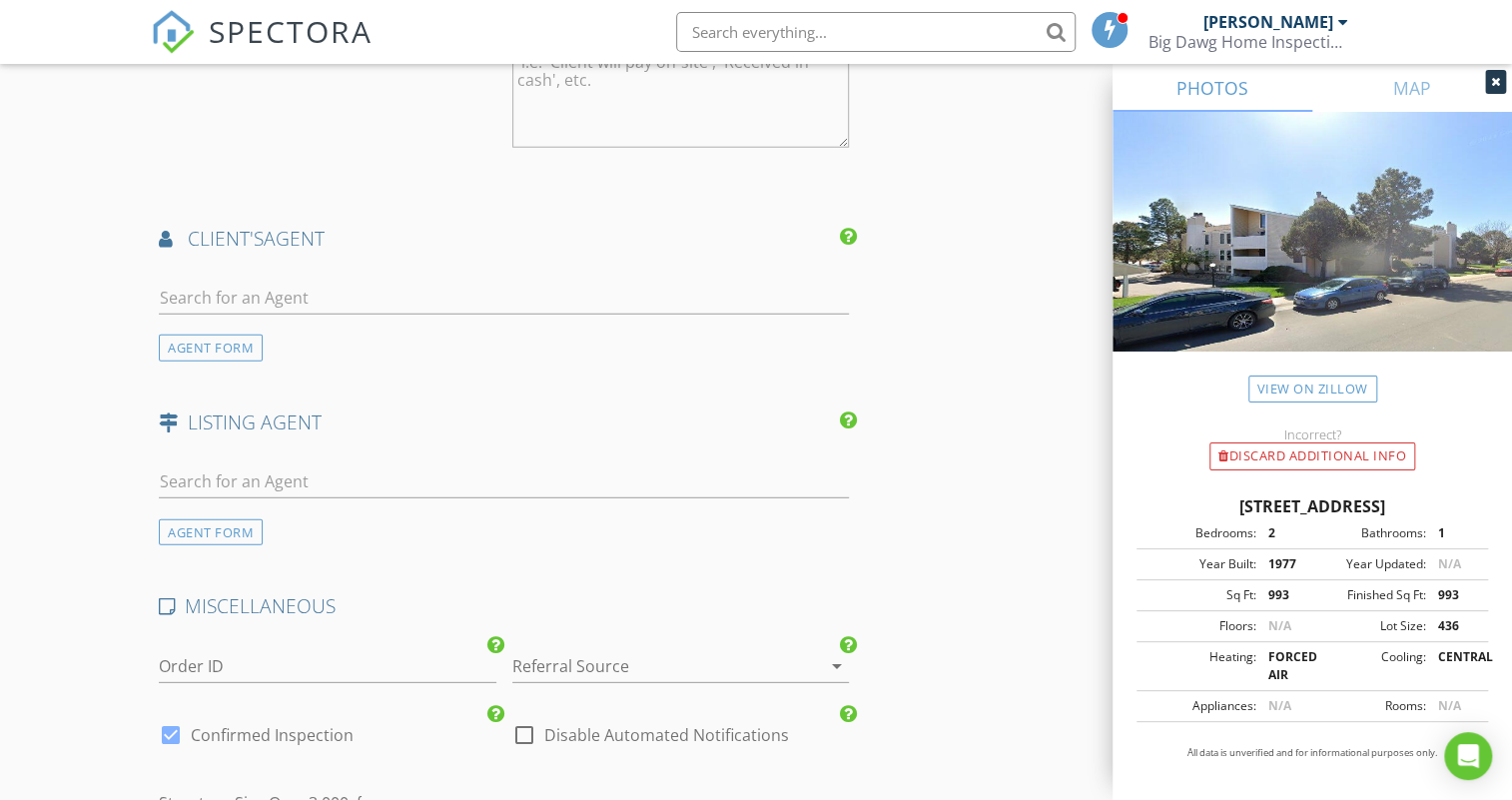 click on "AGENT FORM" at bounding box center [503, 314] 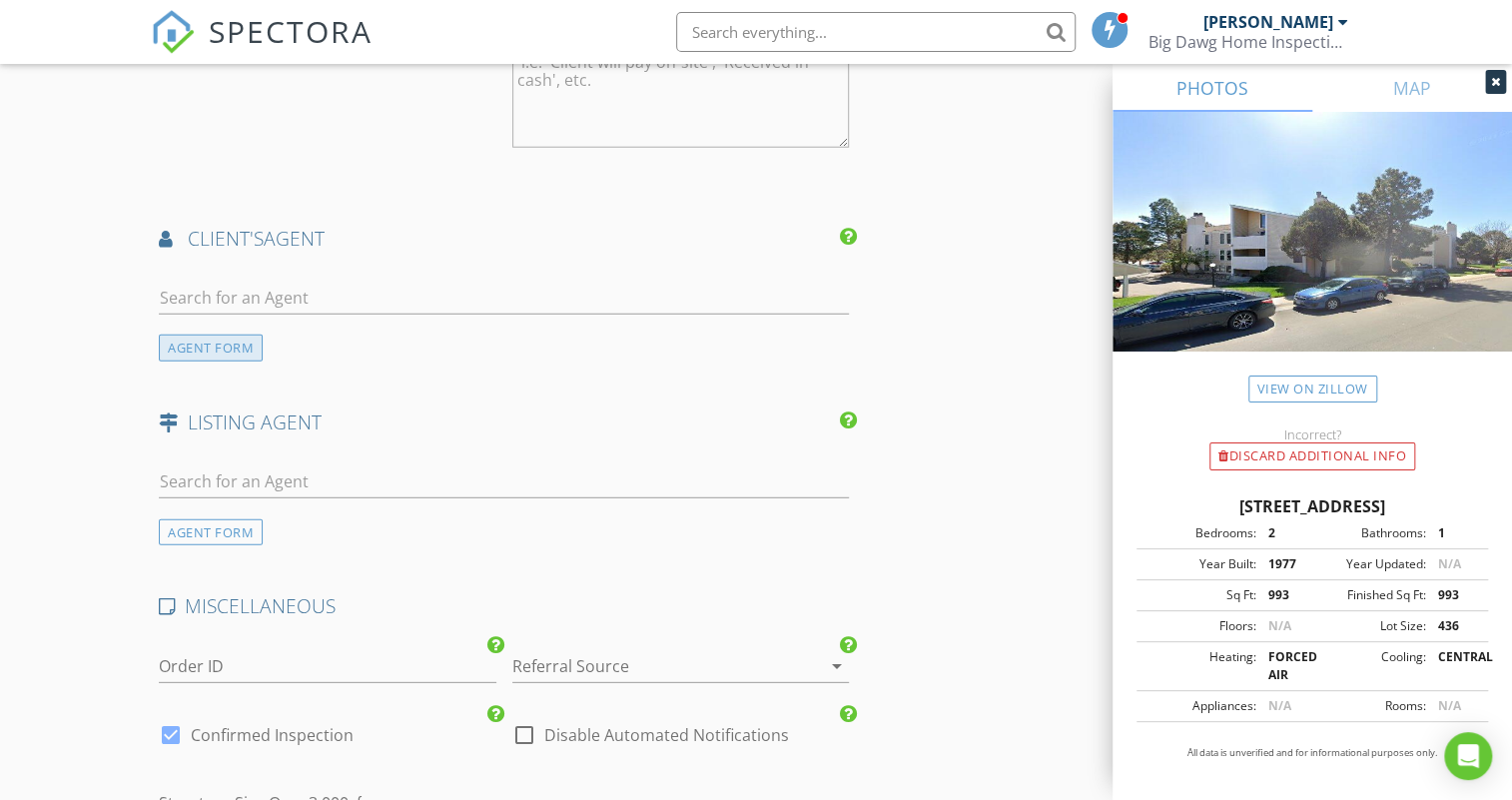 click on "AGENT FORM" at bounding box center [211, 348] 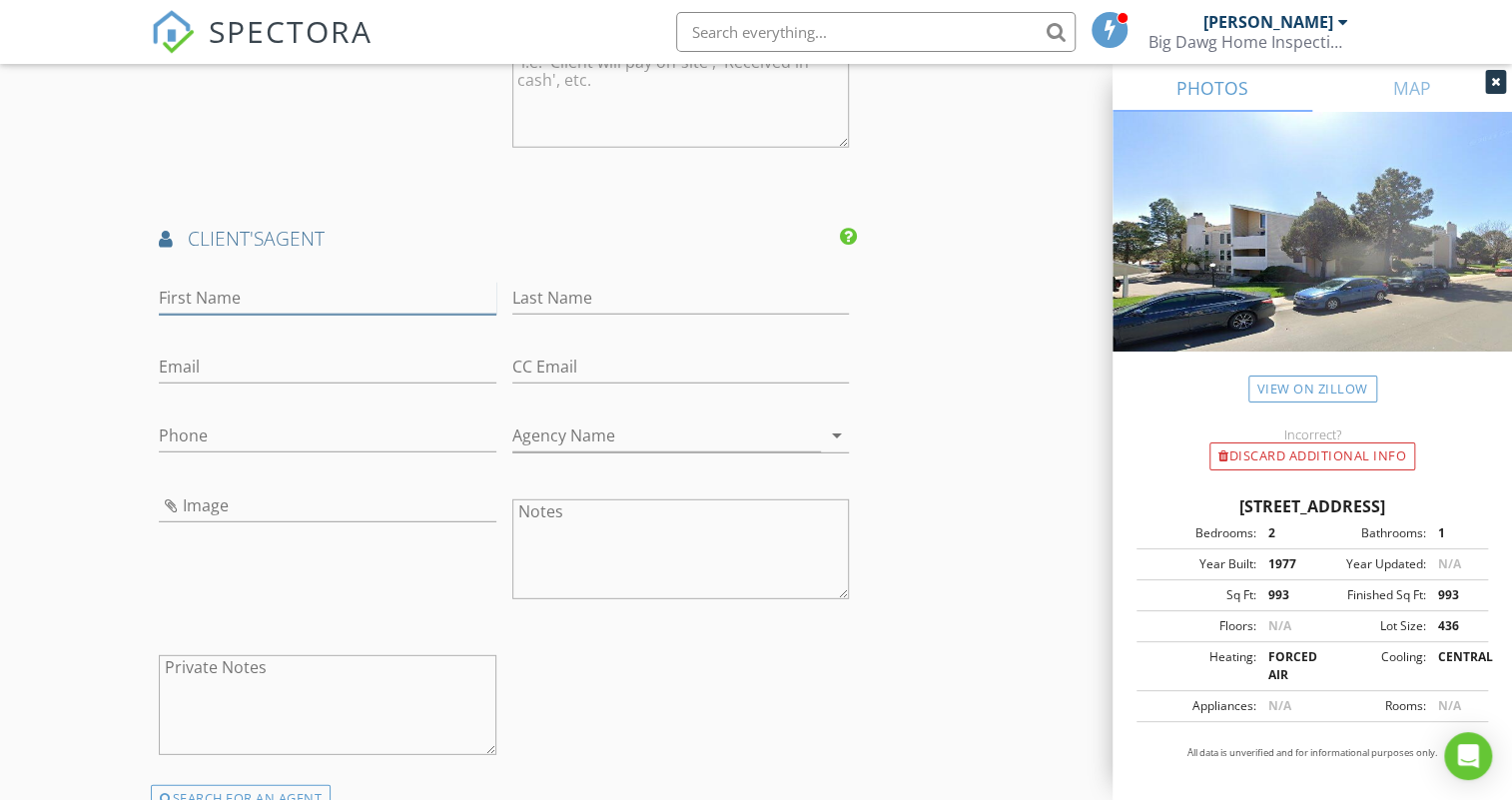 click on "First Name" at bounding box center [327, 298] 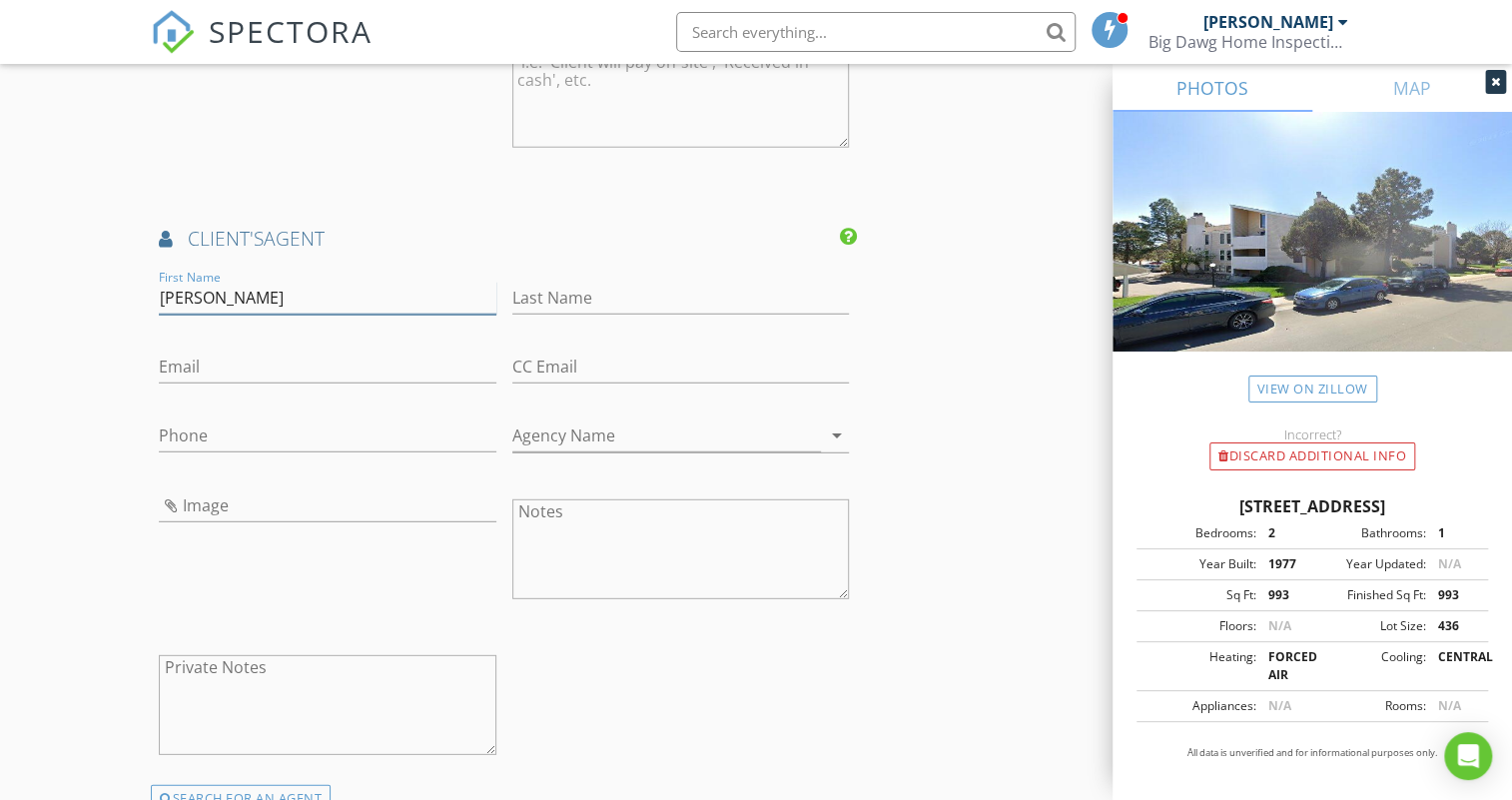 type on "Bryan" 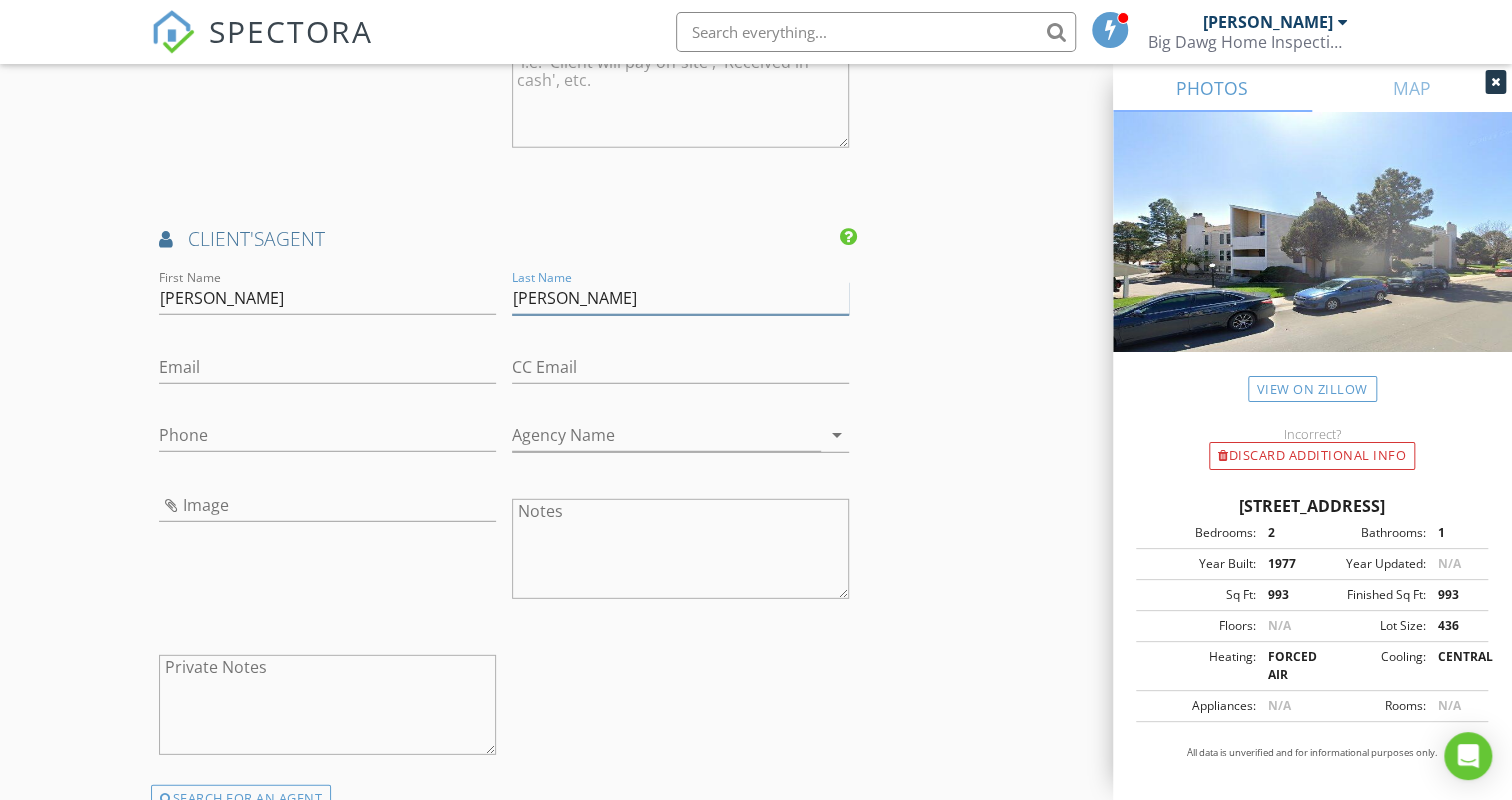 type on "Kurtz" 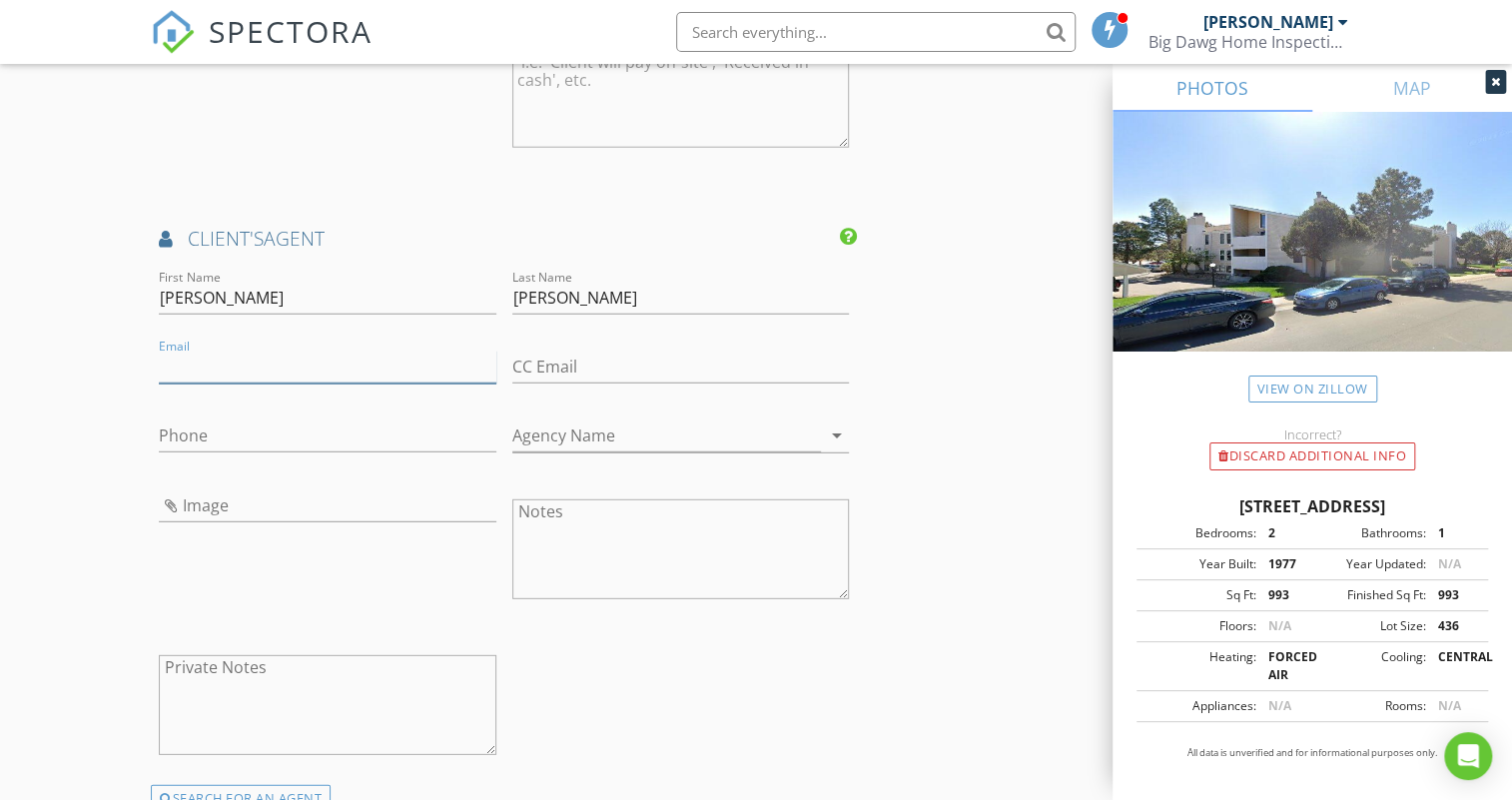 click on "Email" at bounding box center (327, 367) 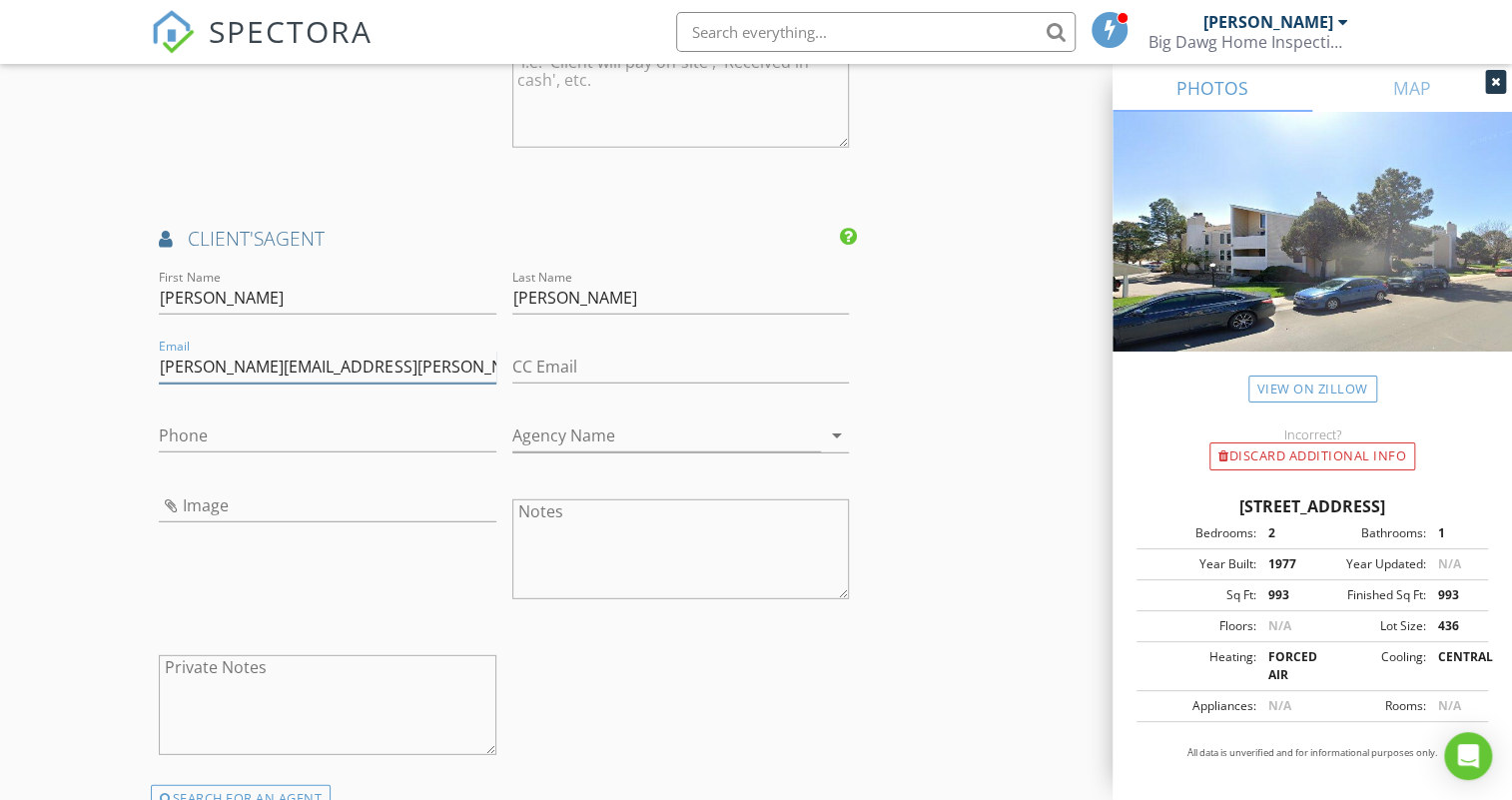 type on "bryan.kurtz@cbrealty.com" 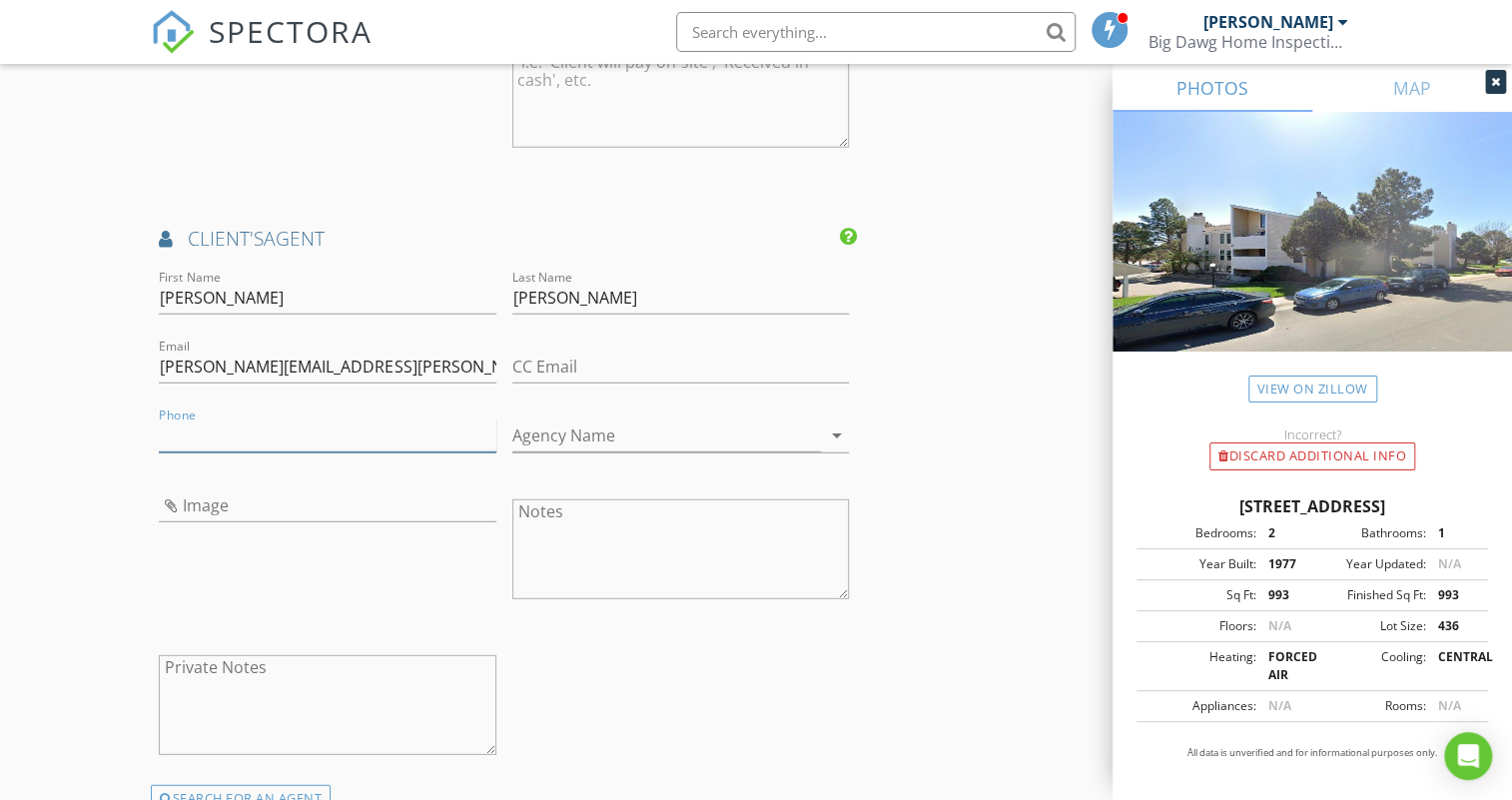 click on "Phone" at bounding box center (327, 435) 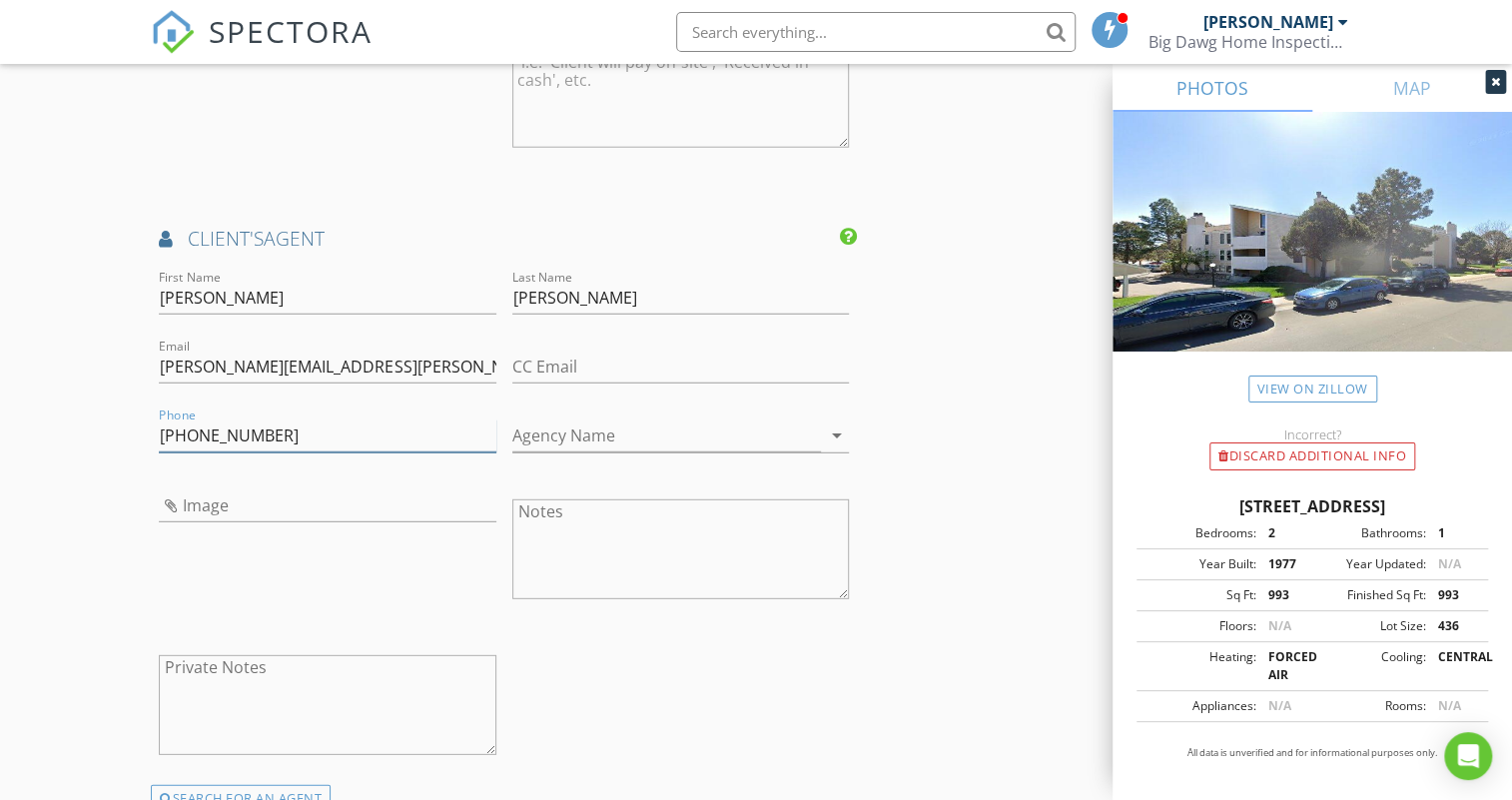 type on "720-421-4580" 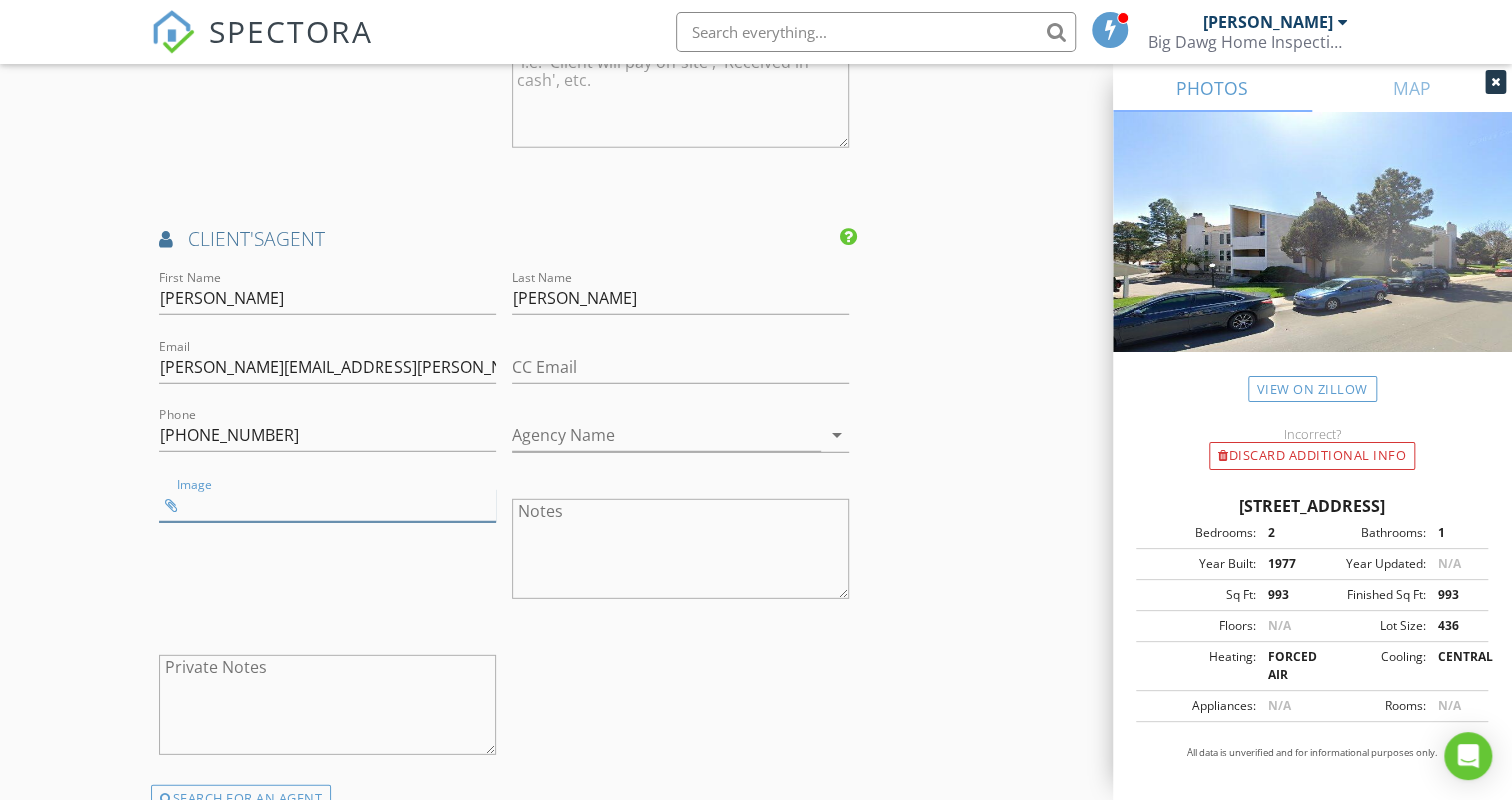 click at bounding box center [327, 505] 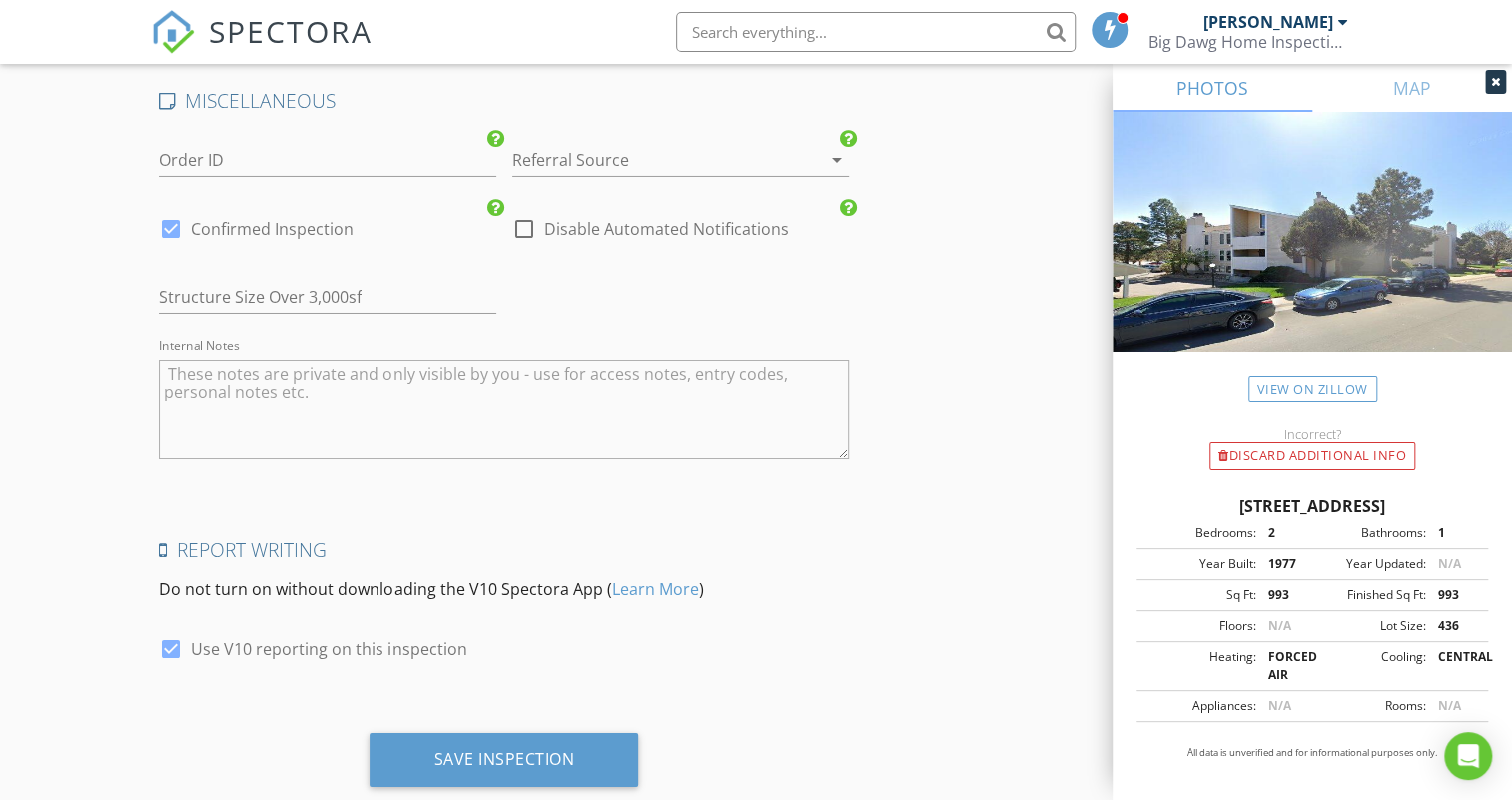 scroll, scrollTop: 3817, scrollLeft: 0, axis: vertical 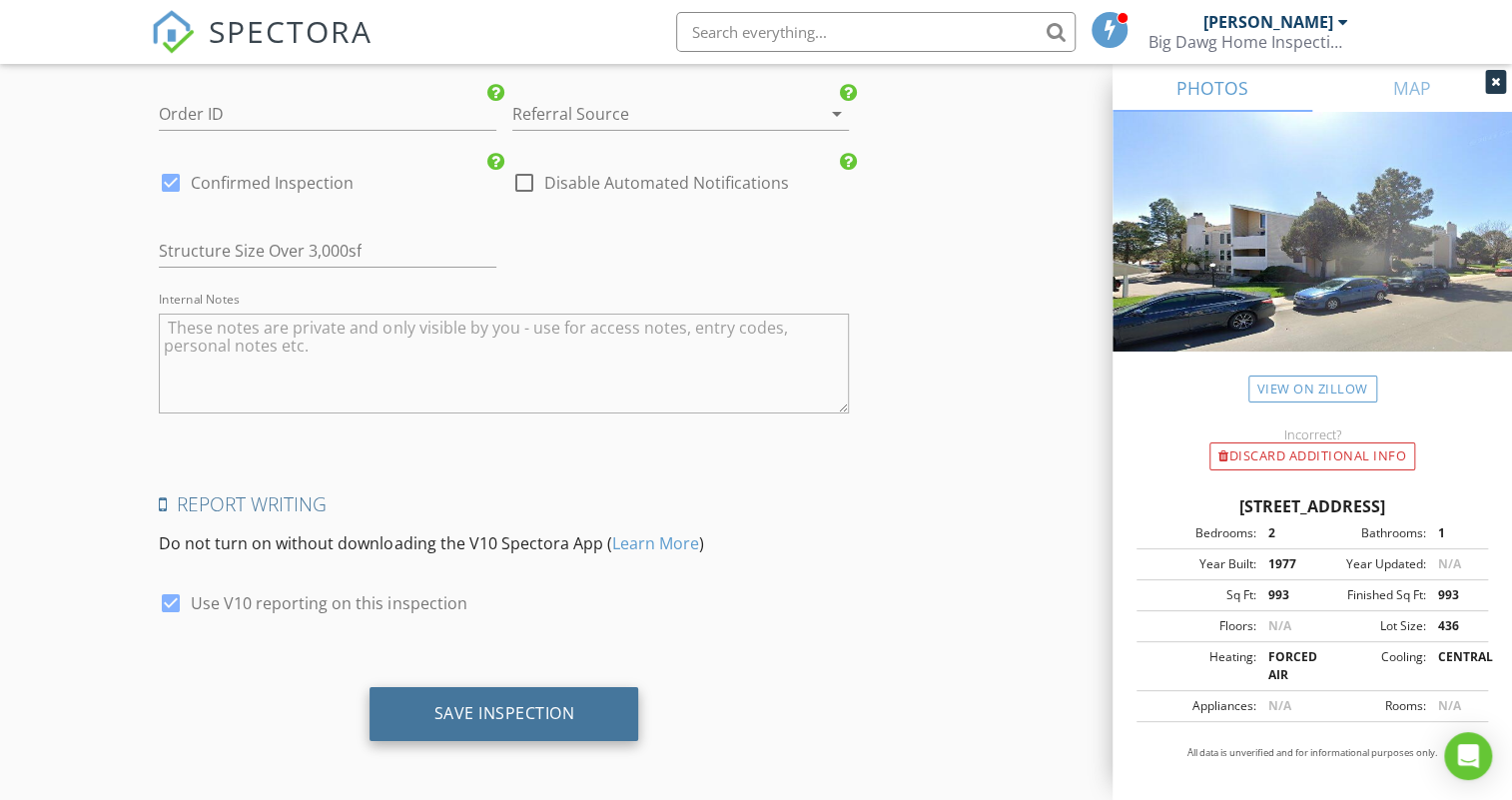 click on "Save Inspection" at bounding box center (503, 713) 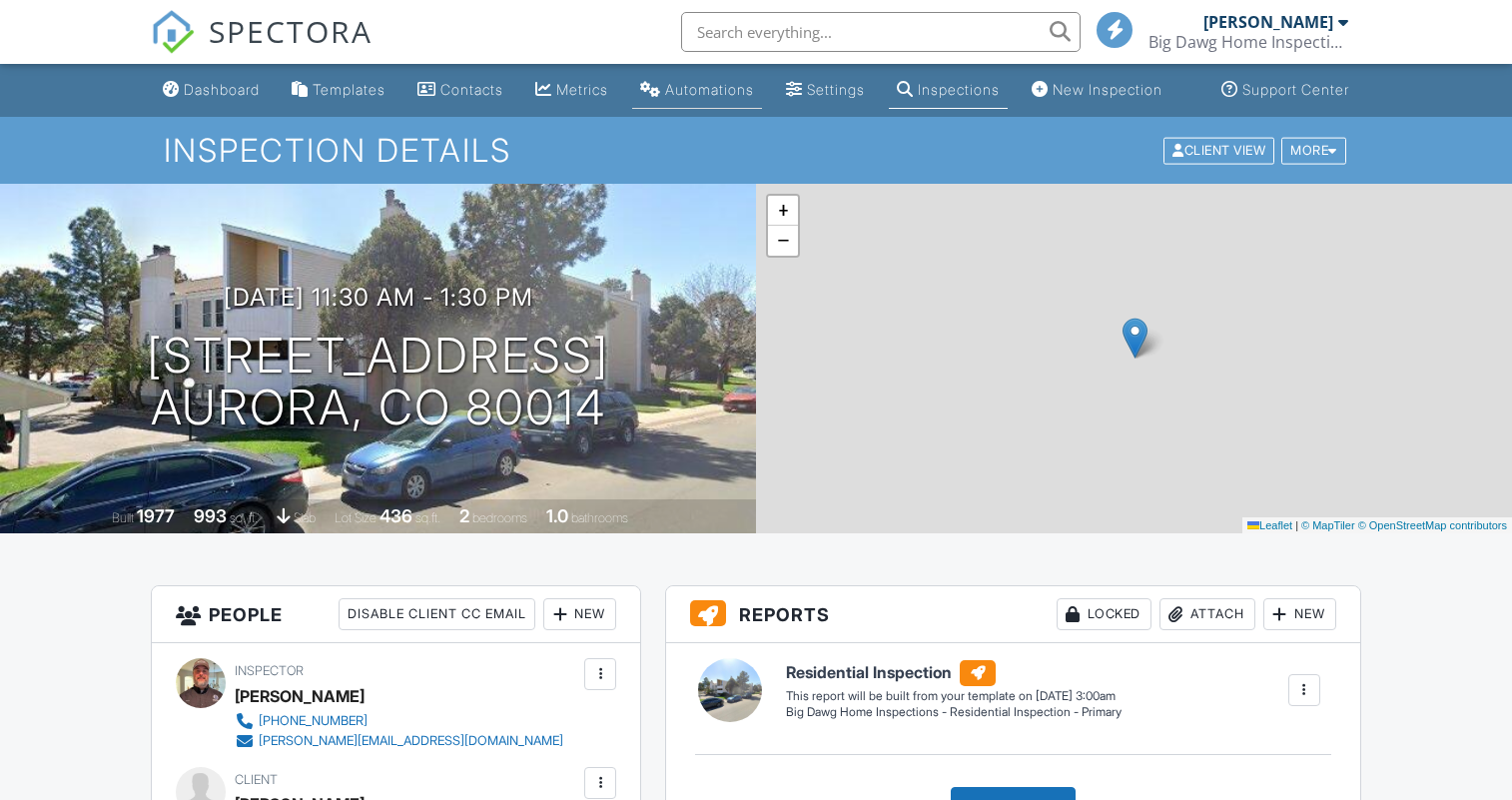 scroll, scrollTop: 0, scrollLeft: 0, axis: both 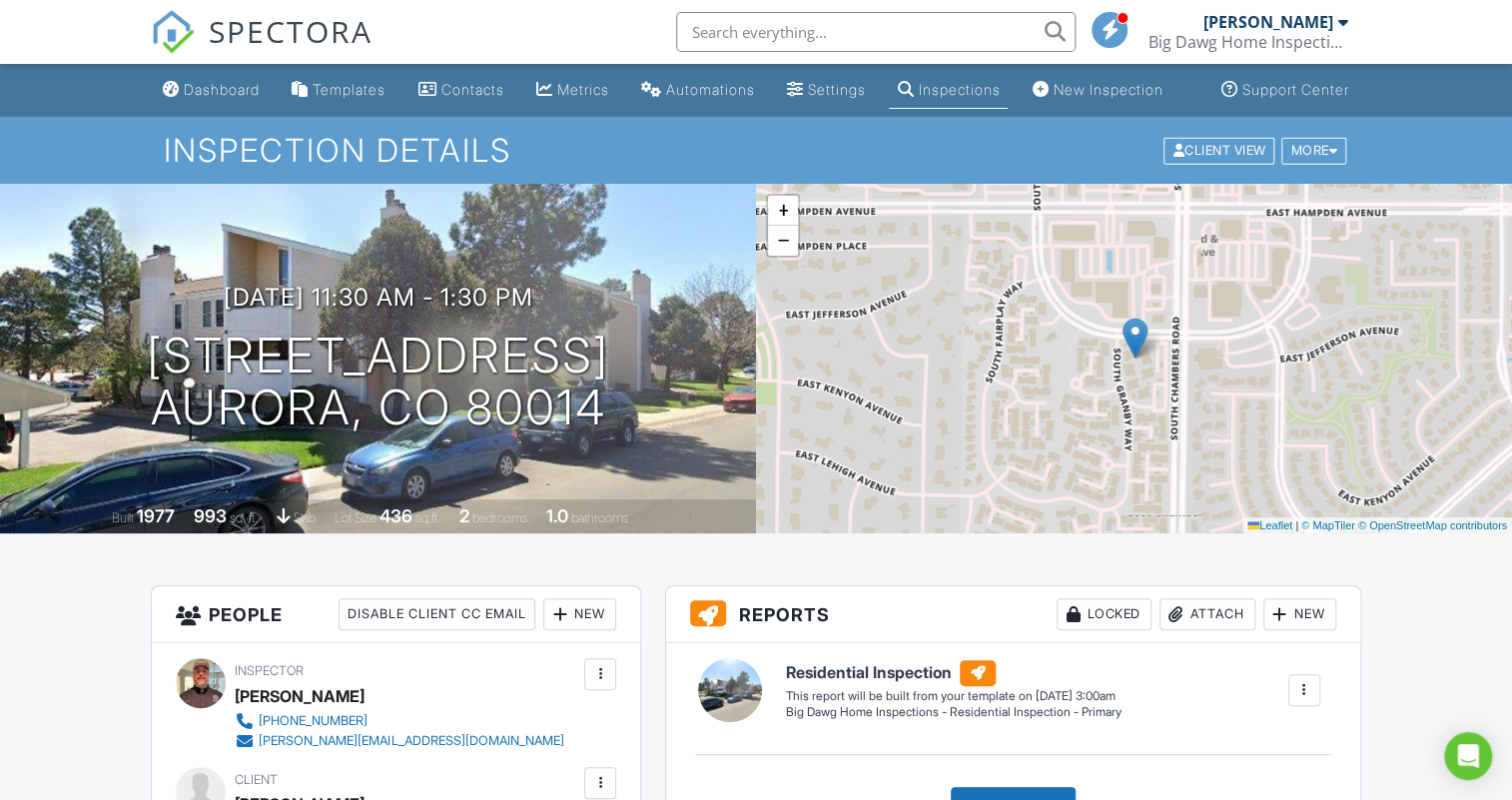 click on "Dashboard" at bounding box center (222, 89) 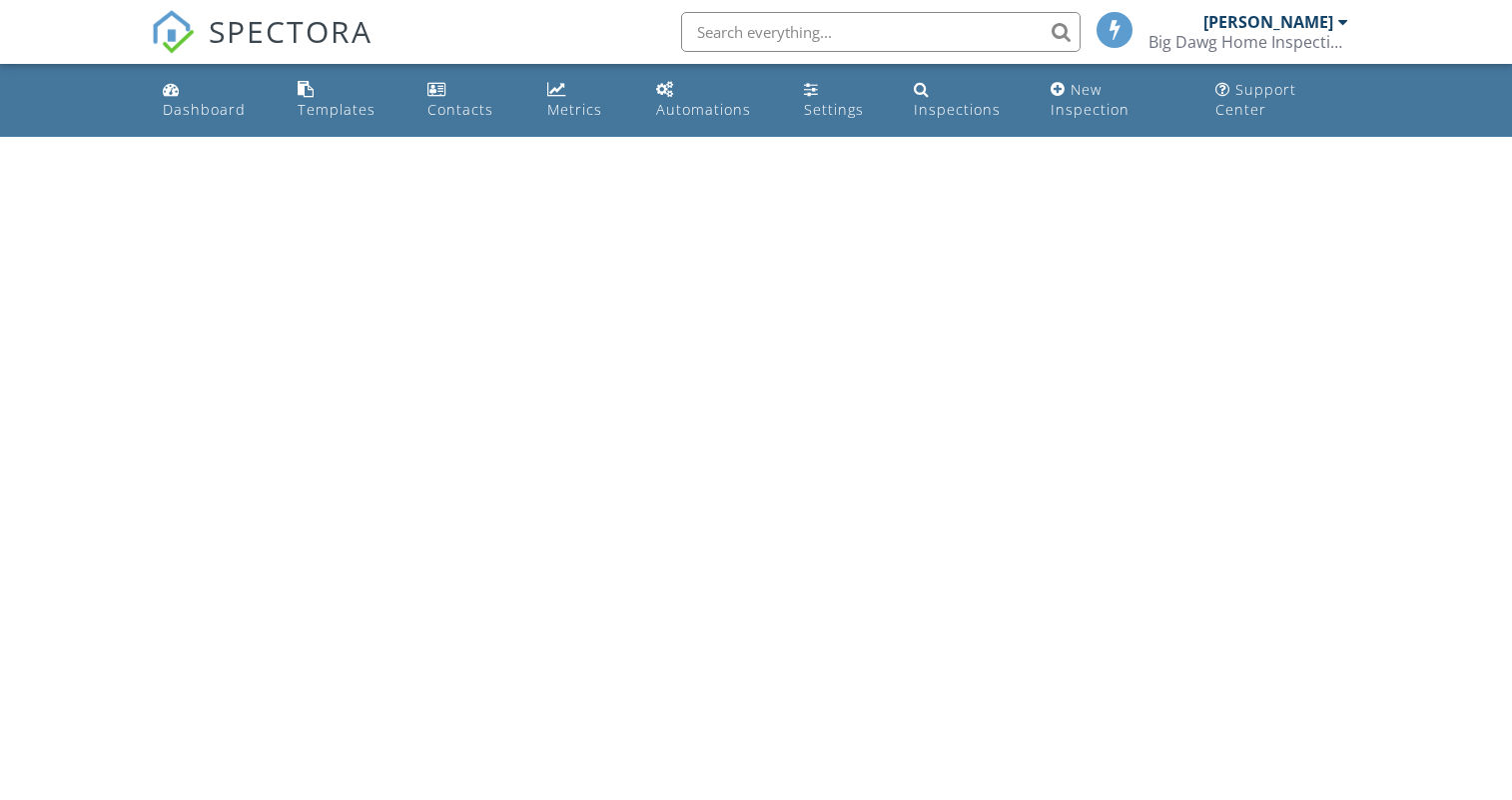 scroll, scrollTop: 0, scrollLeft: 0, axis: both 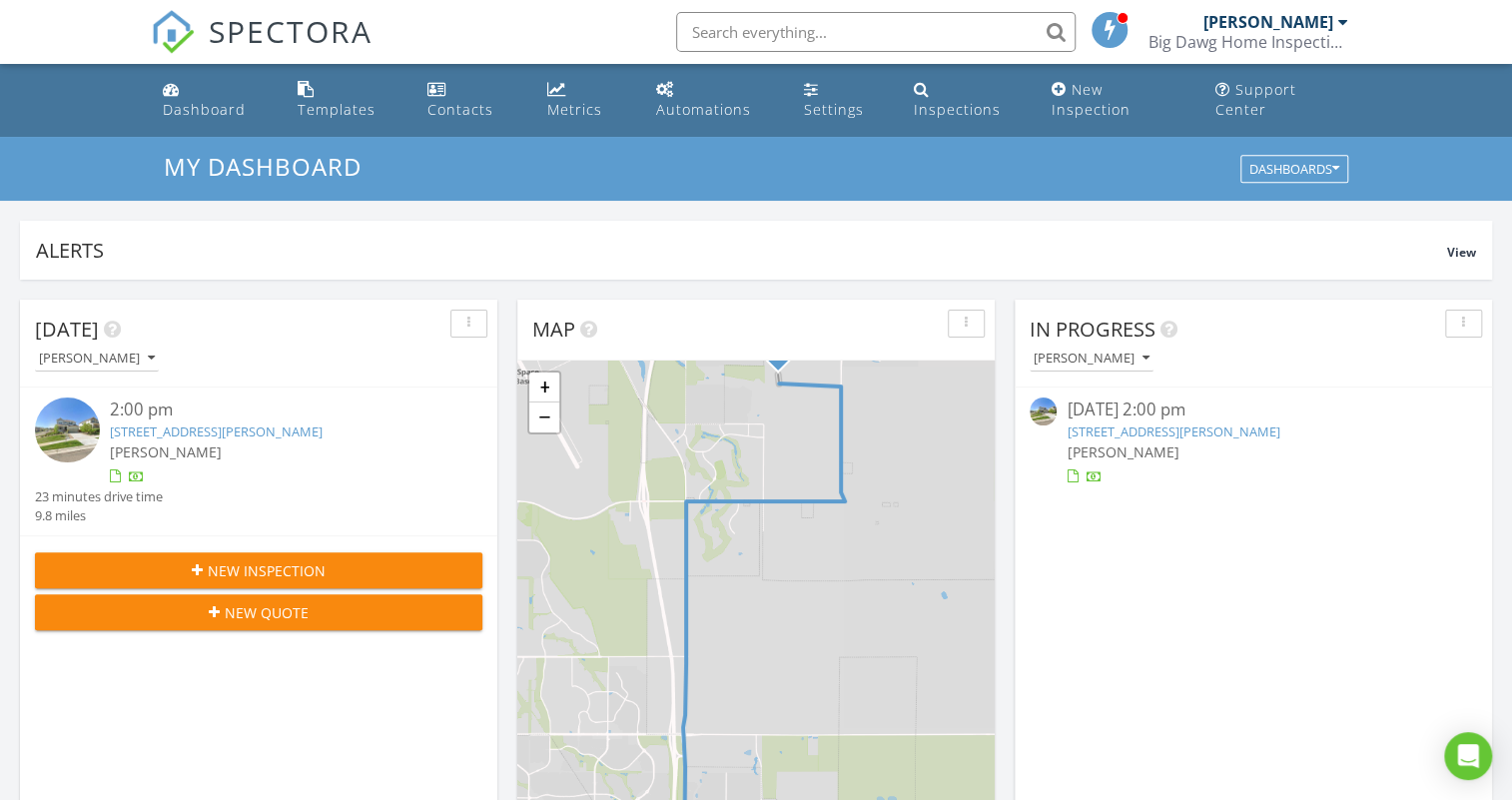 click on "My Dashboard
Dashboards" at bounding box center (756, 169) 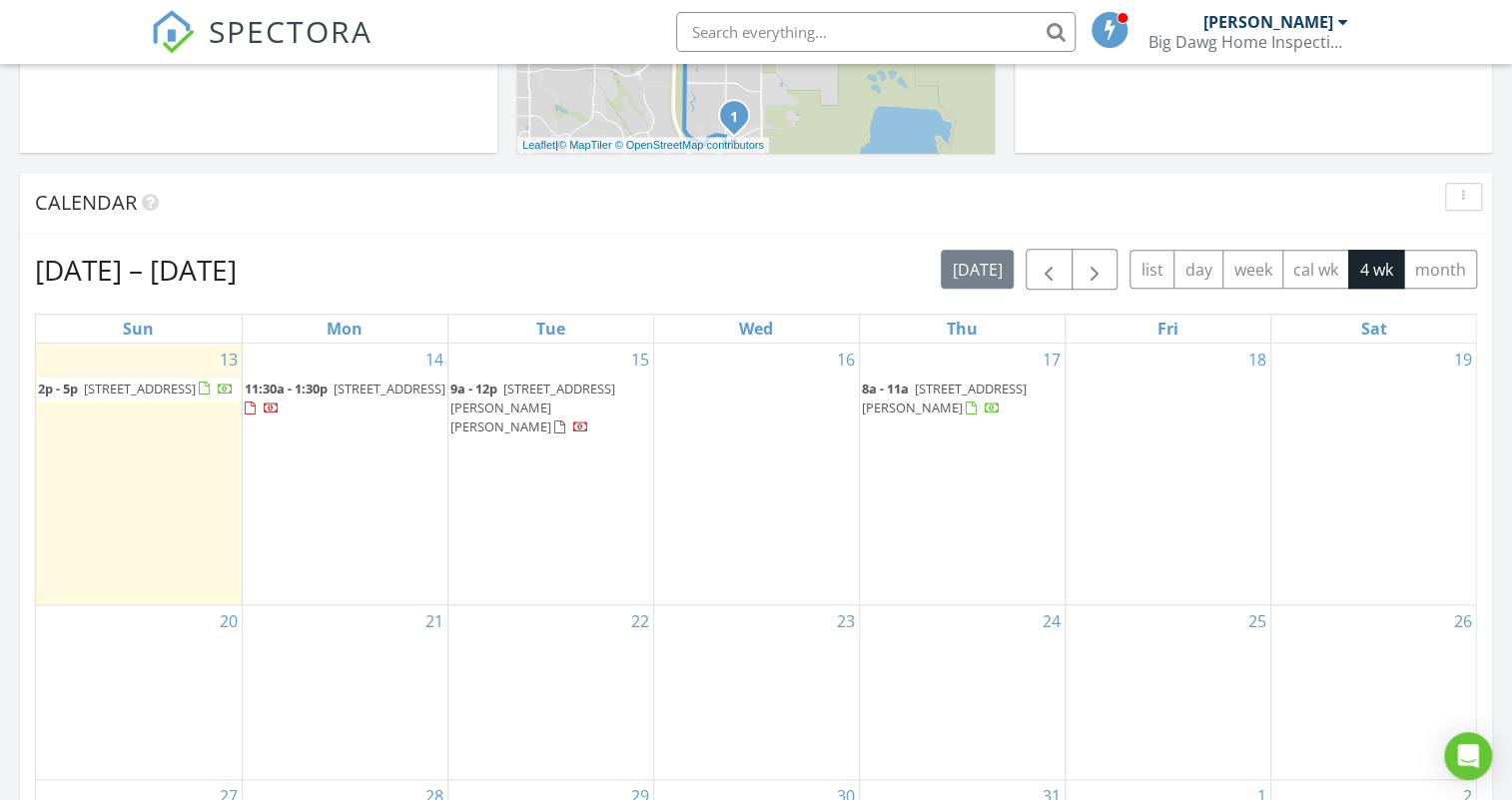 scroll, scrollTop: 817, scrollLeft: 0, axis: vertical 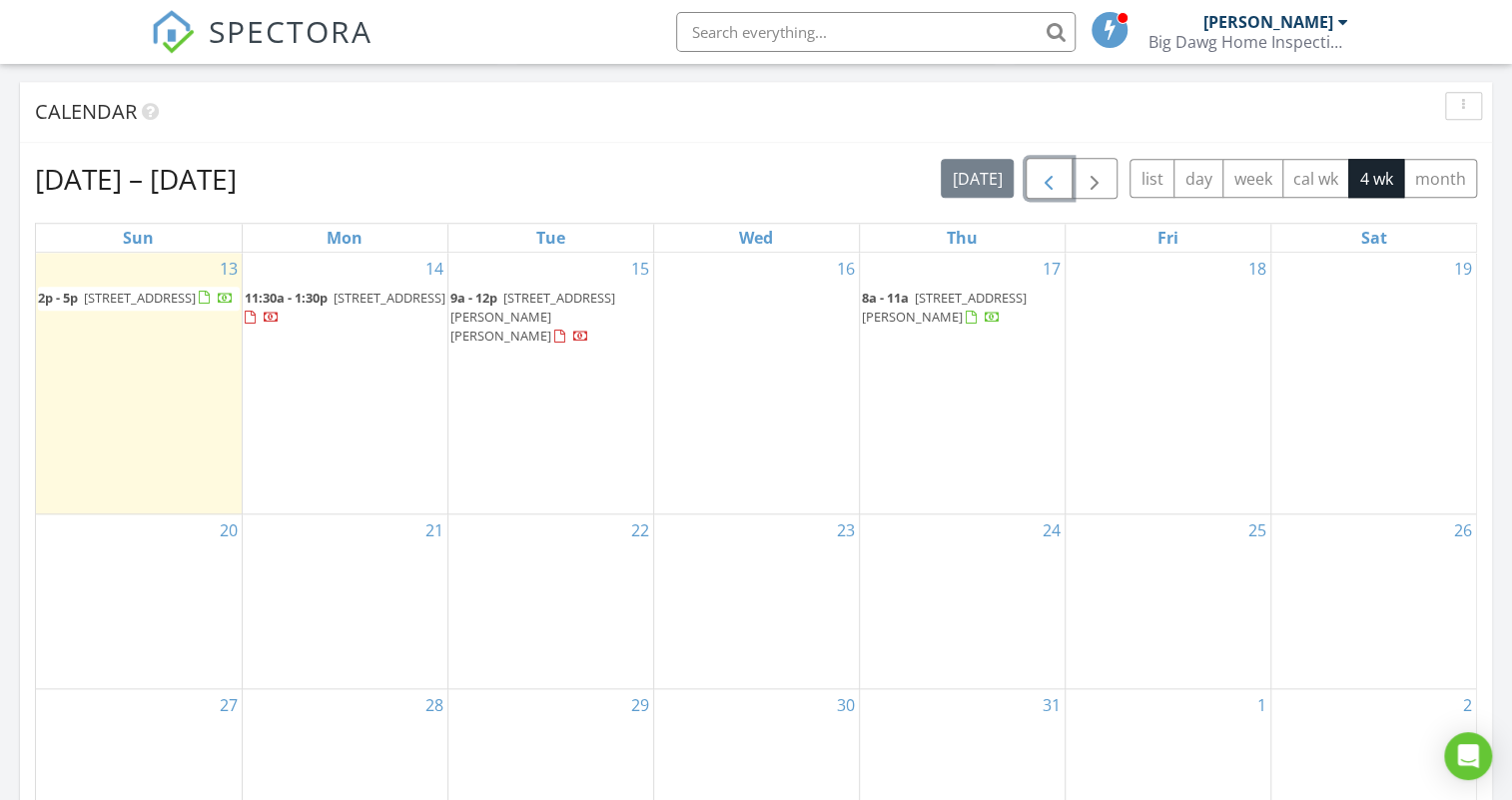 click at bounding box center (1049, 179) 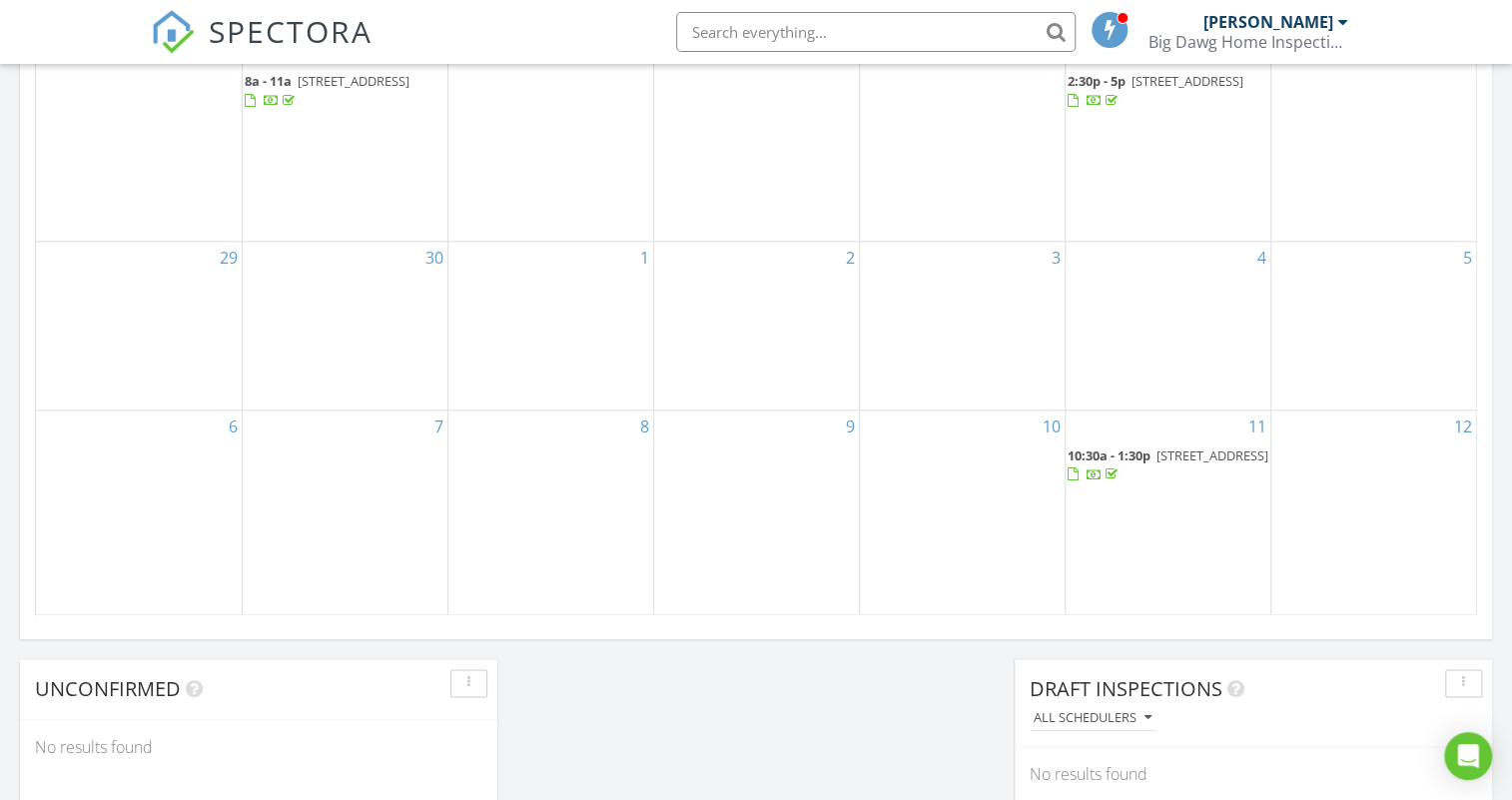 scroll, scrollTop: 1270, scrollLeft: 0, axis: vertical 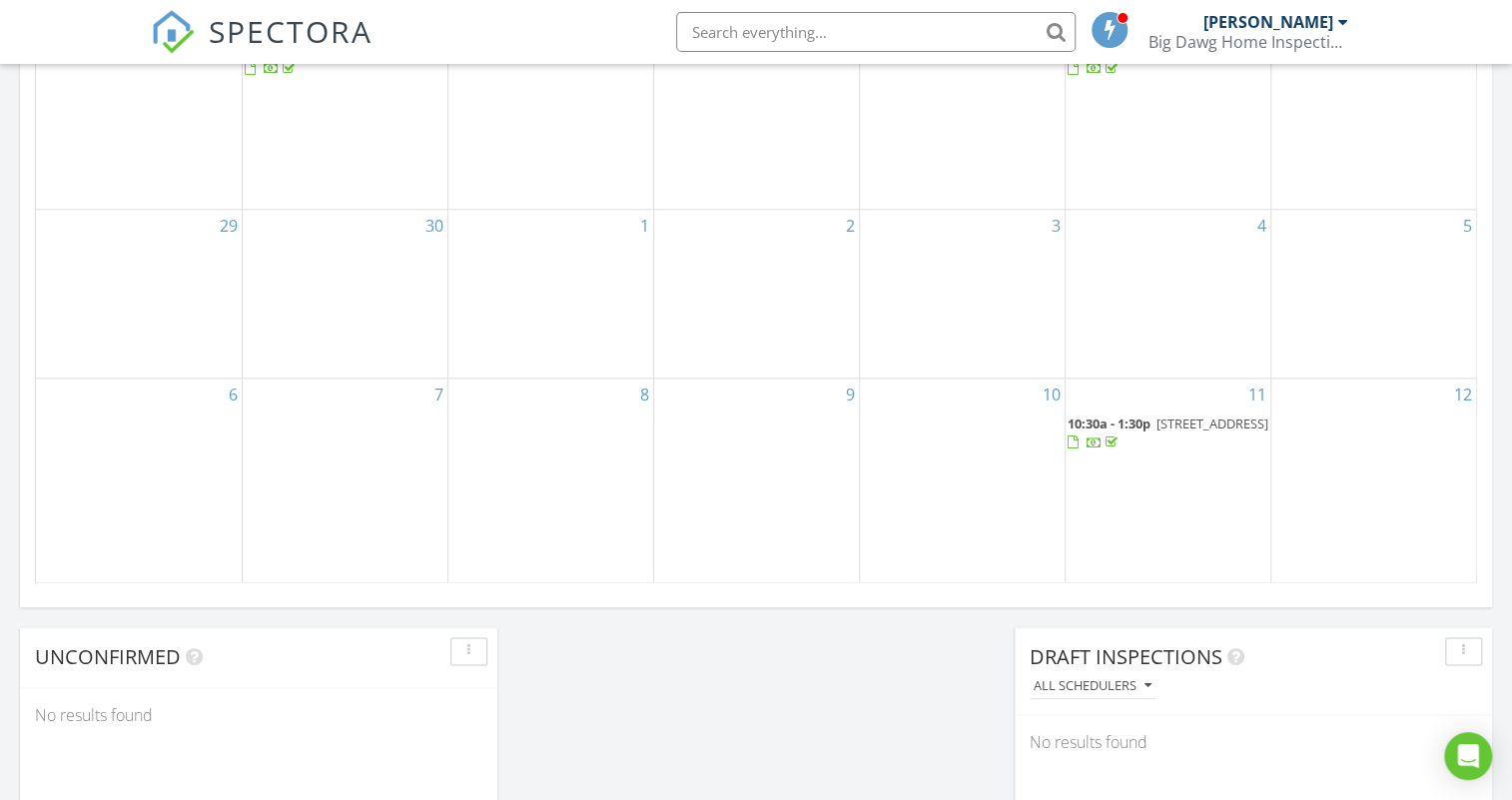 click on "3274 S Heather Gardens Way, Aurora 80014" at bounding box center [1212, 423] 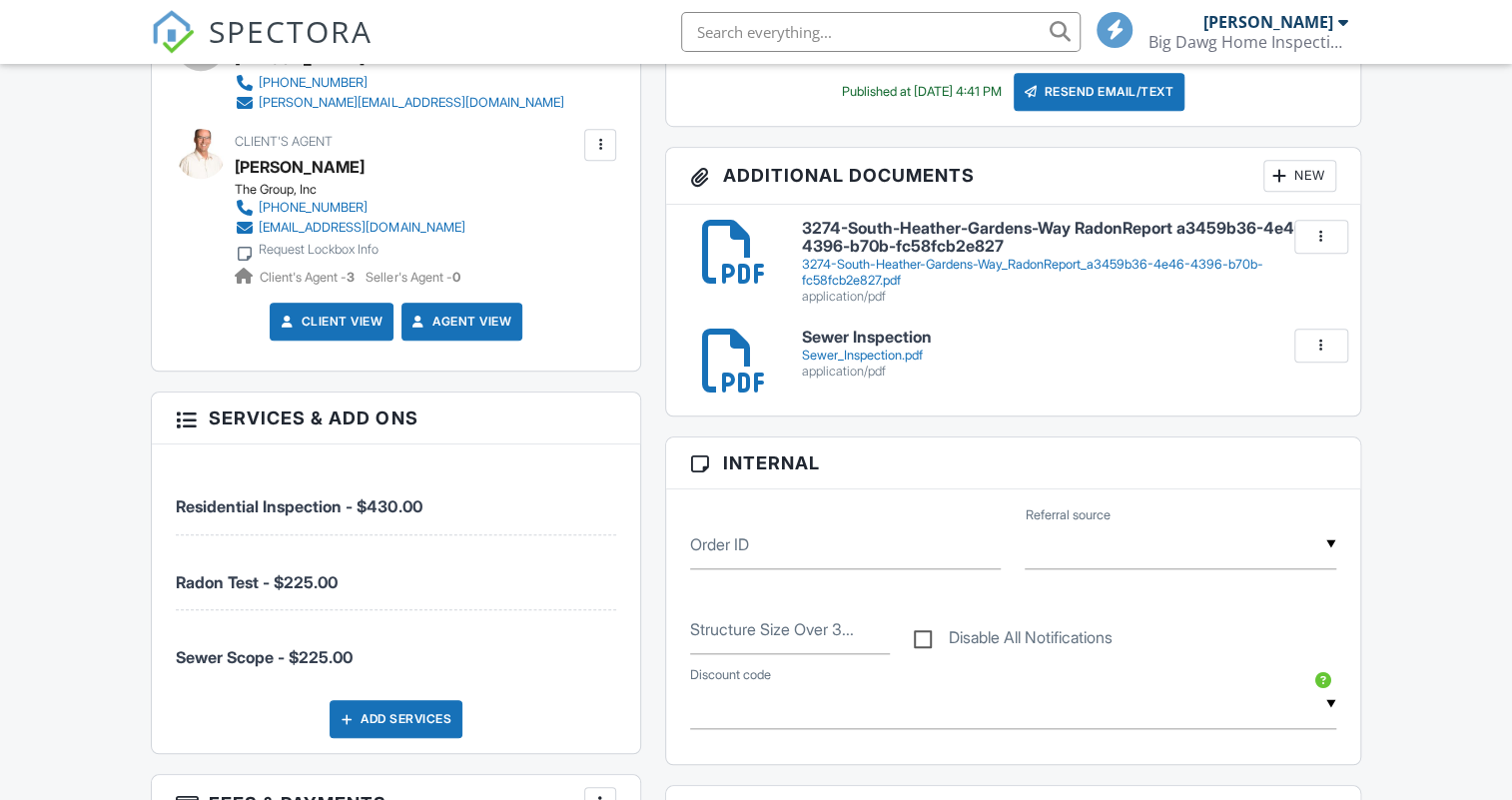 scroll, scrollTop: 1019, scrollLeft: 0, axis: vertical 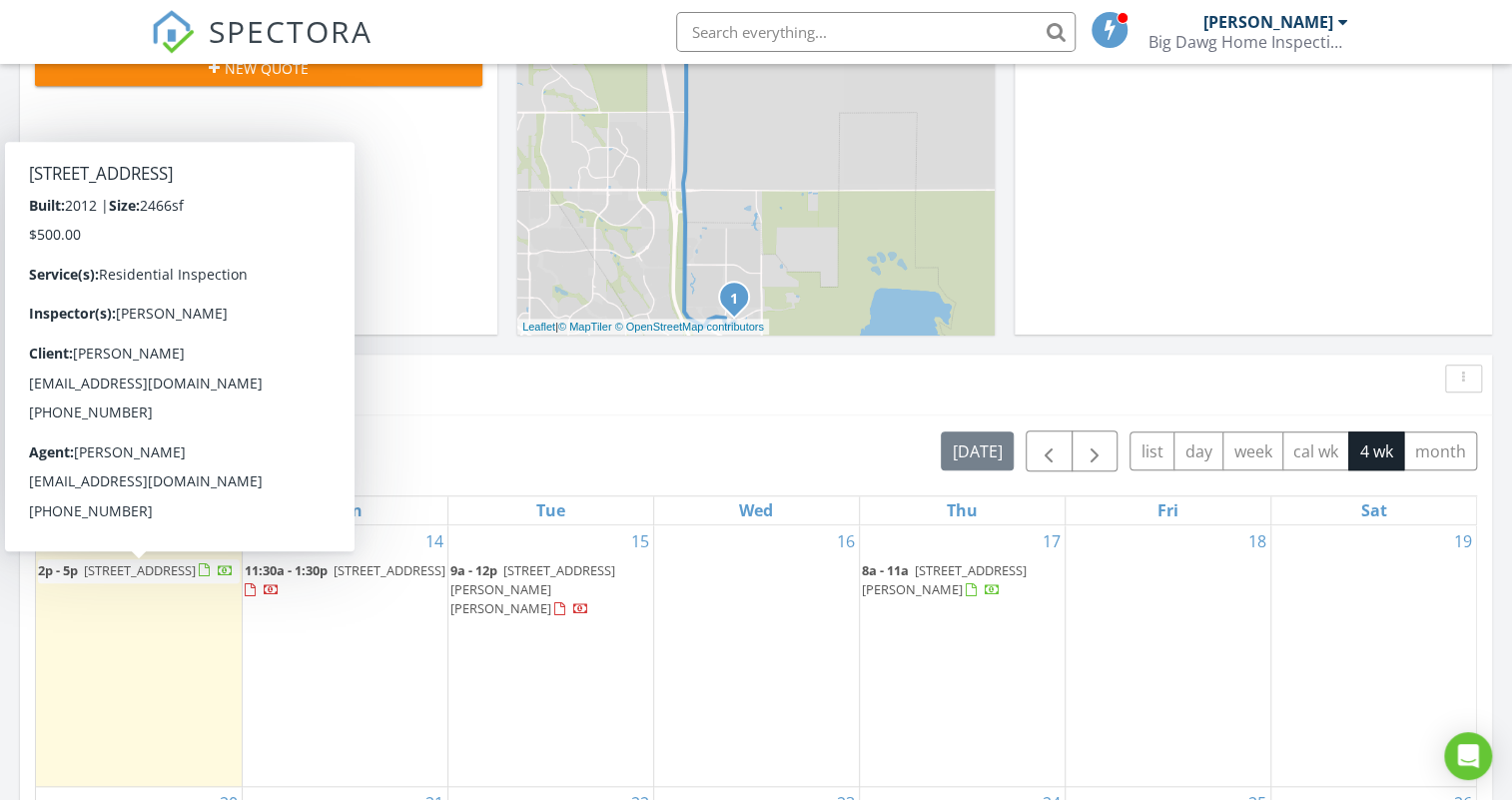 click on "[STREET_ADDRESS]" at bounding box center [140, 570] 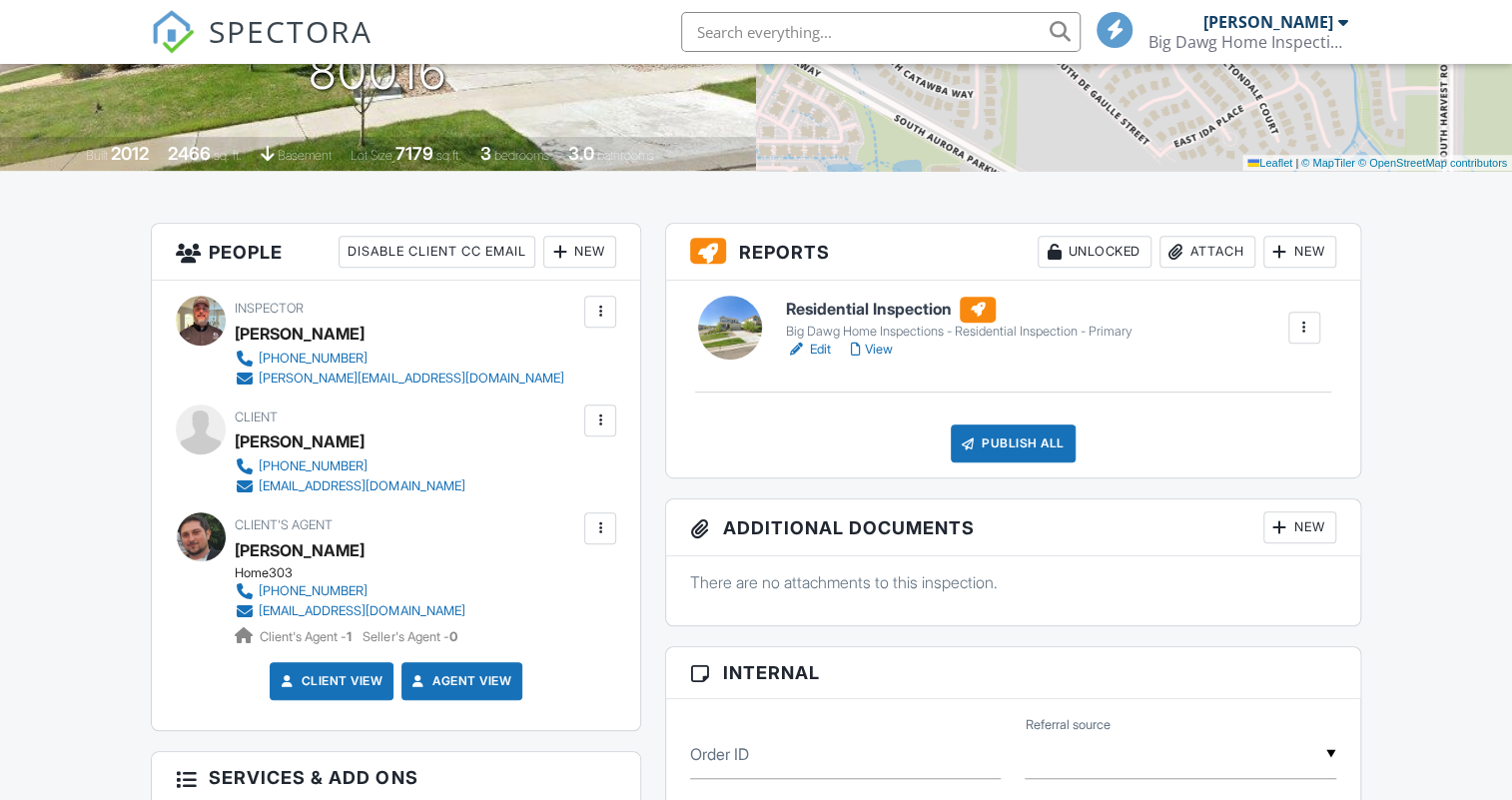 scroll, scrollTop: 726, scrollLeft: 0, axis: vertical 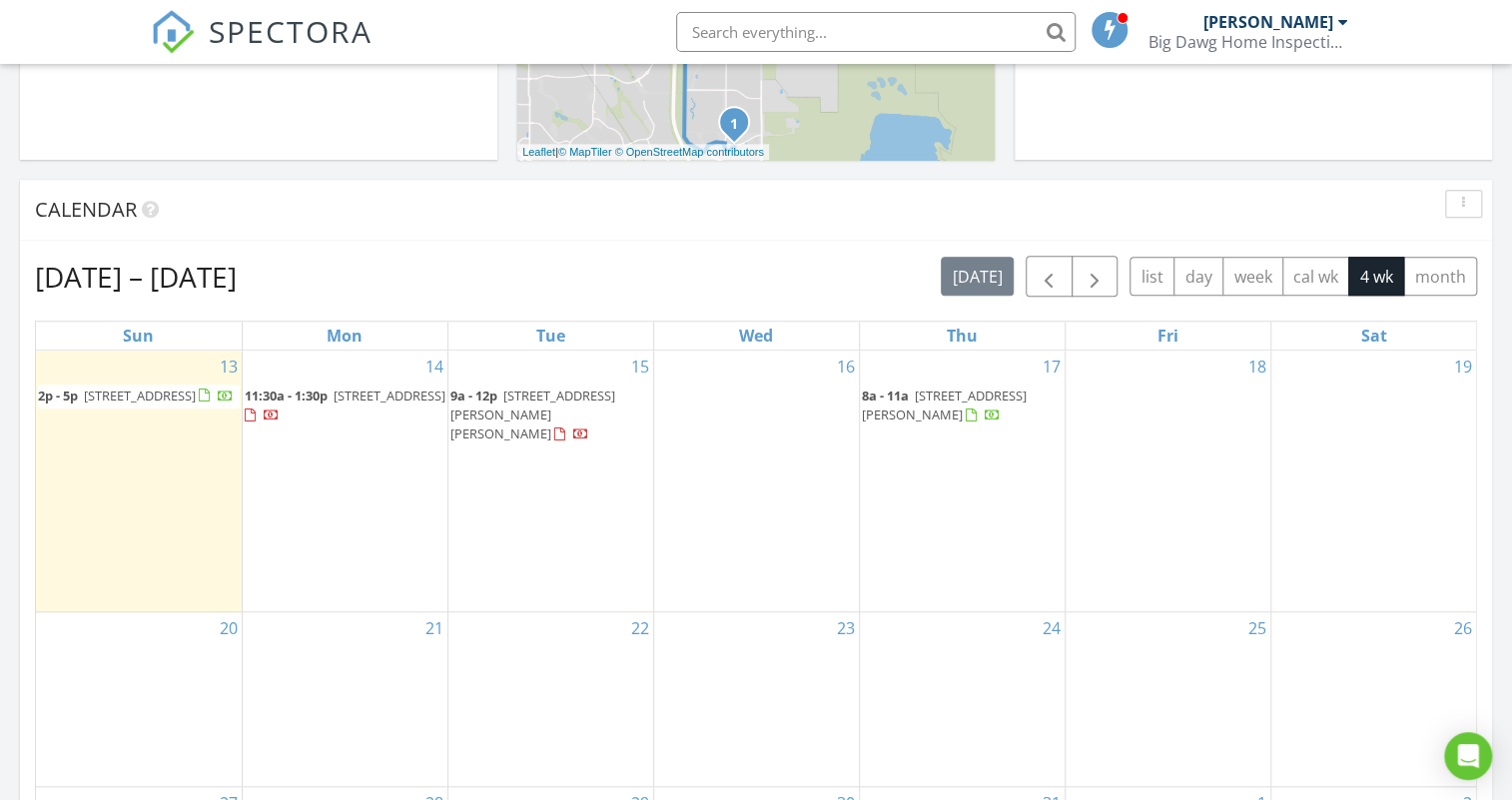 click on "Jul 13 – Aug 9, 2025 today list day week cal wk 4 wk month" at bounding box center (756, 276) 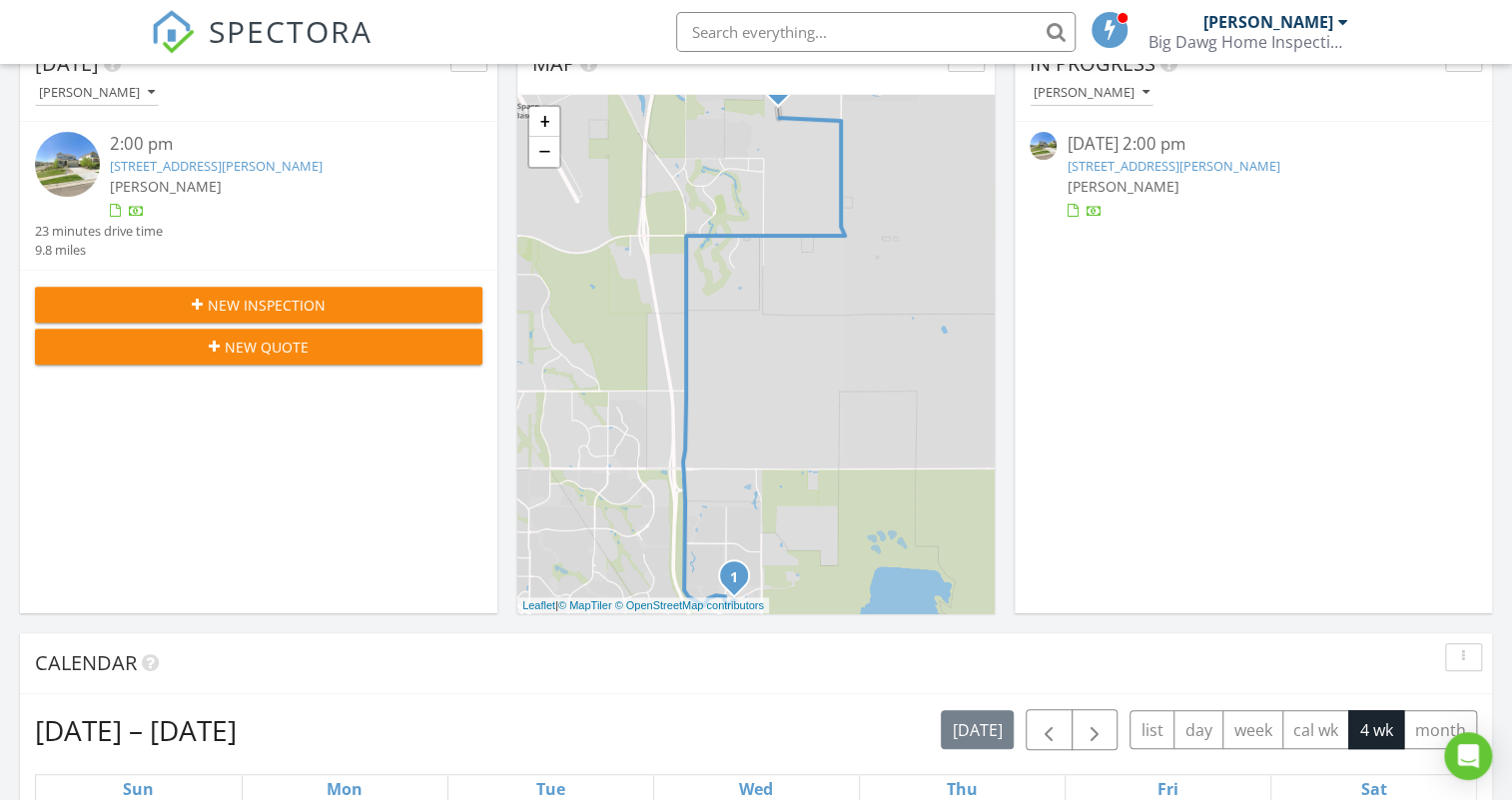 scroll, scrollTop: 0, scrollLeft: 0, axis: both 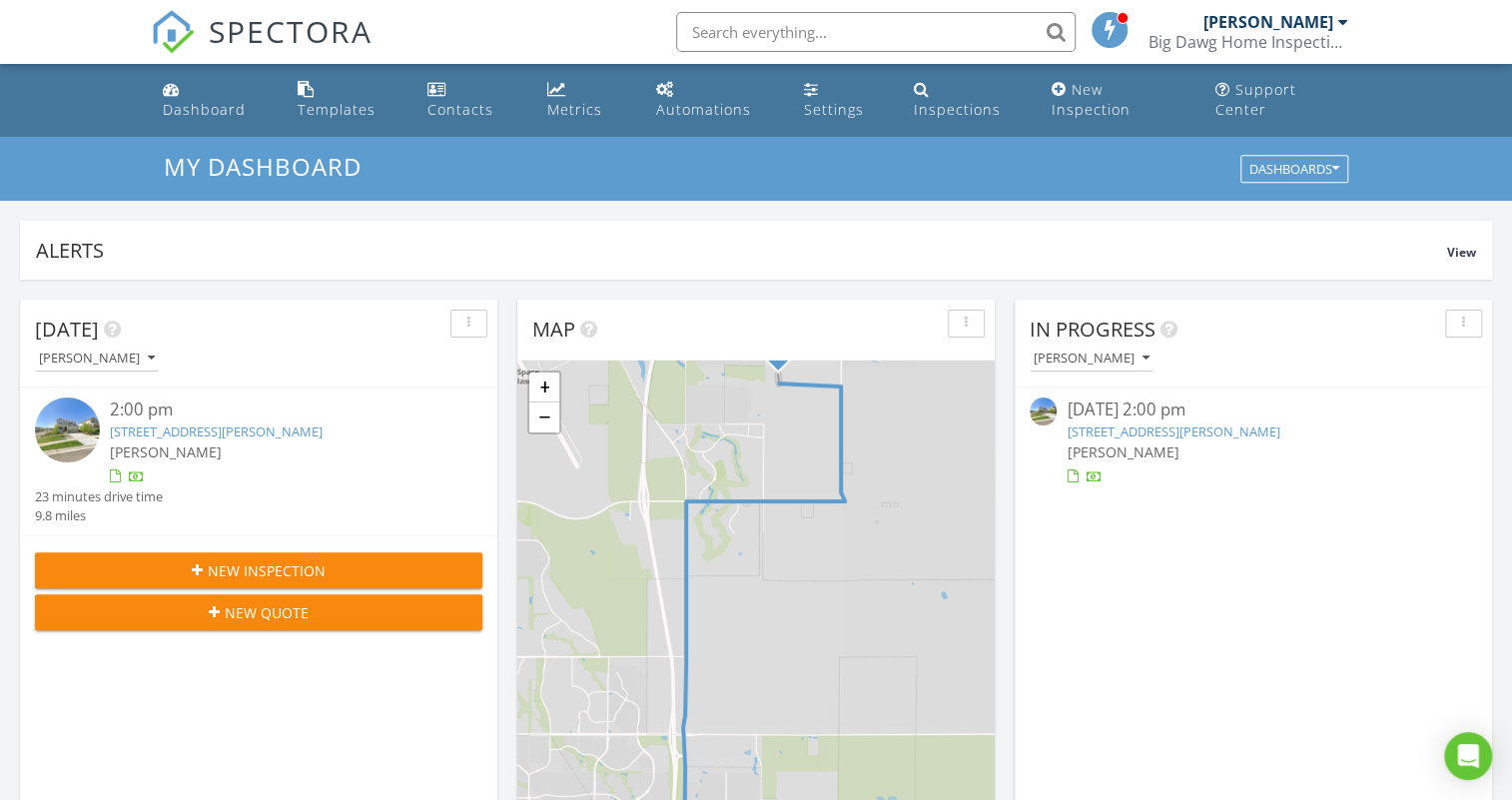 click on "24351 E Alamo Dr , Aurora, CO 80016" at bounding box center [216, 431] 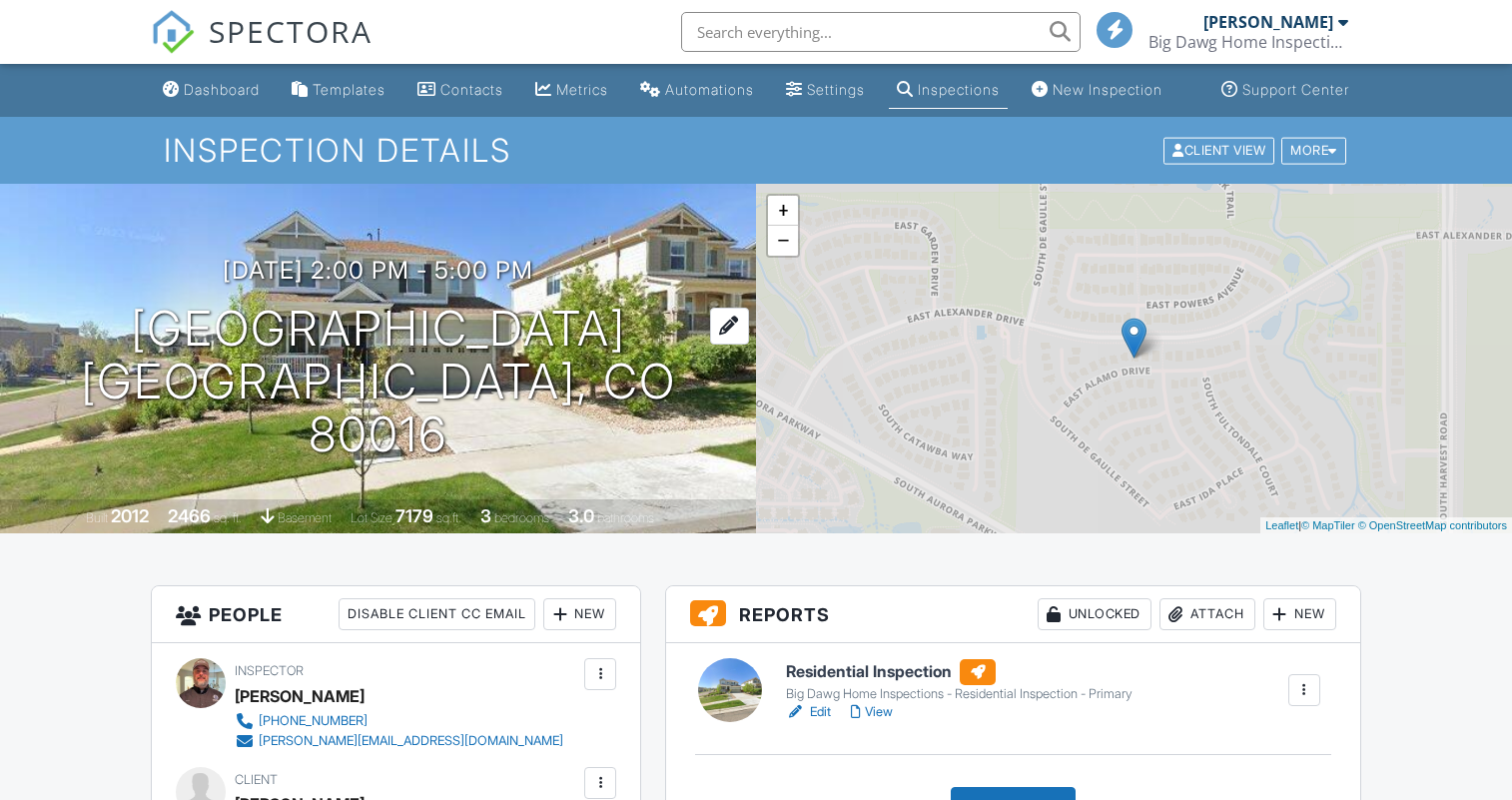scroll, scrollTop: 0, scrollLeft: 0, axis: both 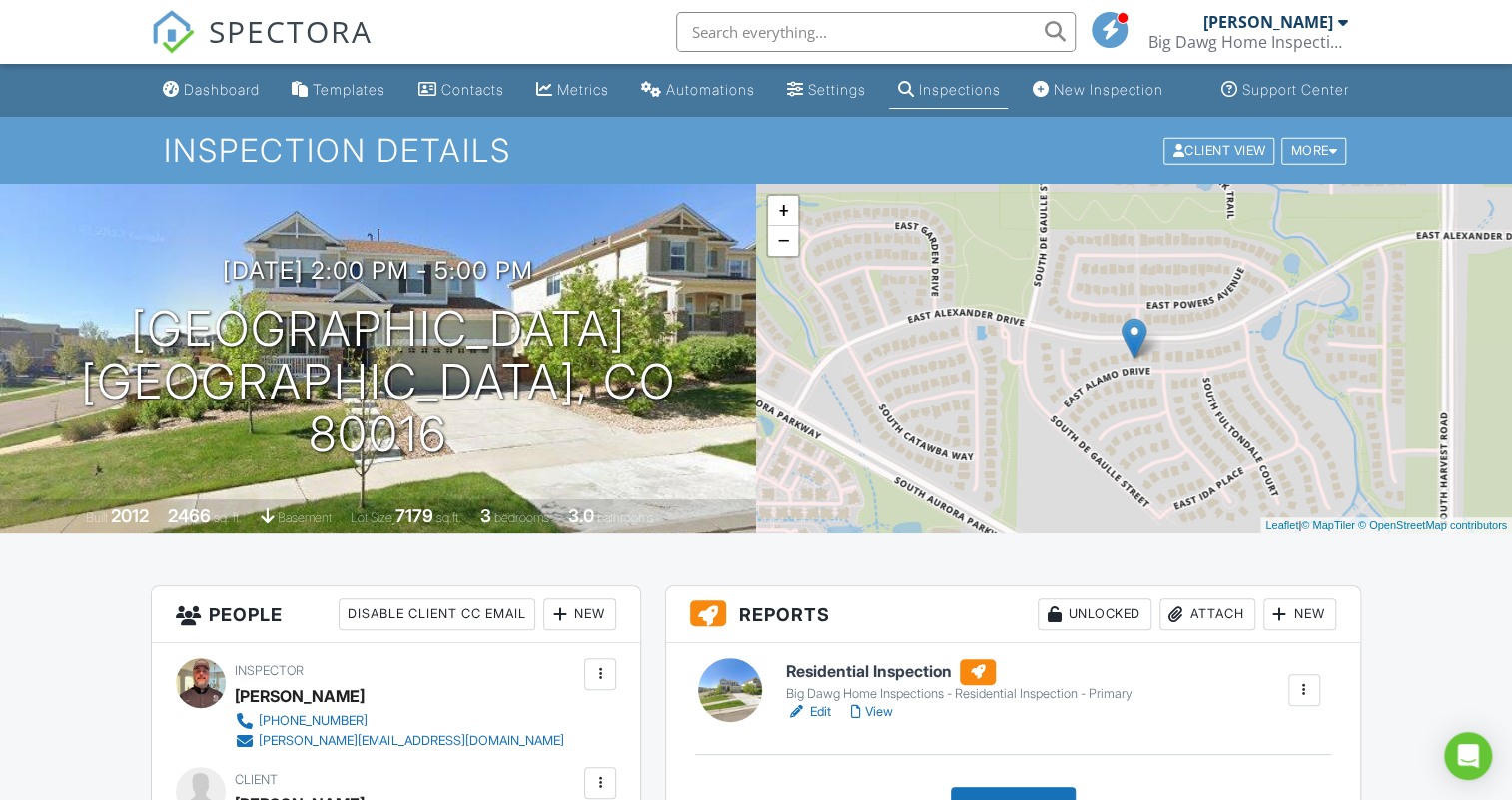 click on "Residential Inspection" at bounding box center [959, 672] 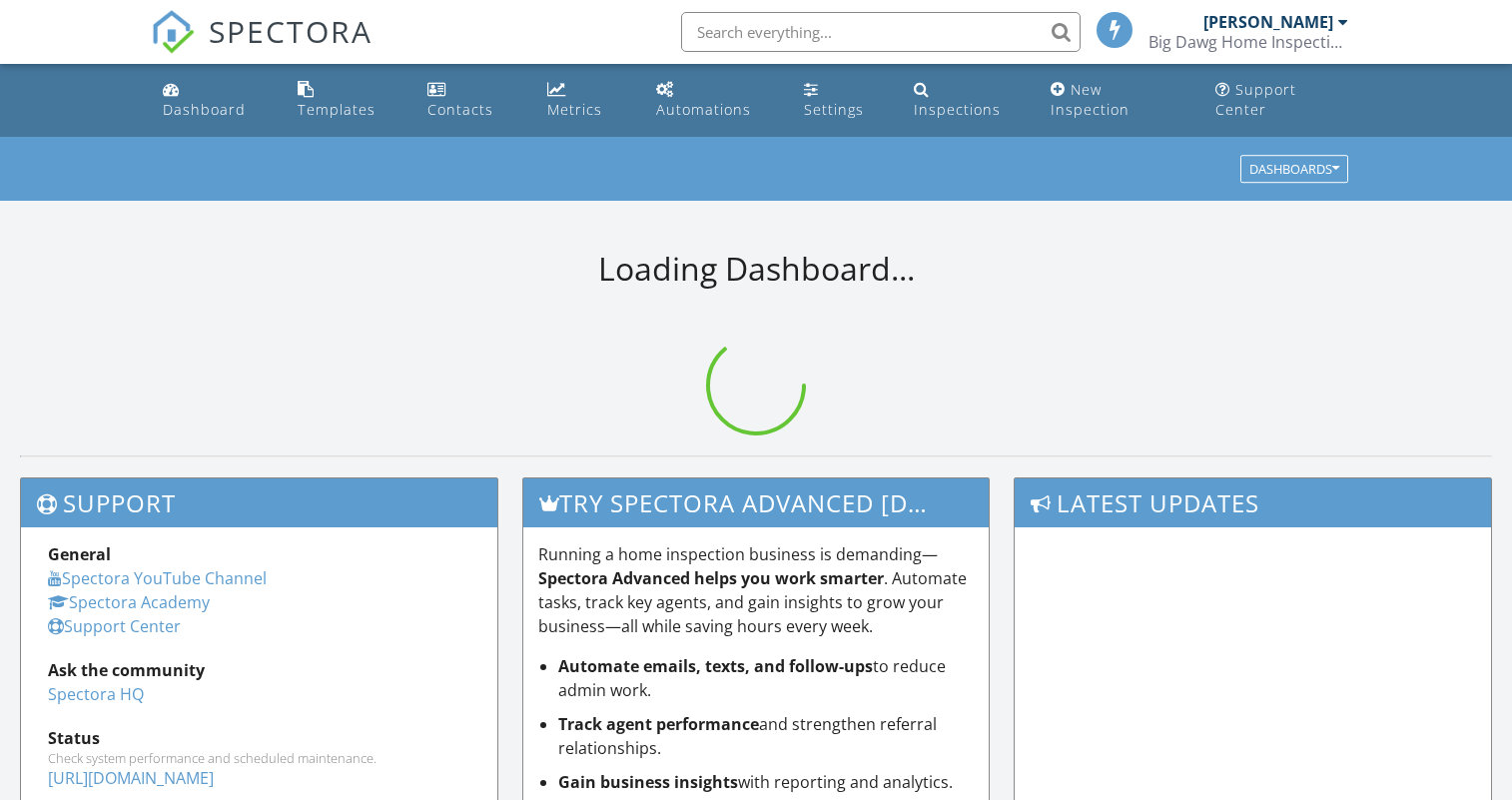scroll, scrollTop: 0, scrollLeft: 0, axis: both 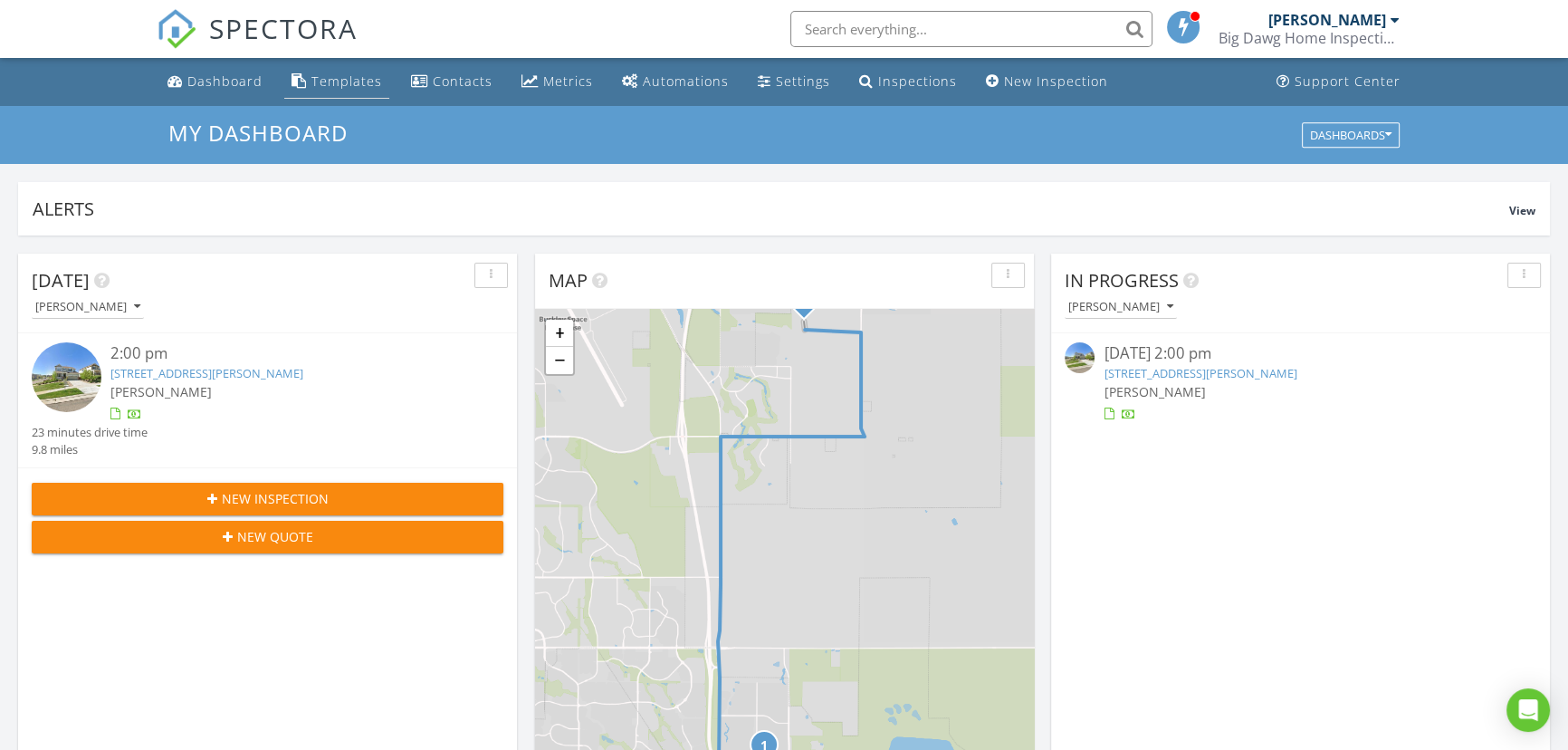 click on "Templates" at bounding box center (337, 82) 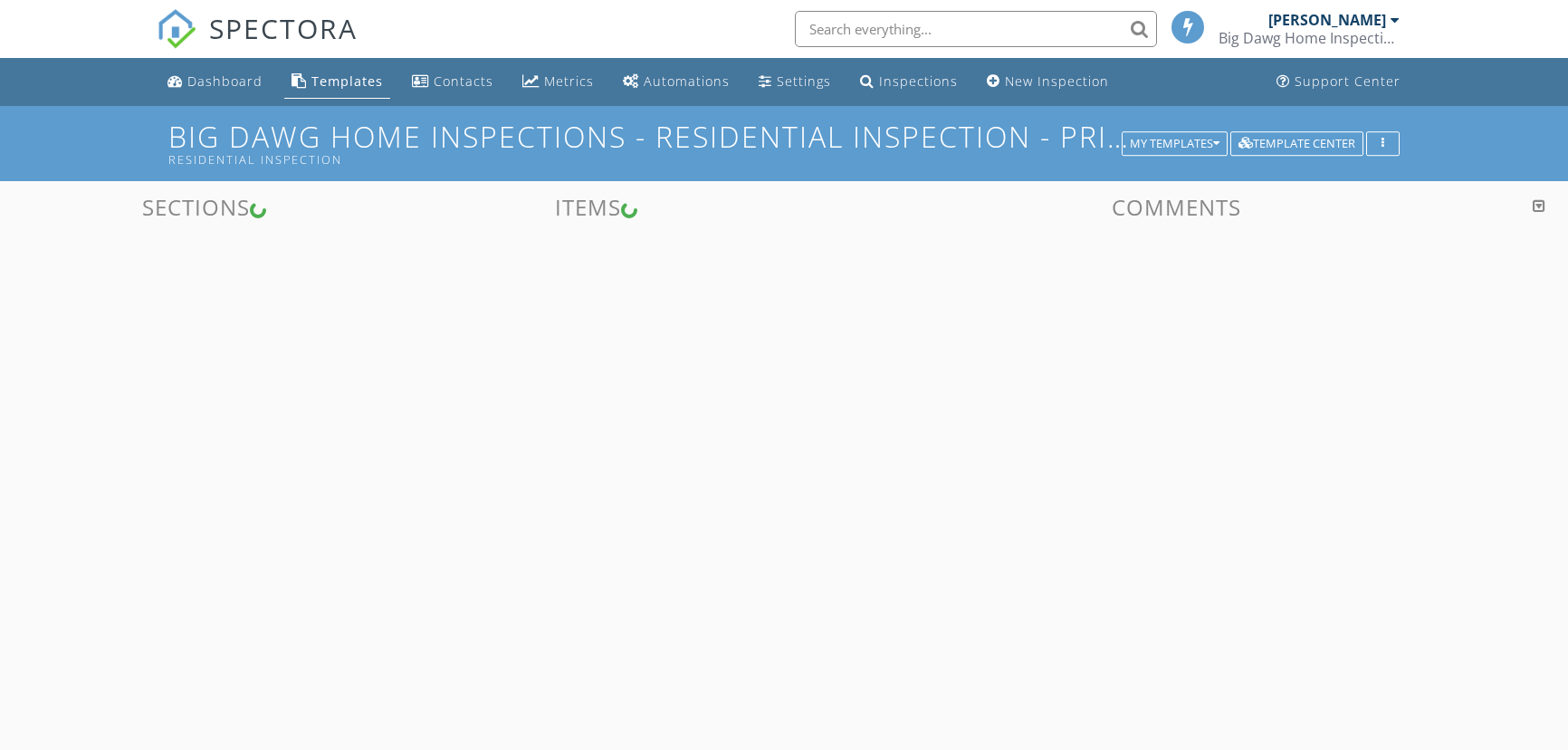 scroll, scrollTop: 0, scrollLeft: 0, axis: both 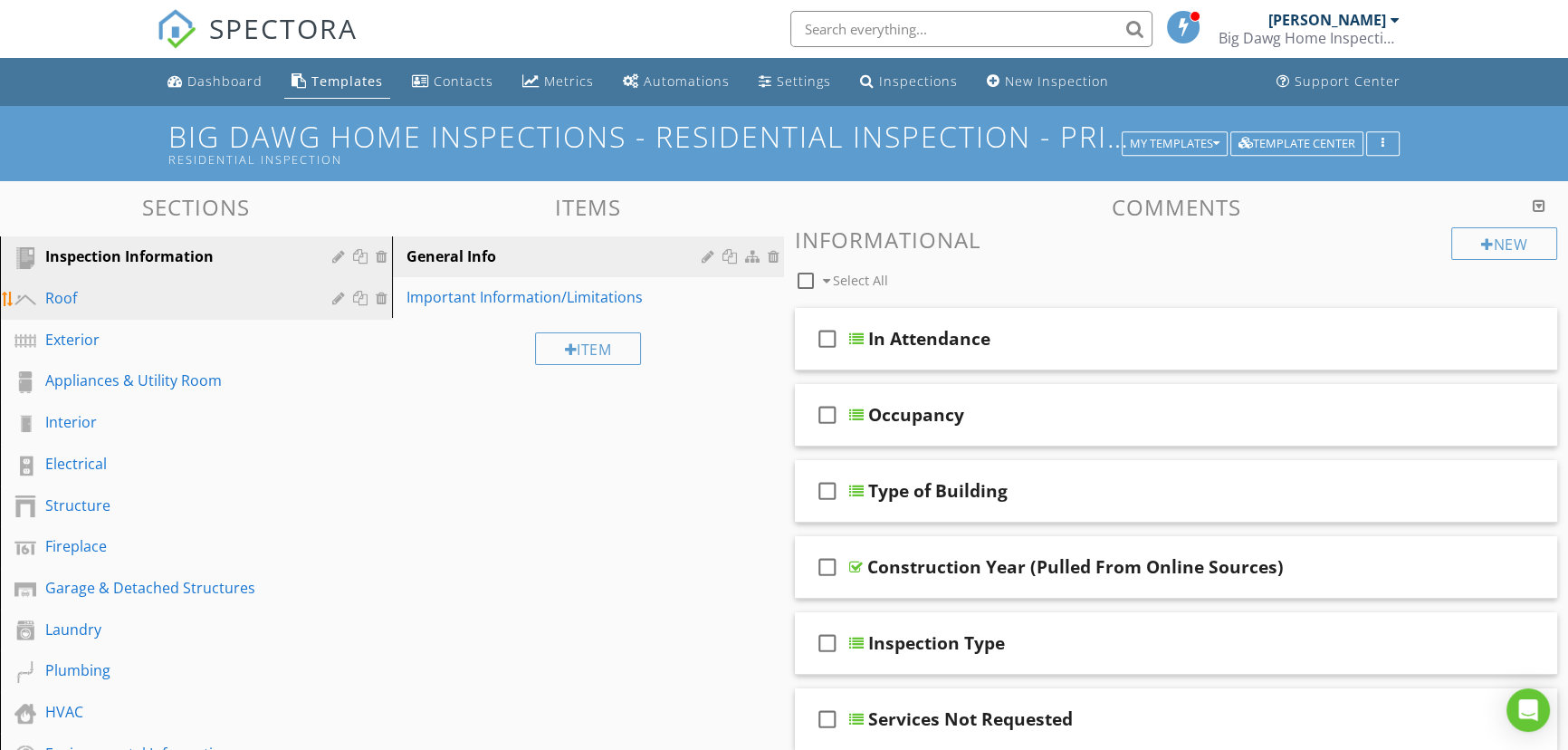 click on "Roof" at bounding box center [176, 298] 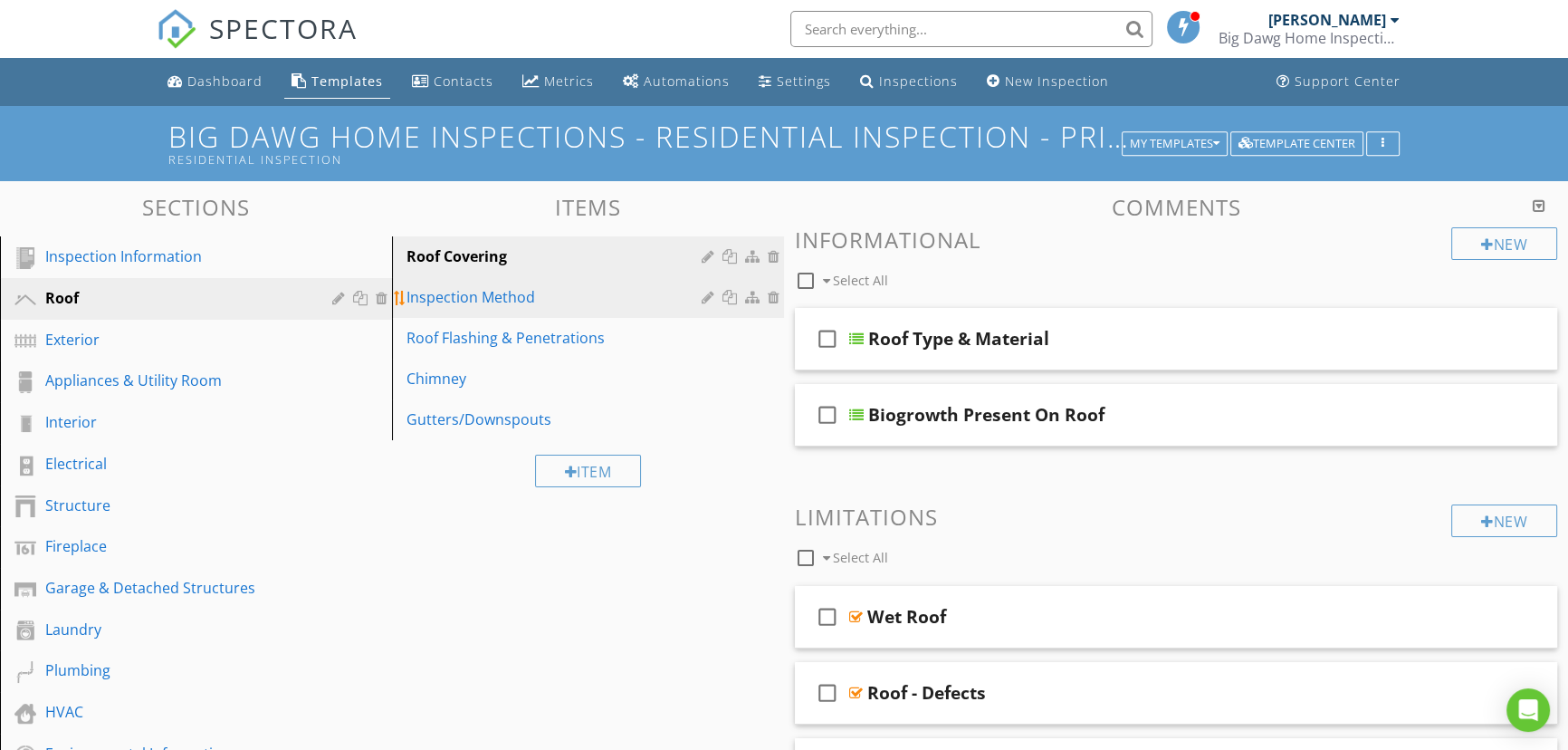 click on "Inspection Method" at bounding box center [557, 297] 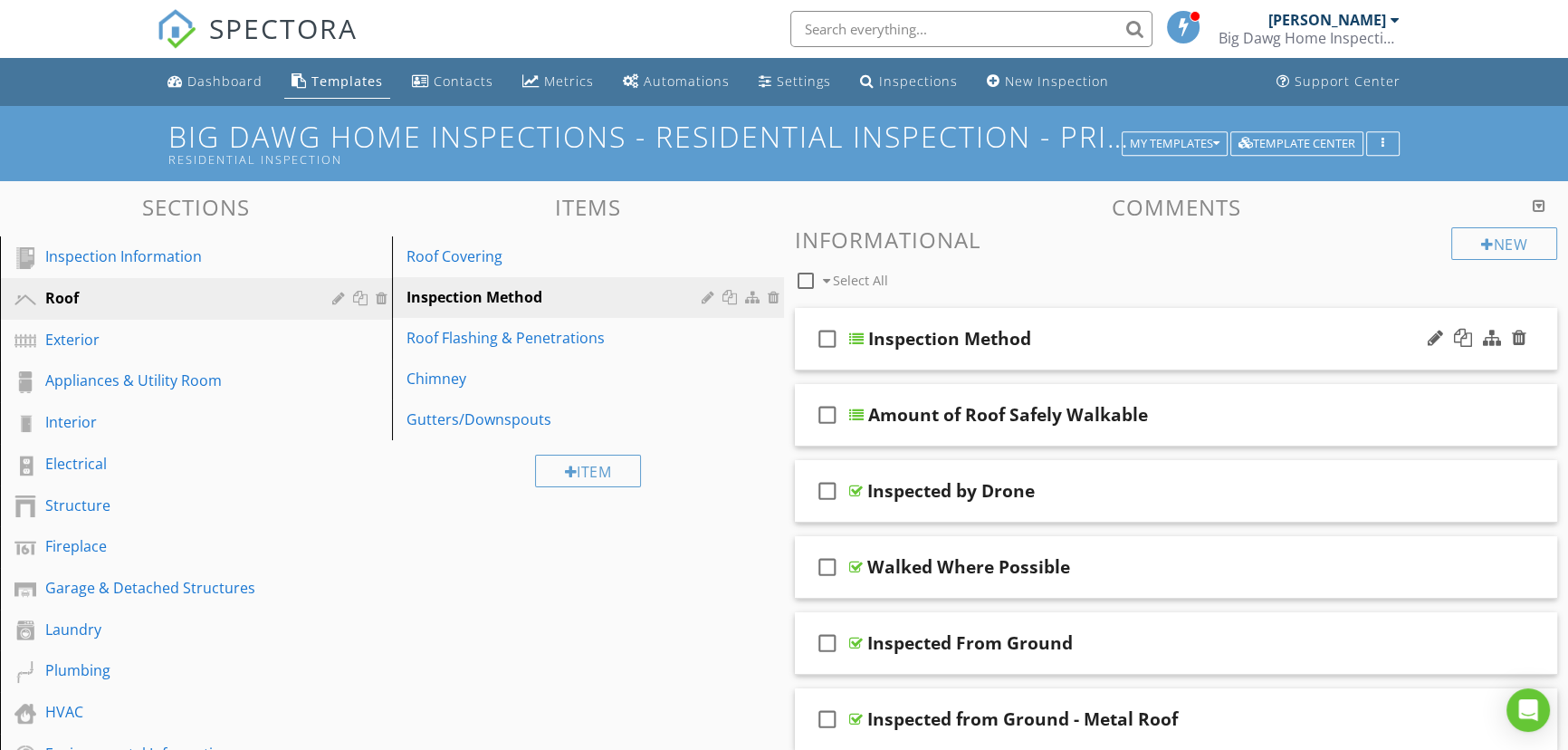 click on "Inspection Method" at bounding box center (1141, 339) 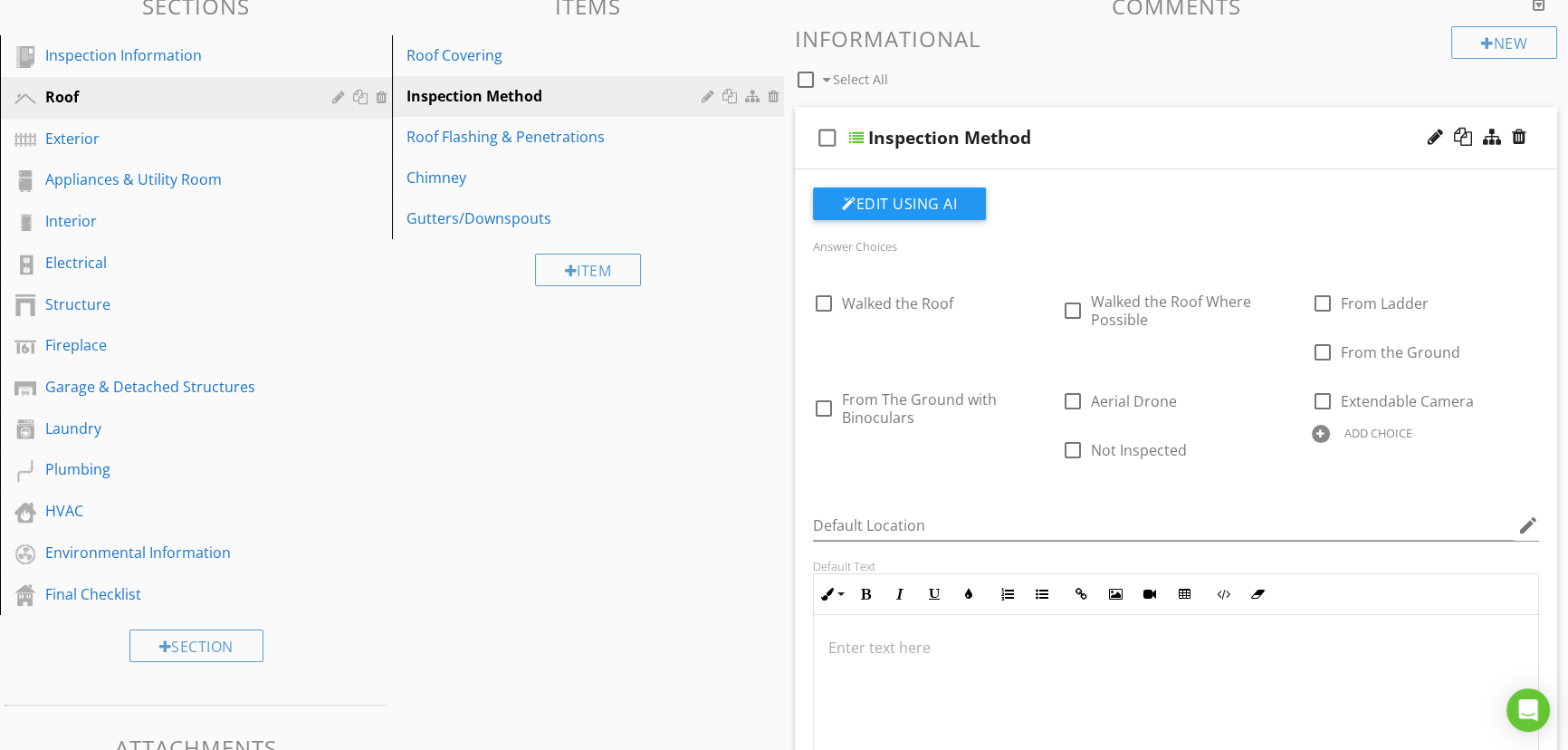 scroll, scrollTop: 82, scrollLeft: 0, axis: vertical 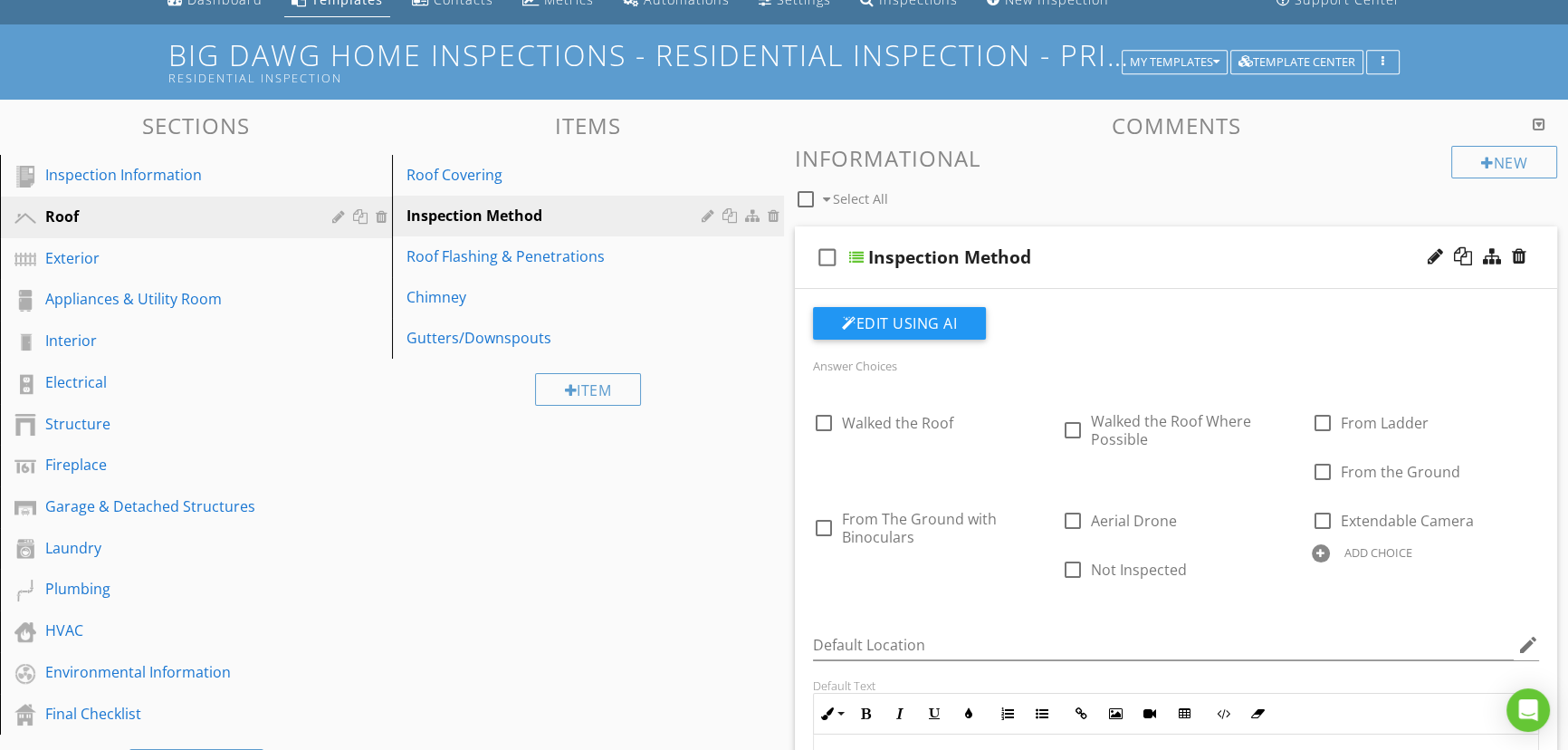 click on "Inspection Method" at bounding box center (1141, 257) 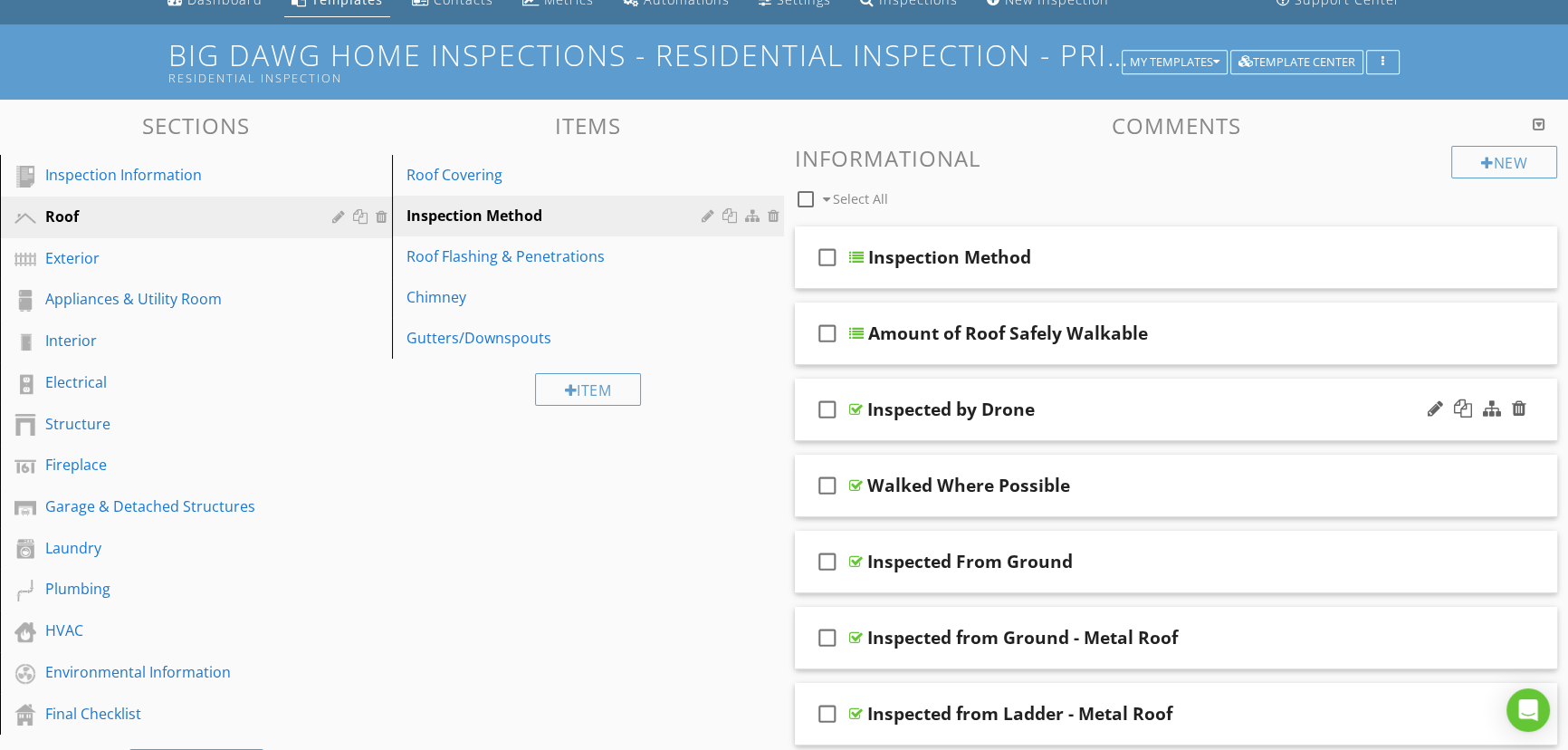 click on "Inspected by Drone" at bounding box center [1140, 409] 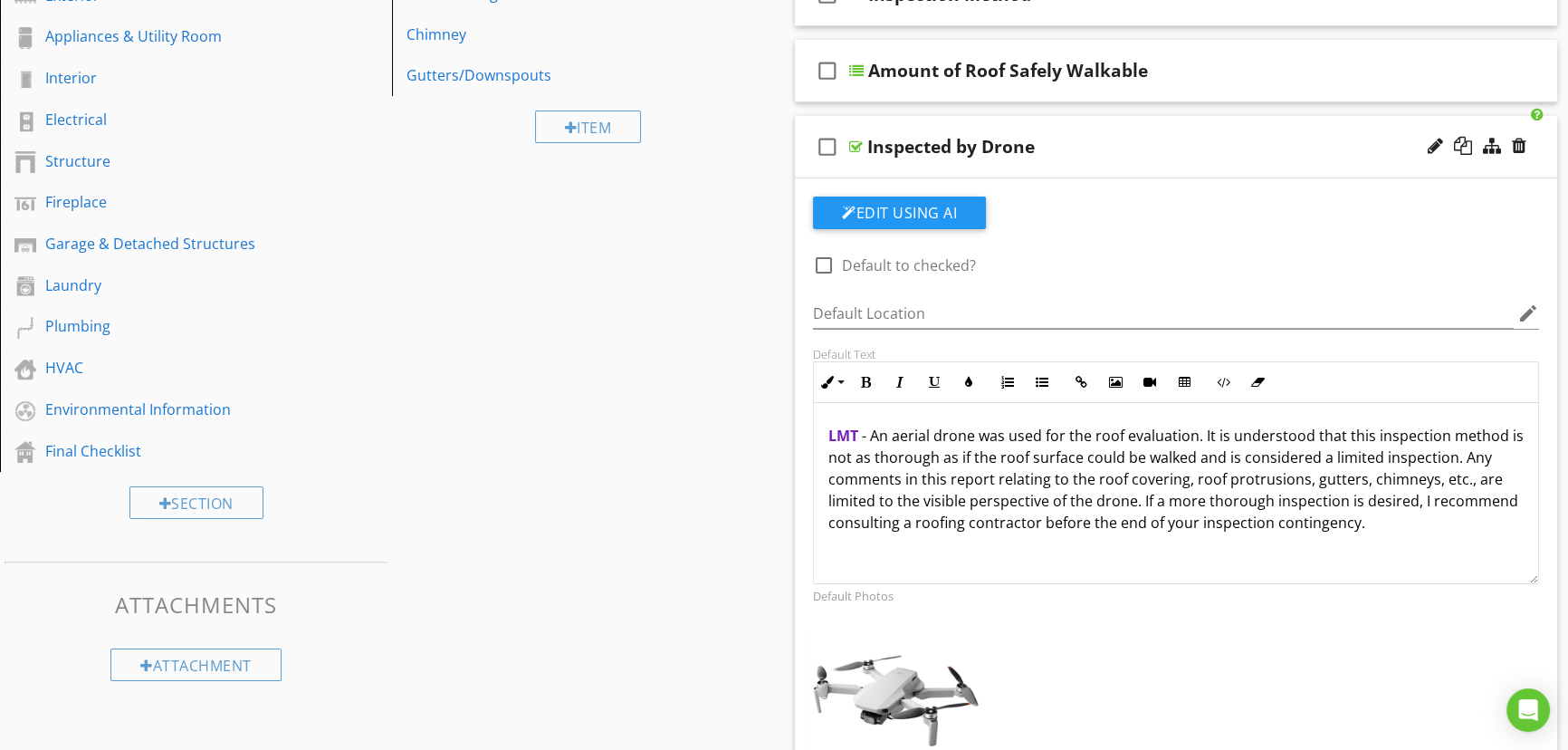scroll, scrollTop: 411, scrollLeft: 0, axis: vertical 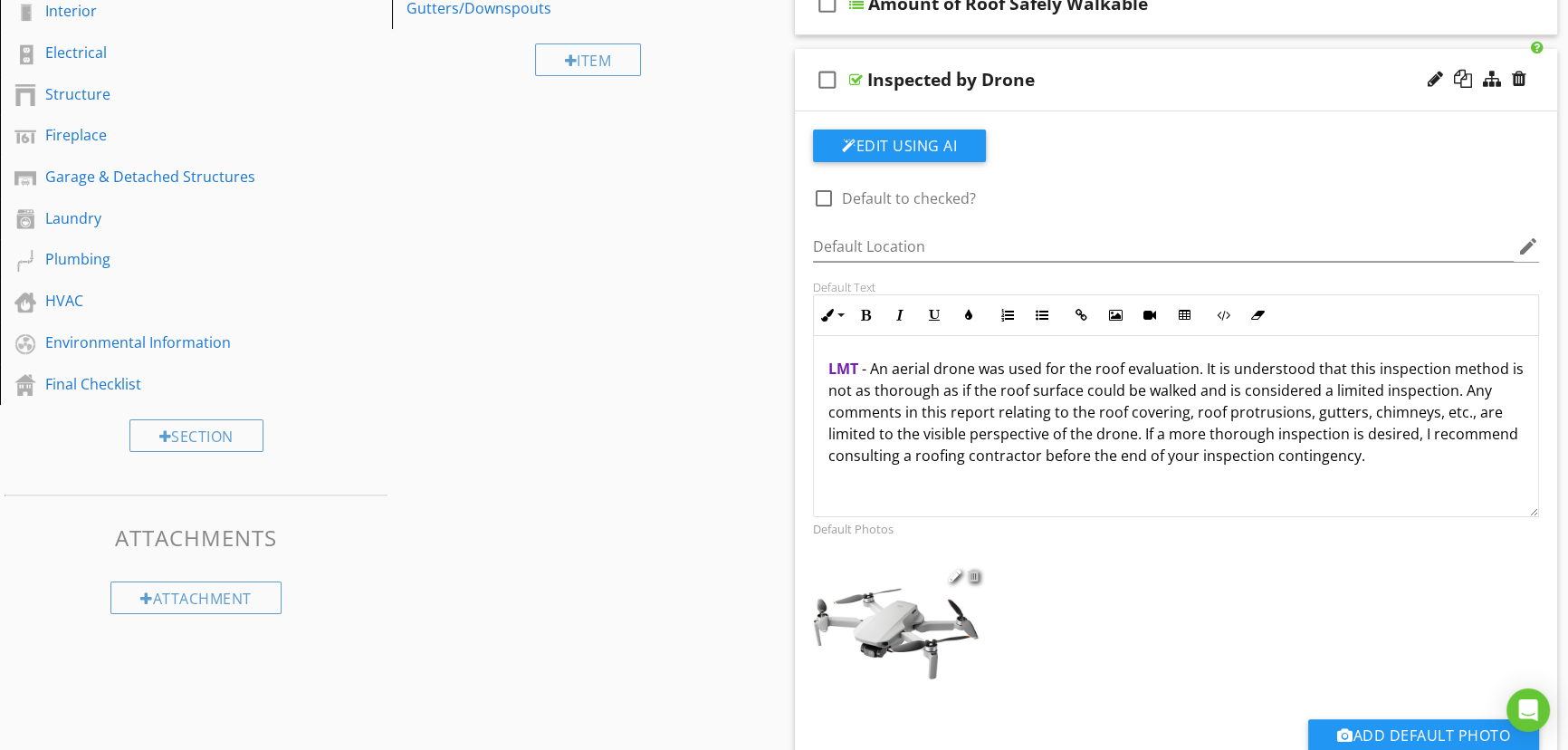 click at bounding box center (973, 575) 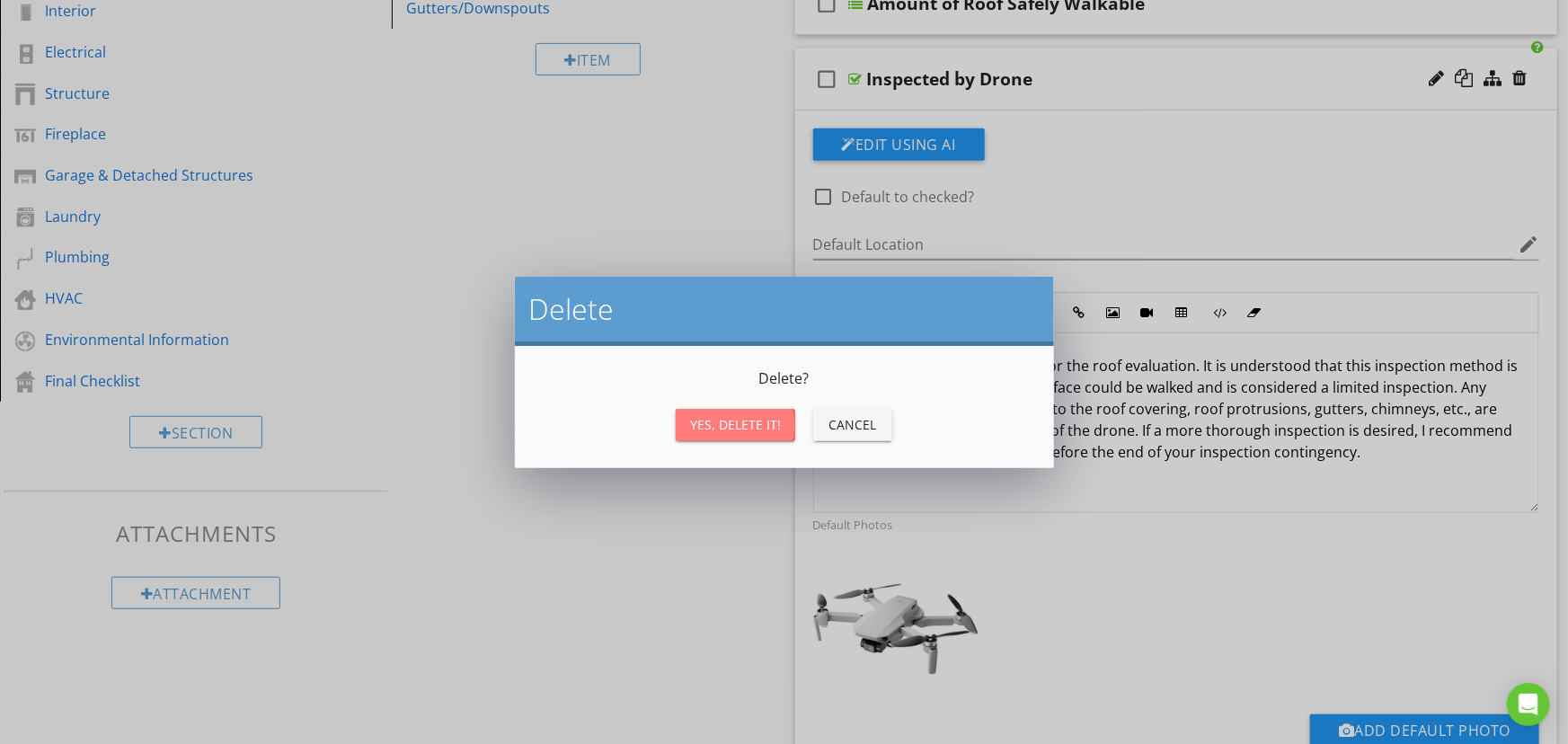 click on "Yes, Delete it!" at bounding box center [735, 424] 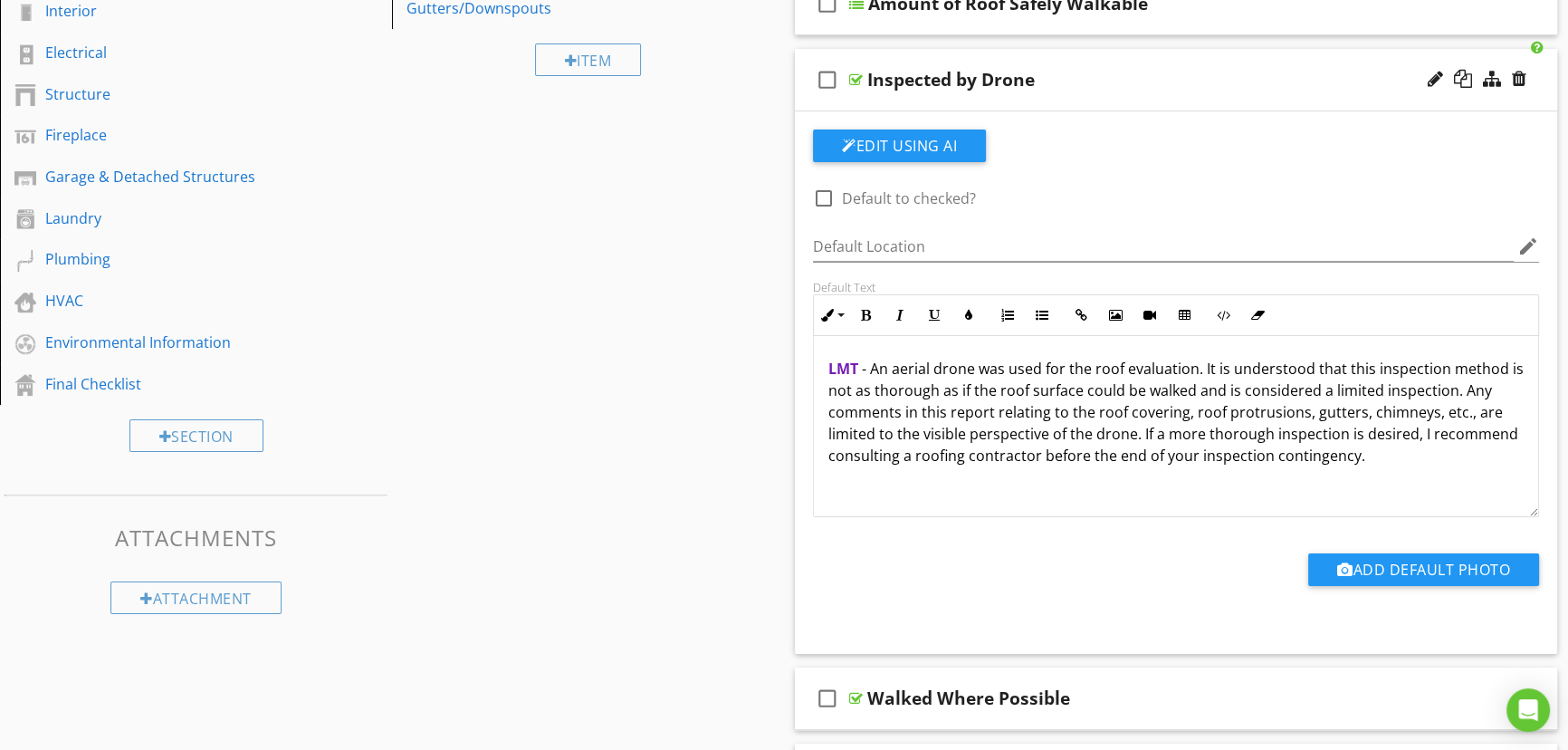 click on "Inspected by Drone" at bounding box center [1140, 80] 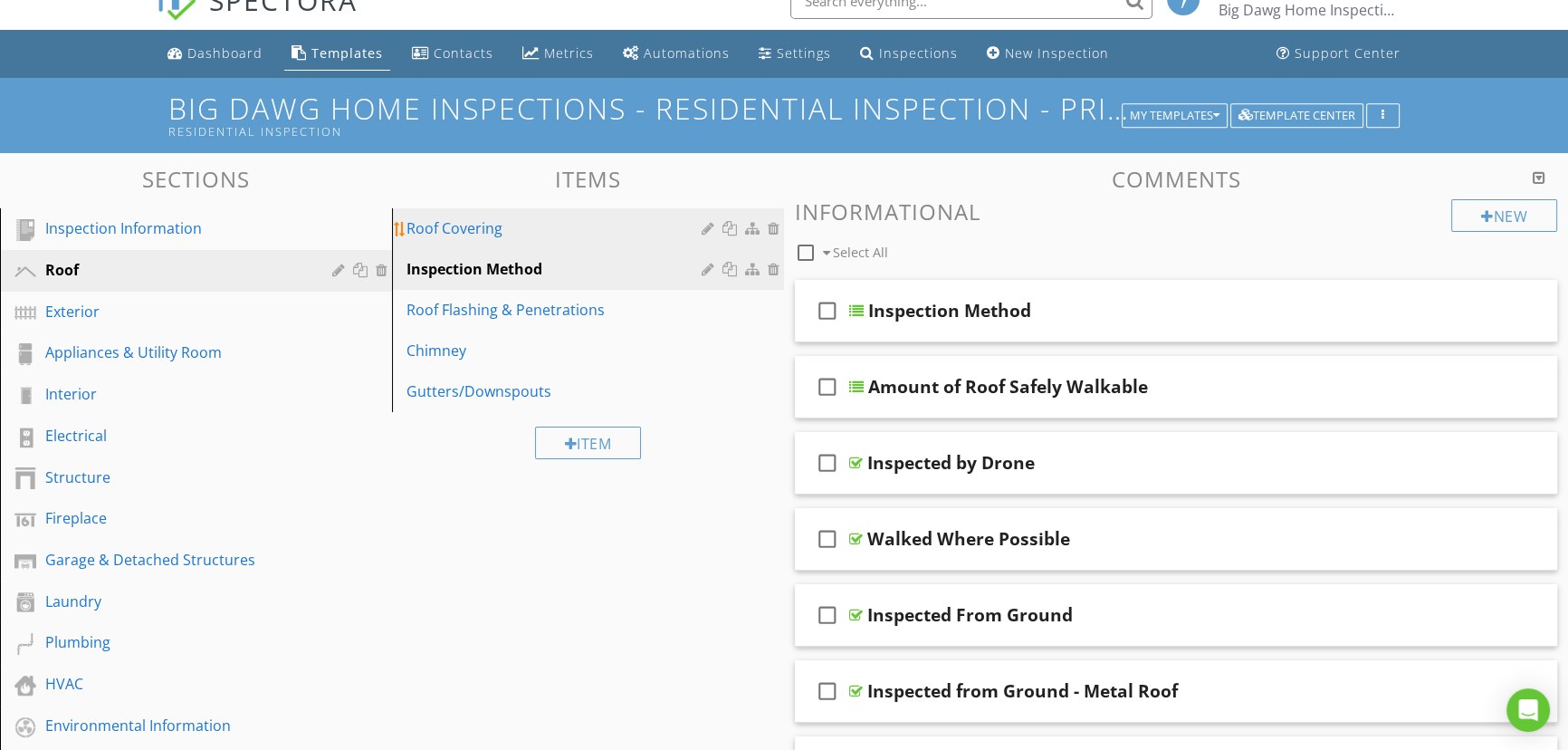 scroll, scrollTop: 0, scrollLeft: 0, axis: both 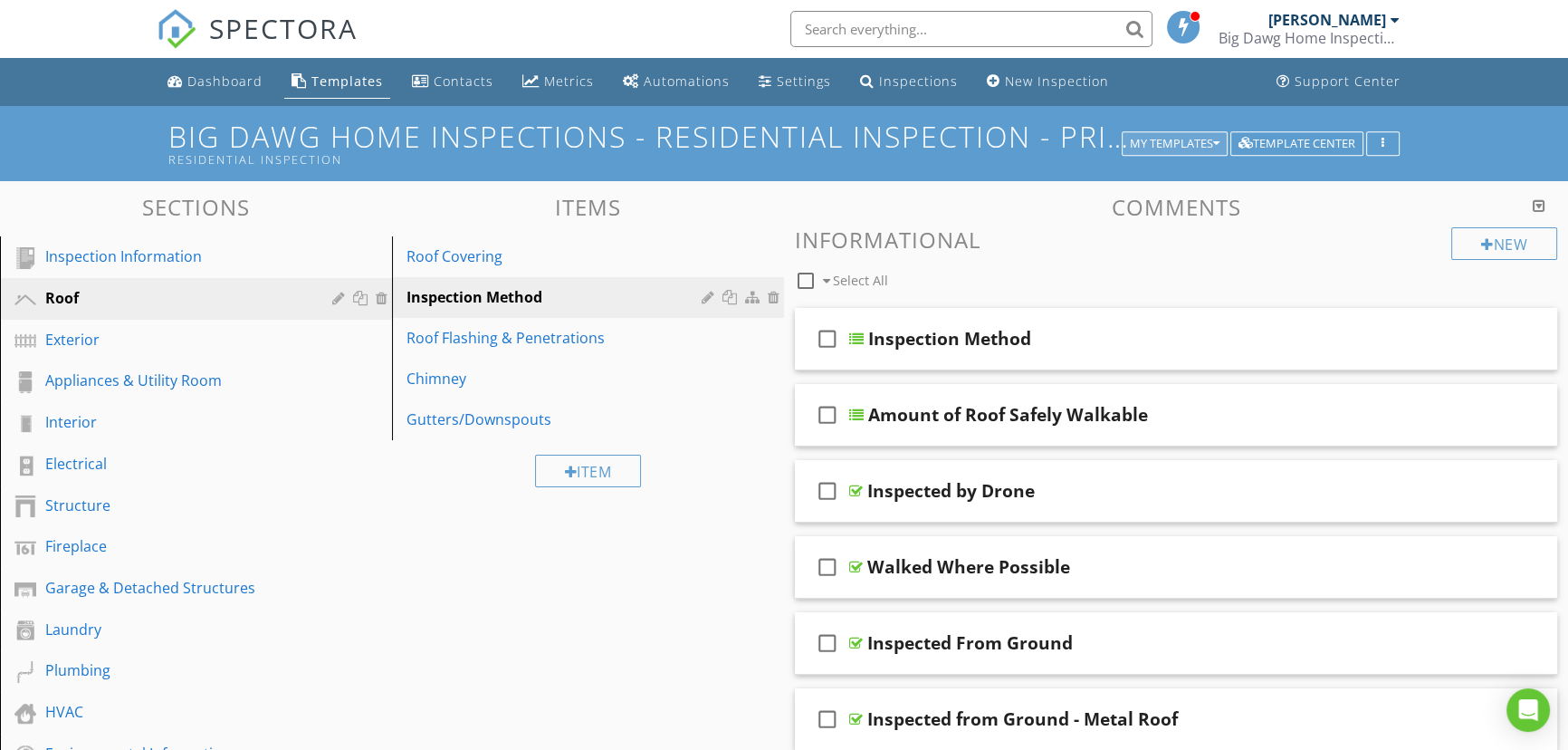 click on "My Templates" at bounding box center [1174, 144] 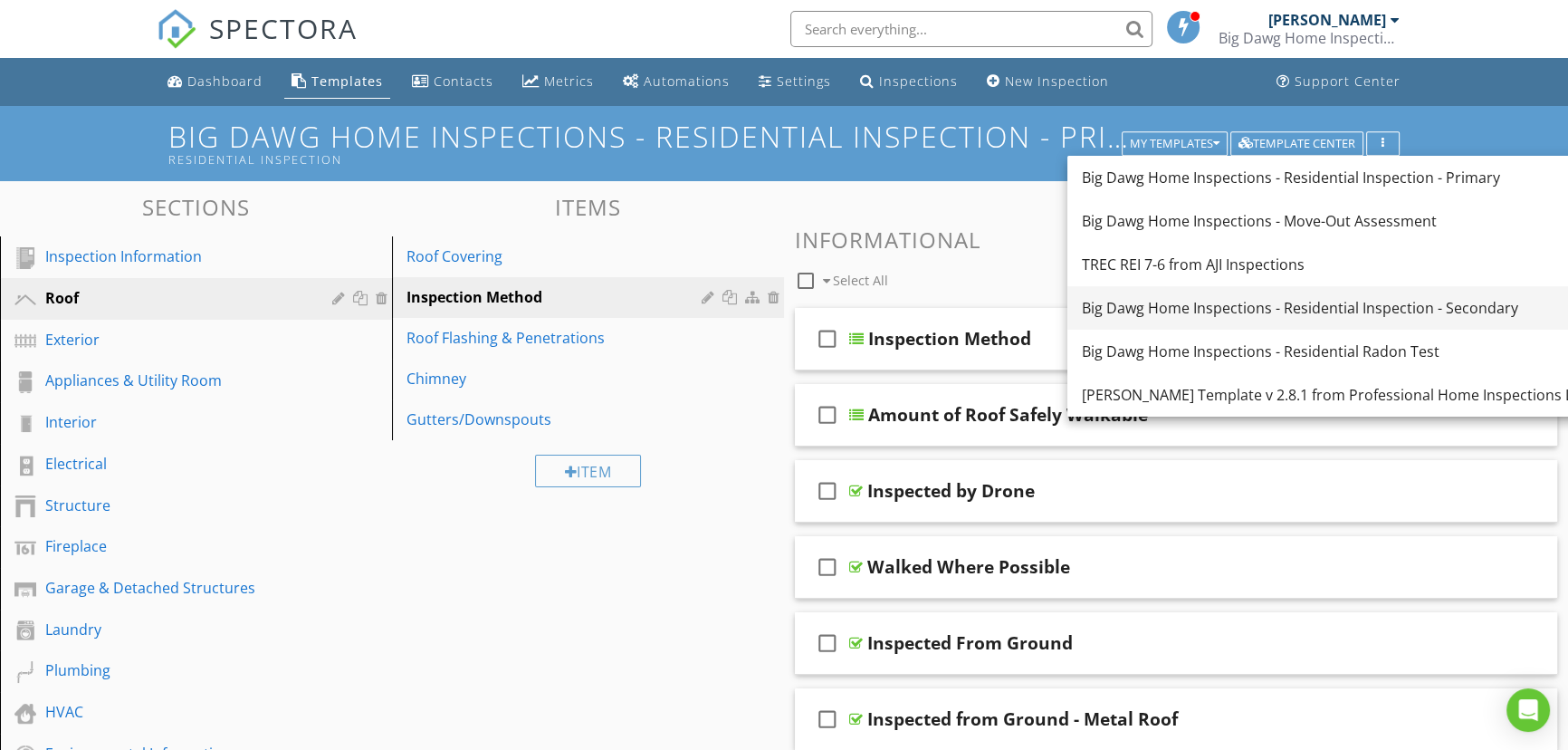 click on "Big Dawg Home Inspections - Residential Inspection - Secondary" at bounding box center (1335, 308) 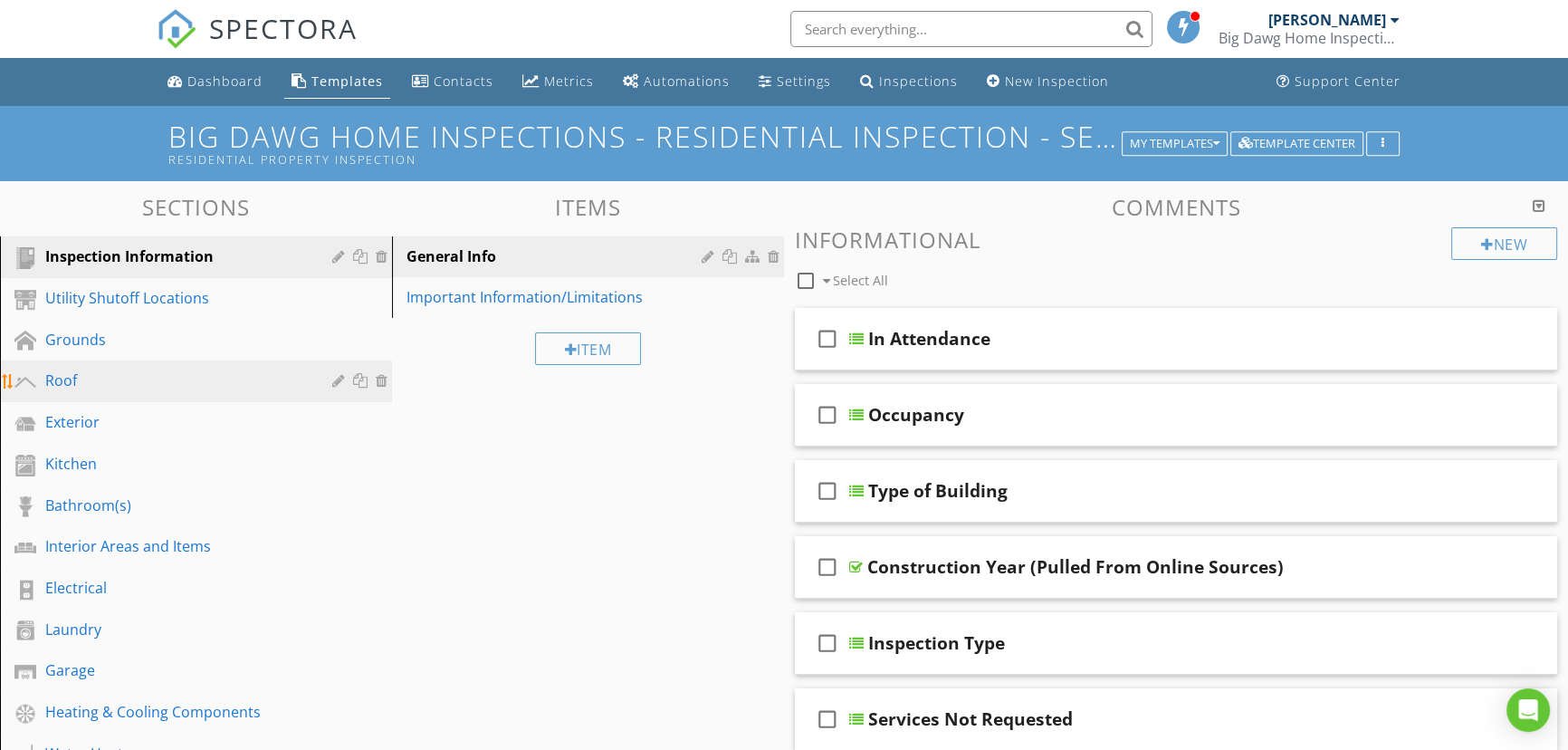 click on "Roof" at bounding box center (176, 380) 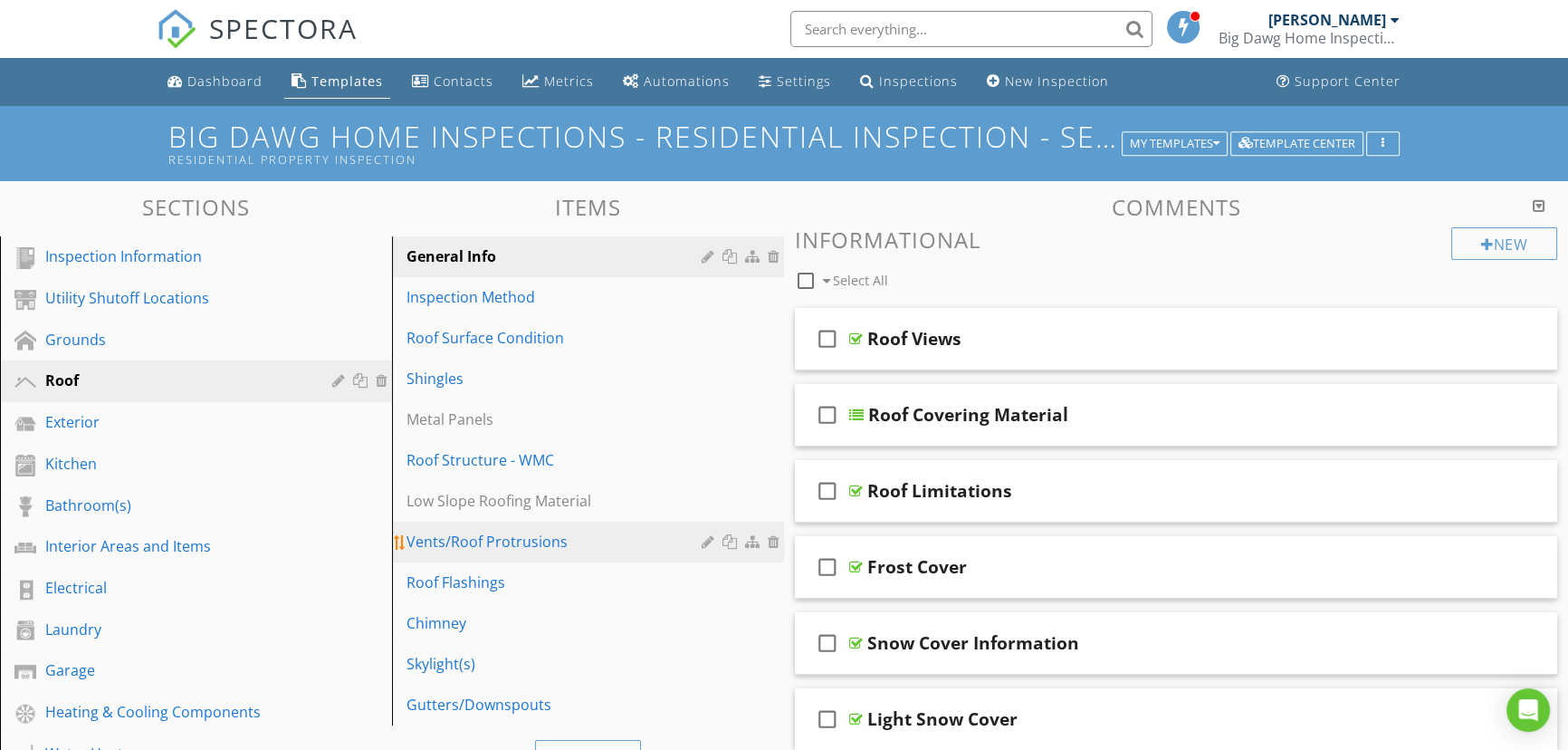 click on "Vents/Roof Protrusions" at bounding box center [557, 542] 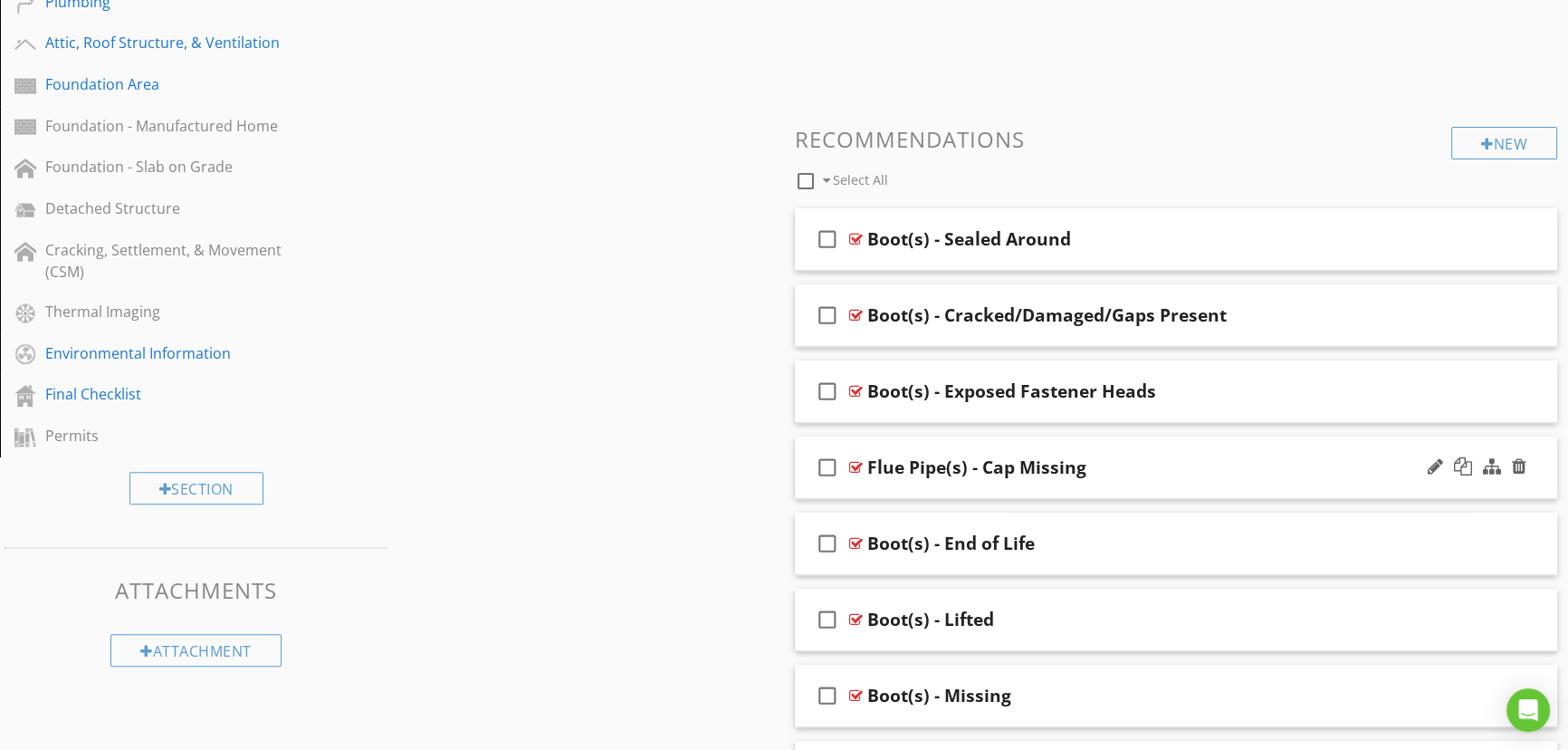 scroll, scrollTop: 823, scrollLeft: 0, axis: vertical 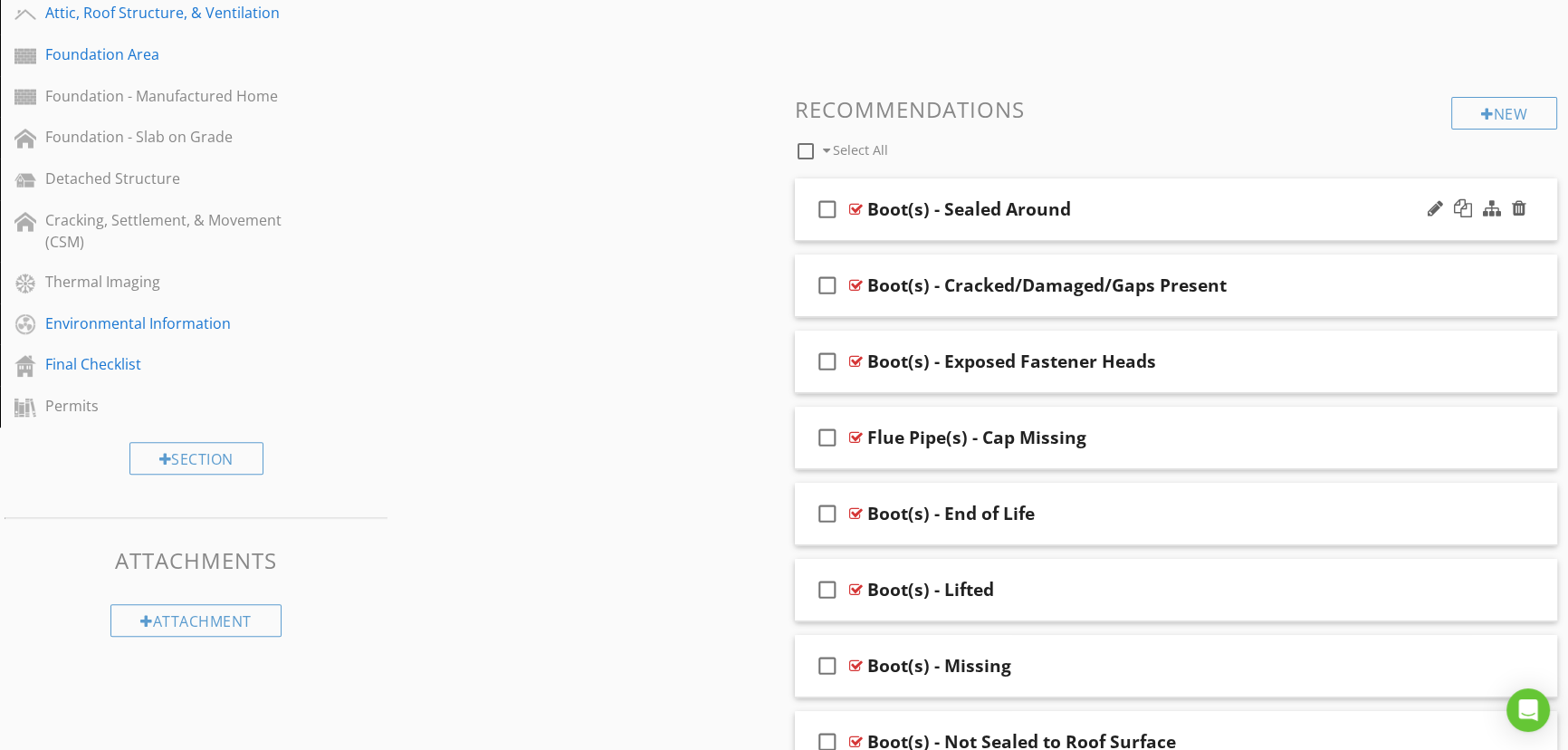 click on "Boot(s) - Sealed Around" at bounding box center (1140, 209) 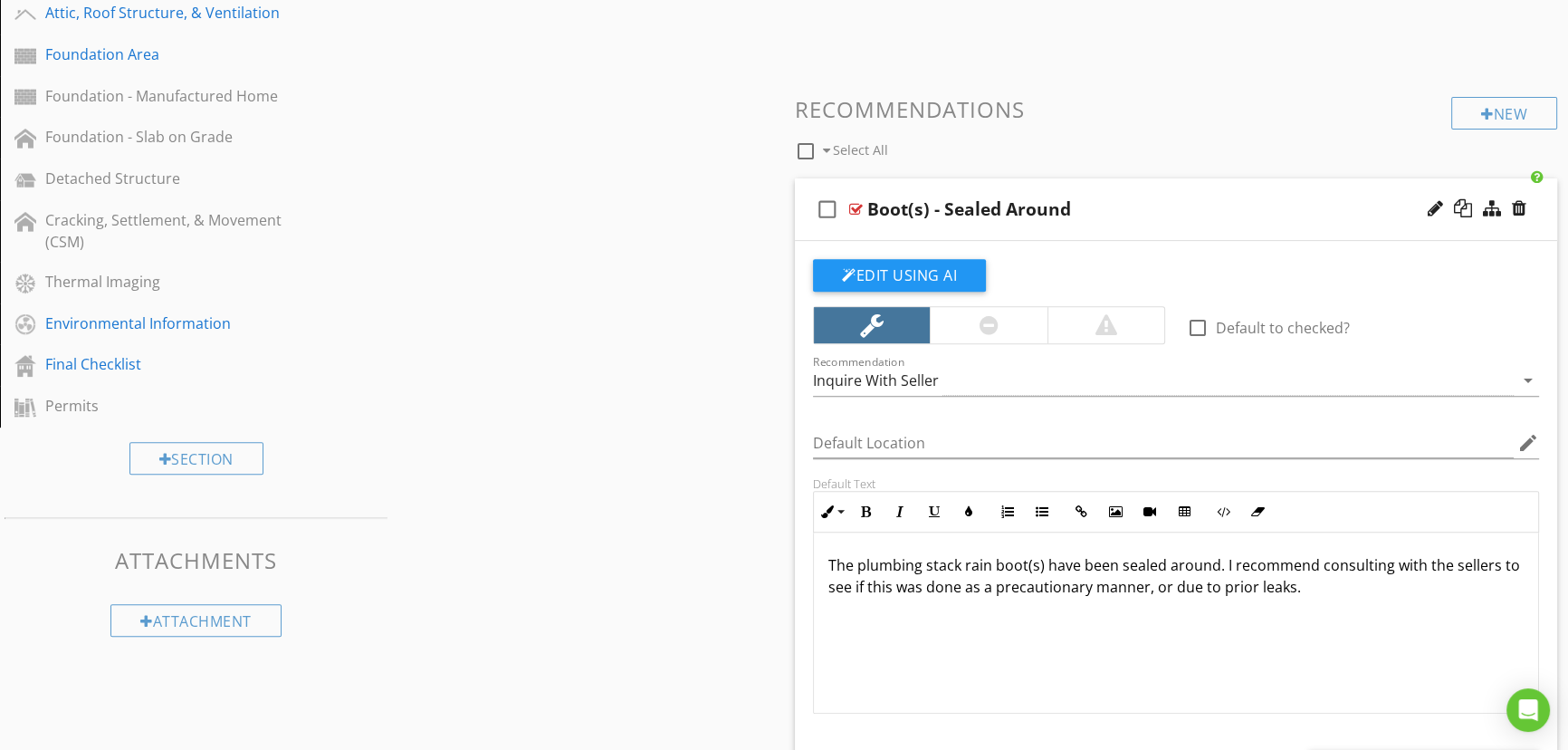 click on "Boot(s) - Sealed Around" at bounding box center [969, 209] 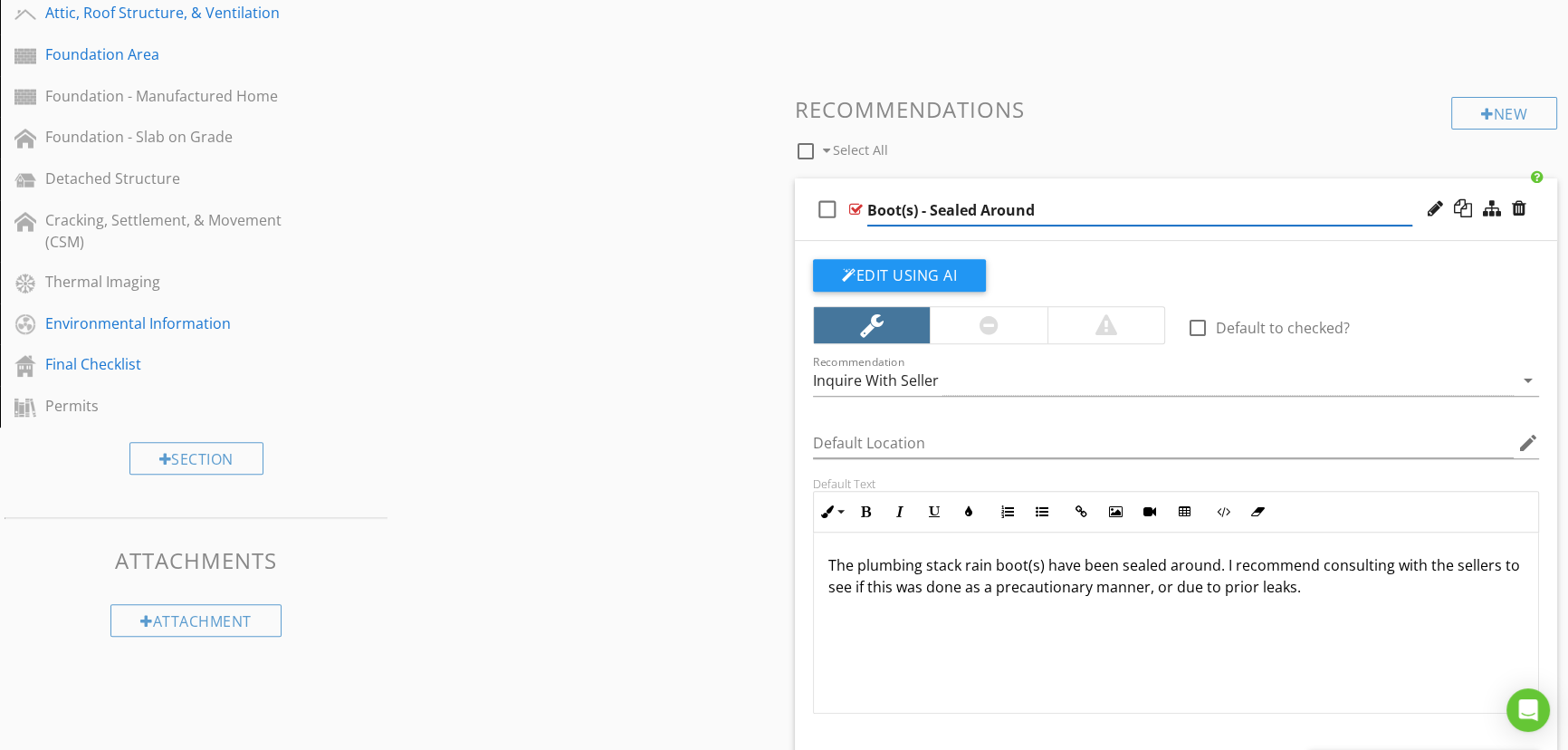 click on "Boot(s) - Sealed Around" at bounding box center [1140, 210] 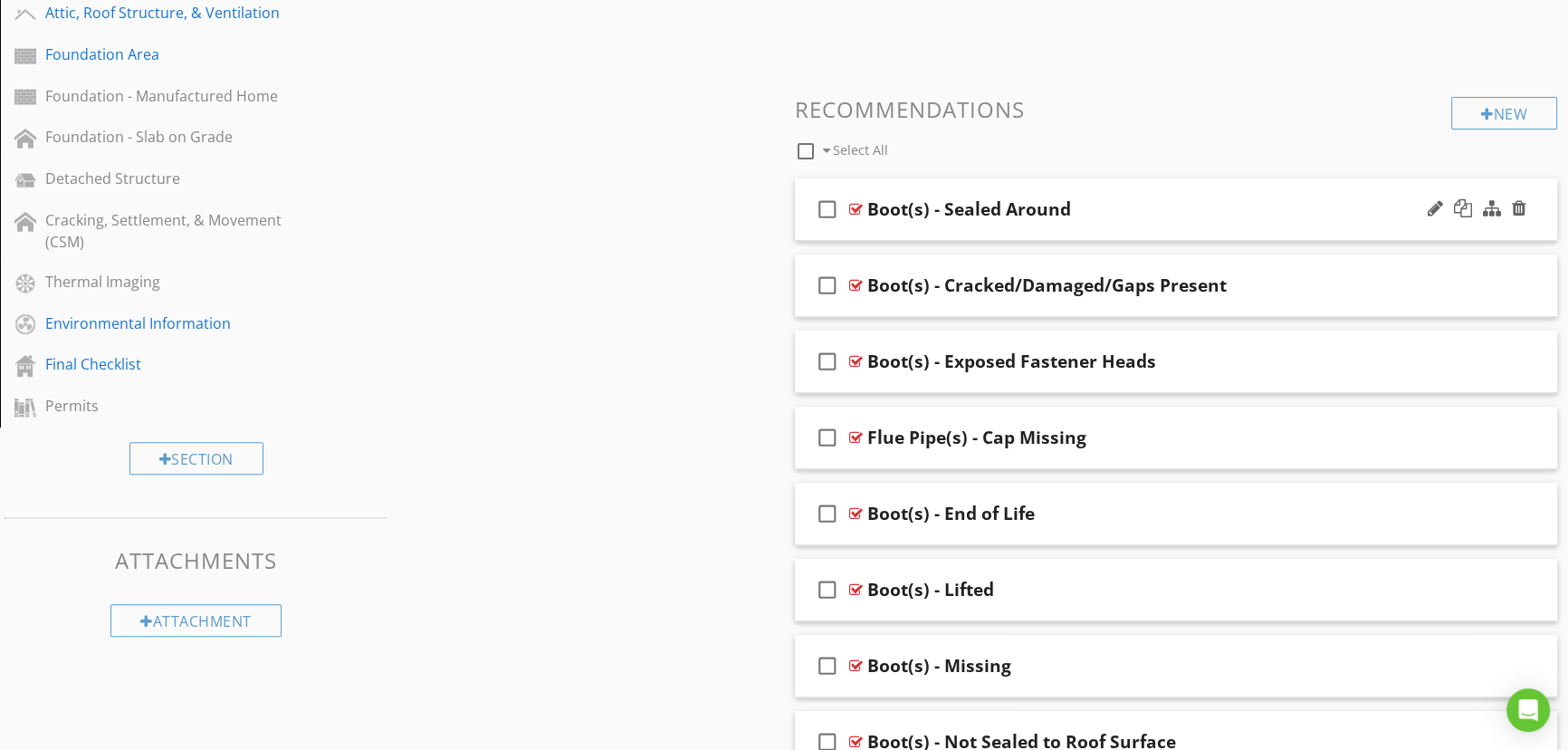 click on "Boot(s) - Sealed Around" at bounding box center (1140, 209) 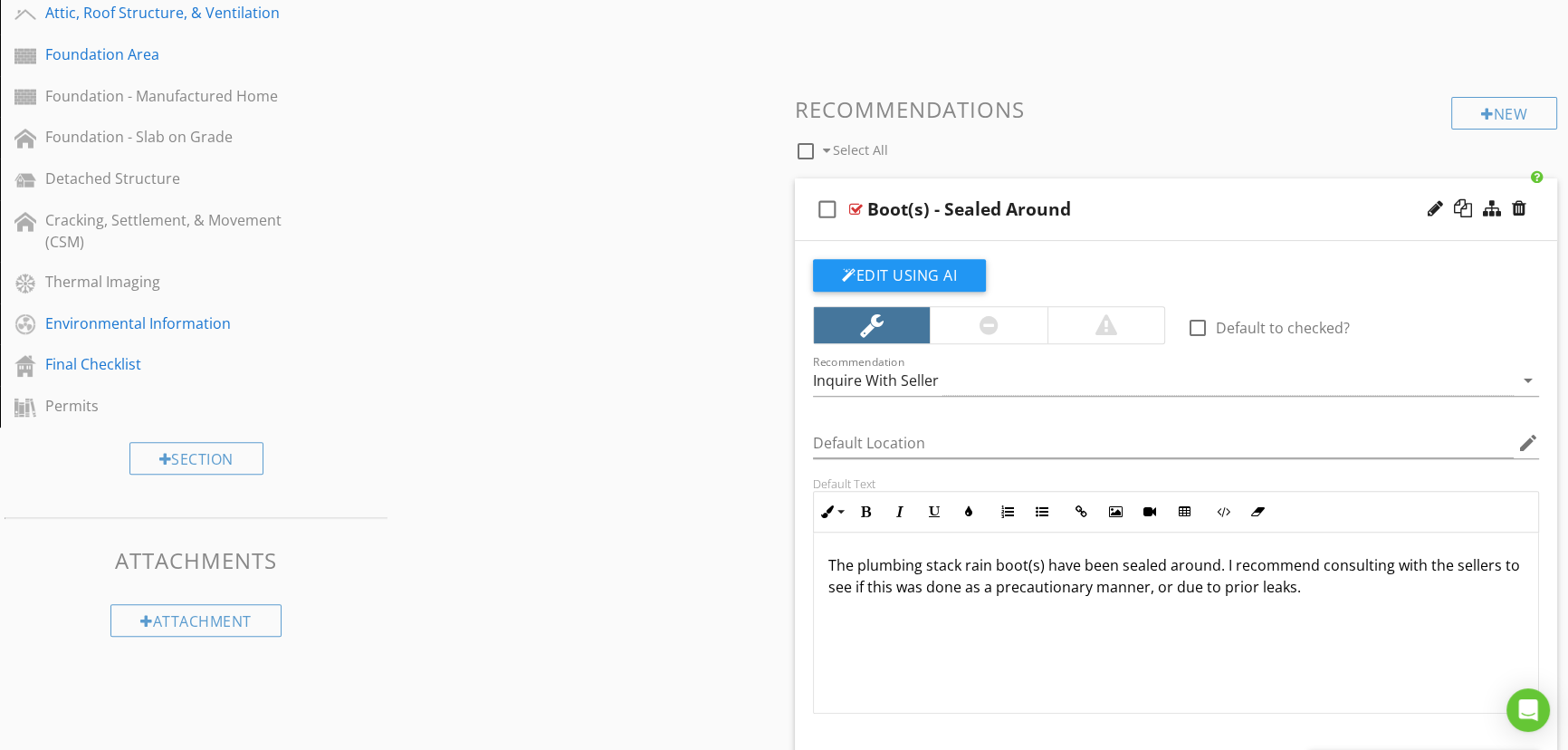 scroll, scrollTop: 0, scrollLeft: 0, axis: both 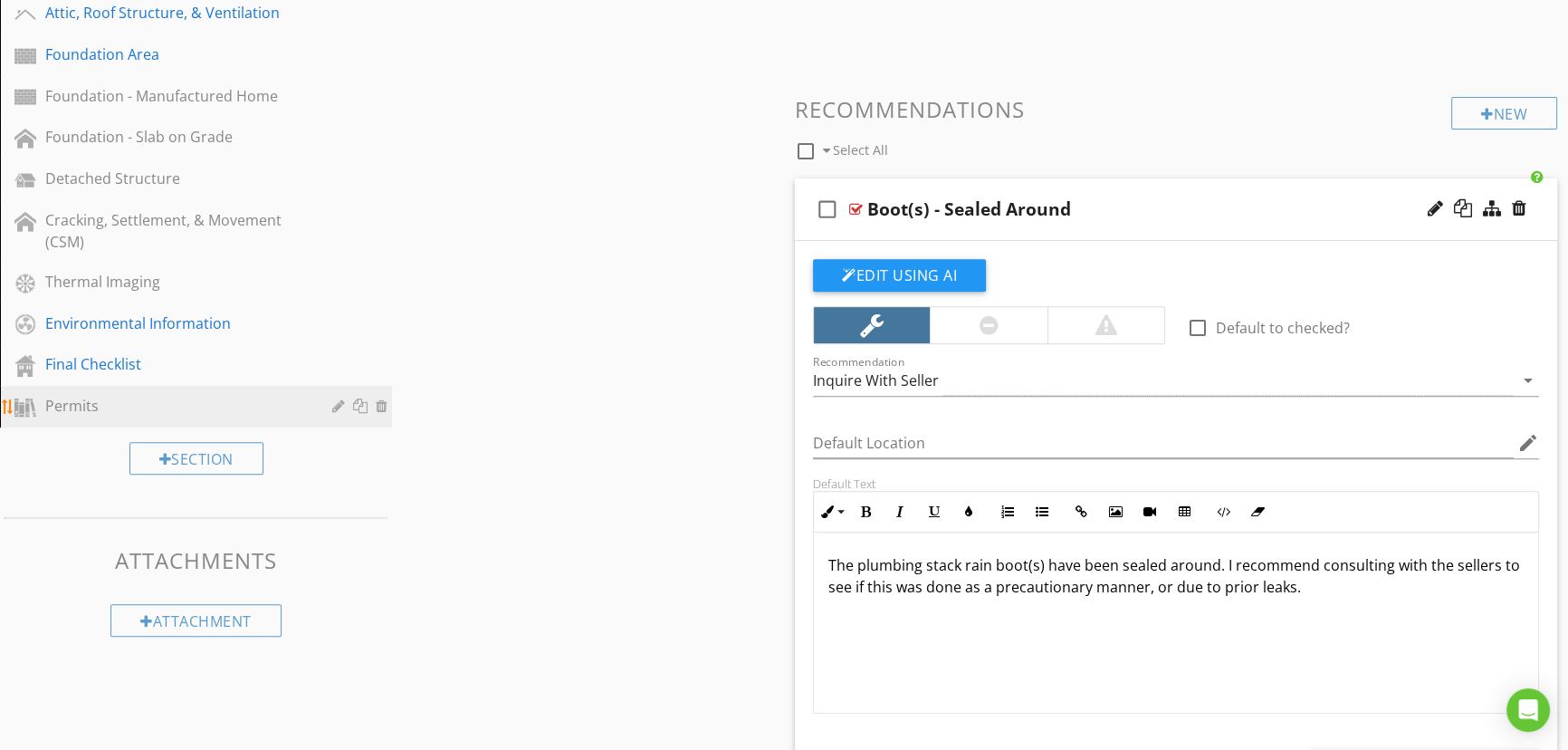 copy on "The plumbing stack rain boot(s) have been sealed around. I recommend consulting with the sellers to see if this was done as a precautionary manner, or due to prior leaks." 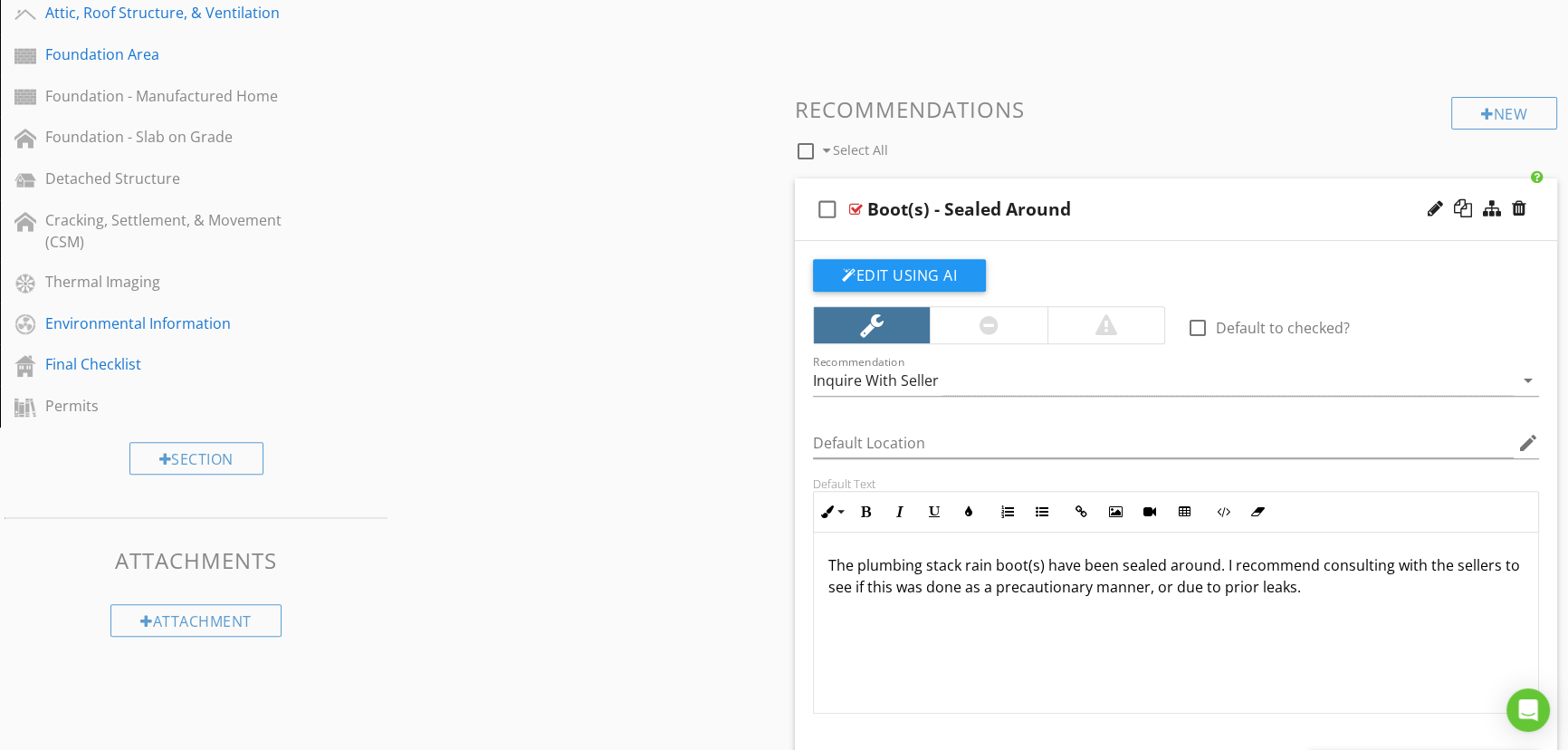 click on "Boot(s) - Sealed Around" at bounding box center (1140, 209) 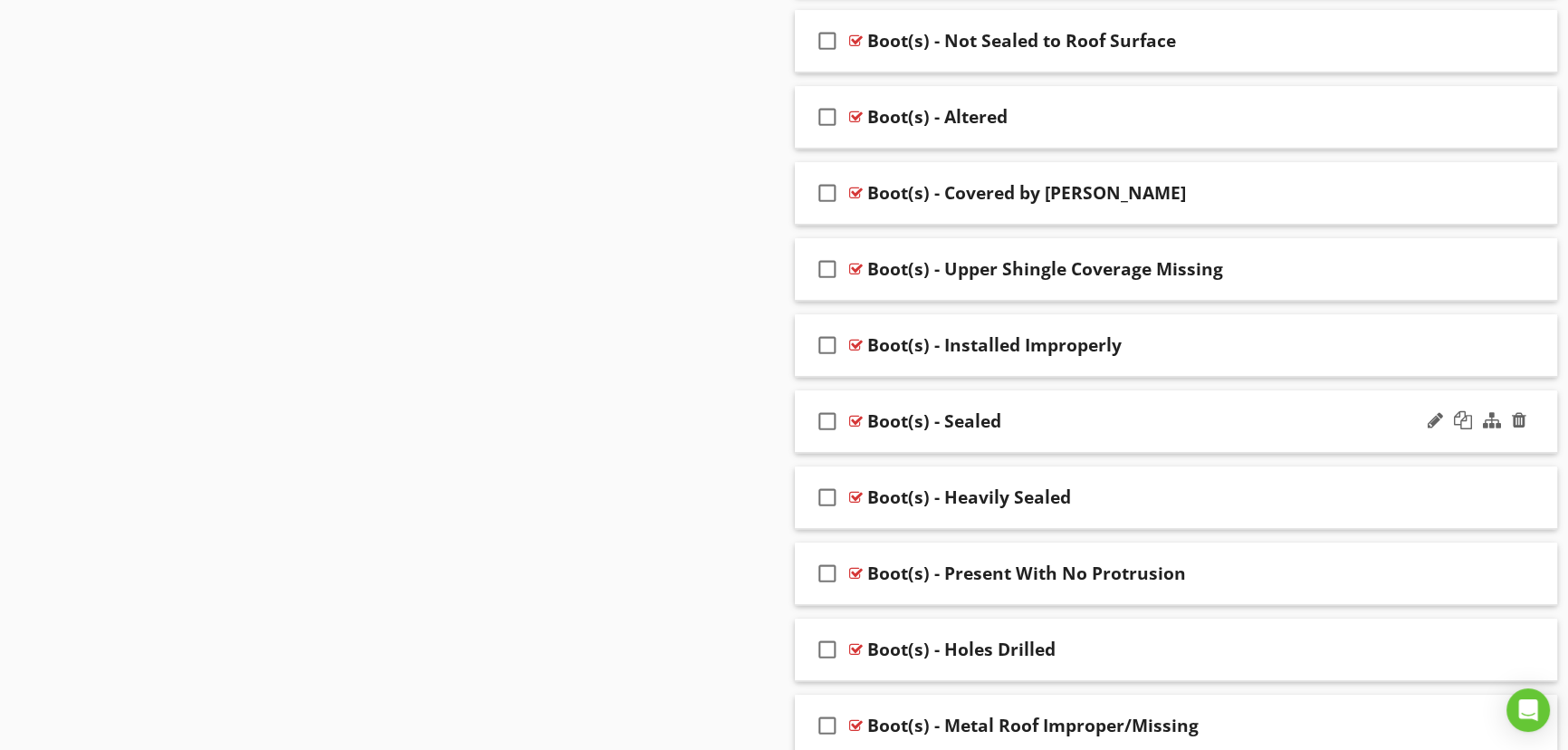 scroll, scrollTop: 1564, scrollLeft: 0, axis: vertical 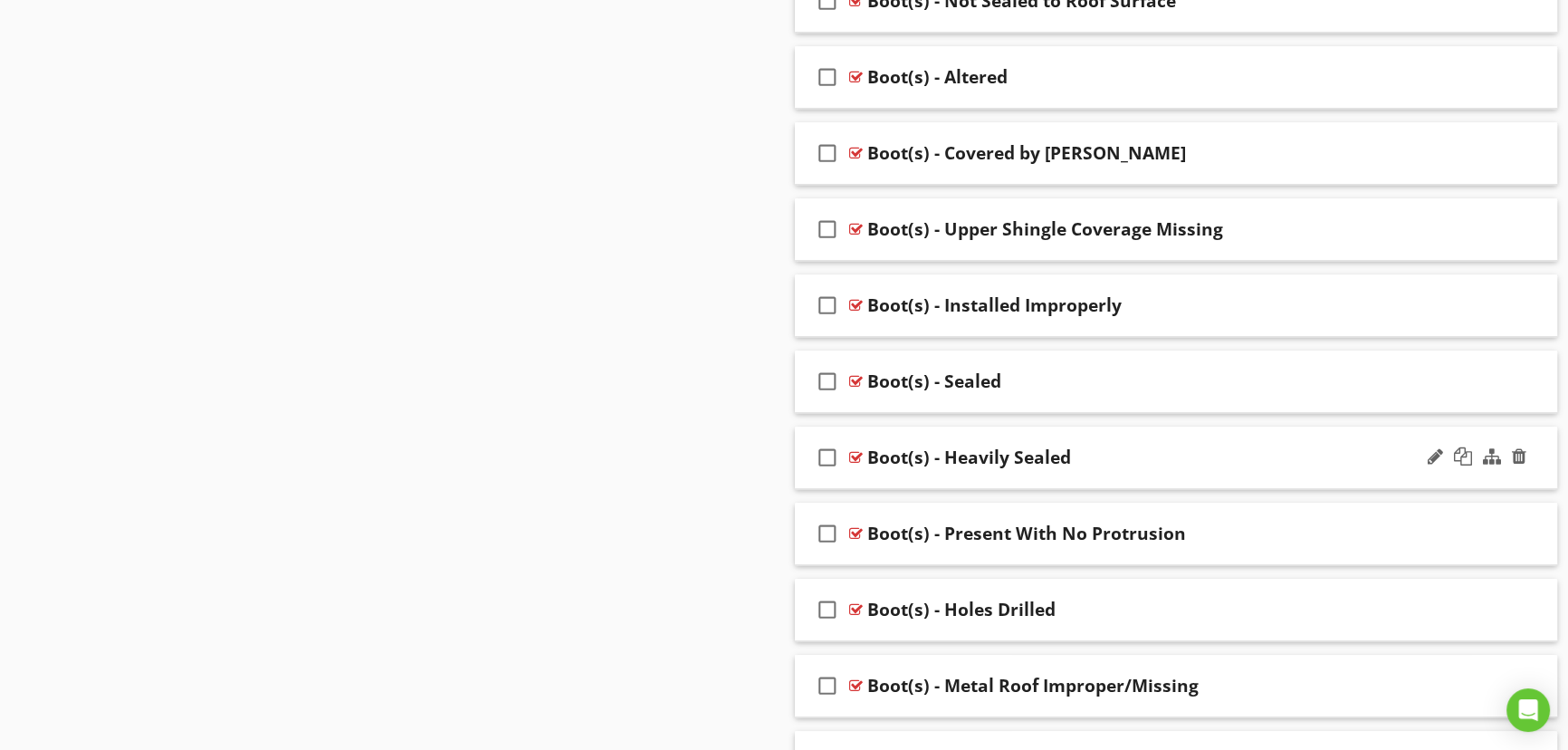 click on "Boot(s) - Heavily Sealed" at bounding box center [1140, 457] 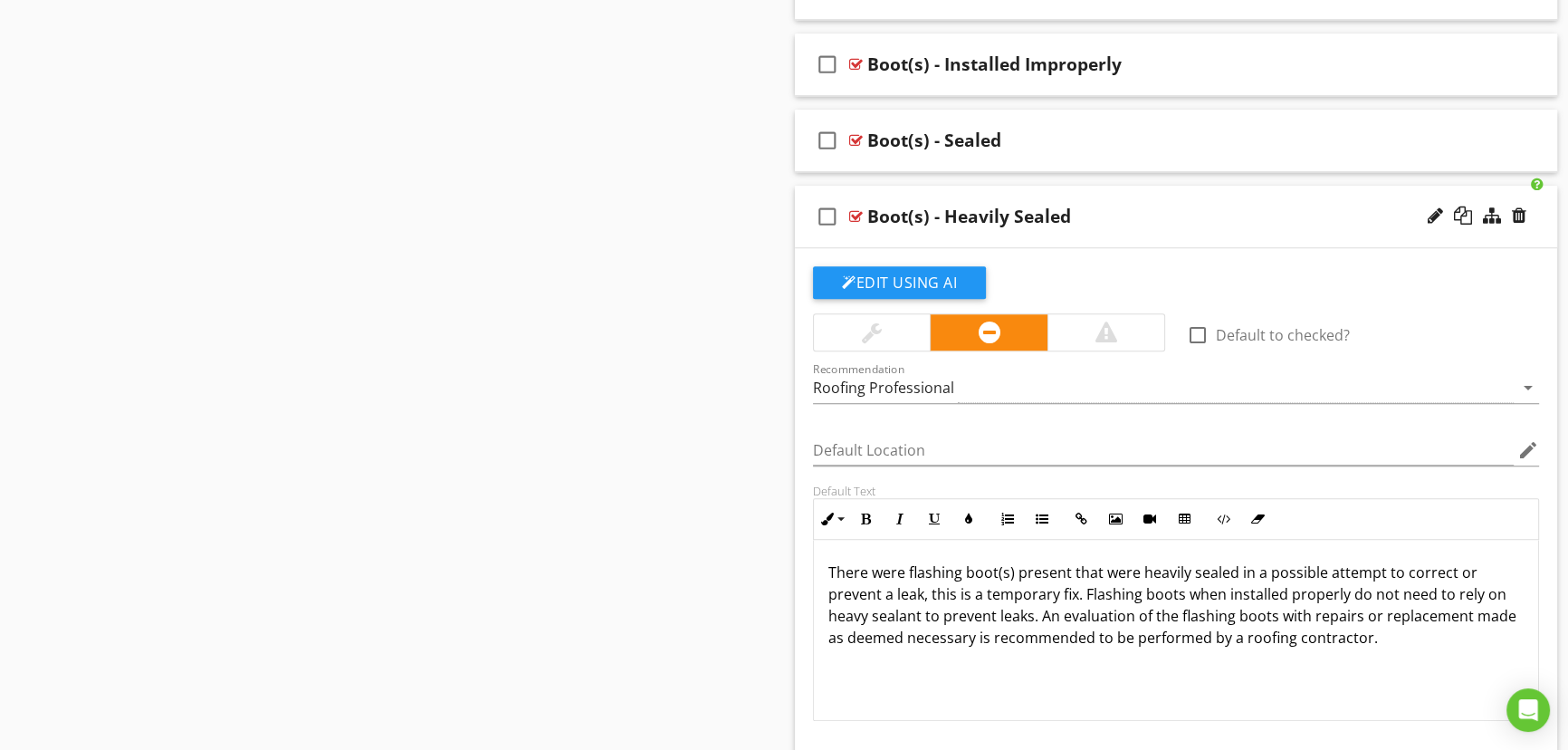 scroll, scrollTop: 1812, scrollLeft: 0, axis: vertical 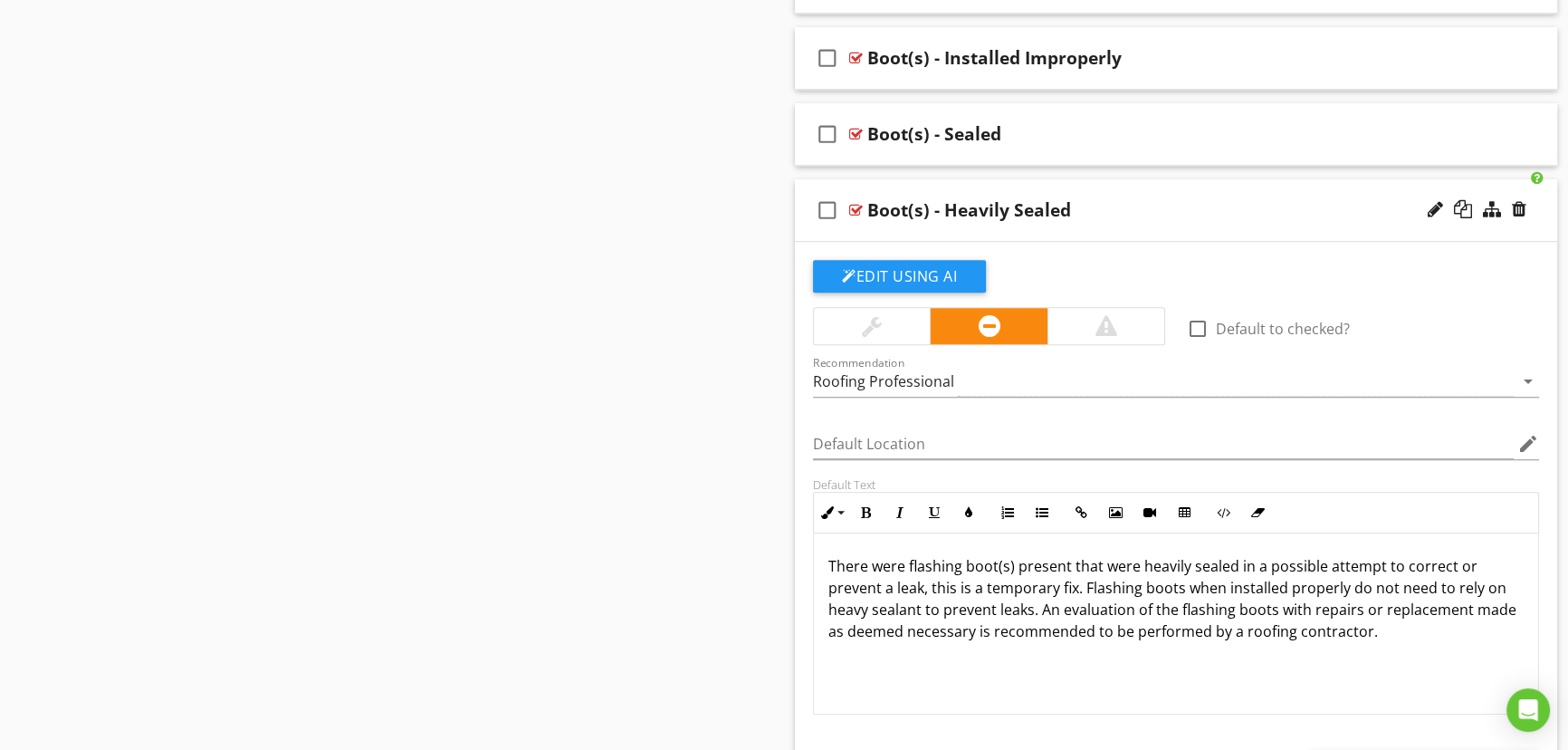 click on "Boot(s) - Heavily Sealed" at bounding box center [969, 210] 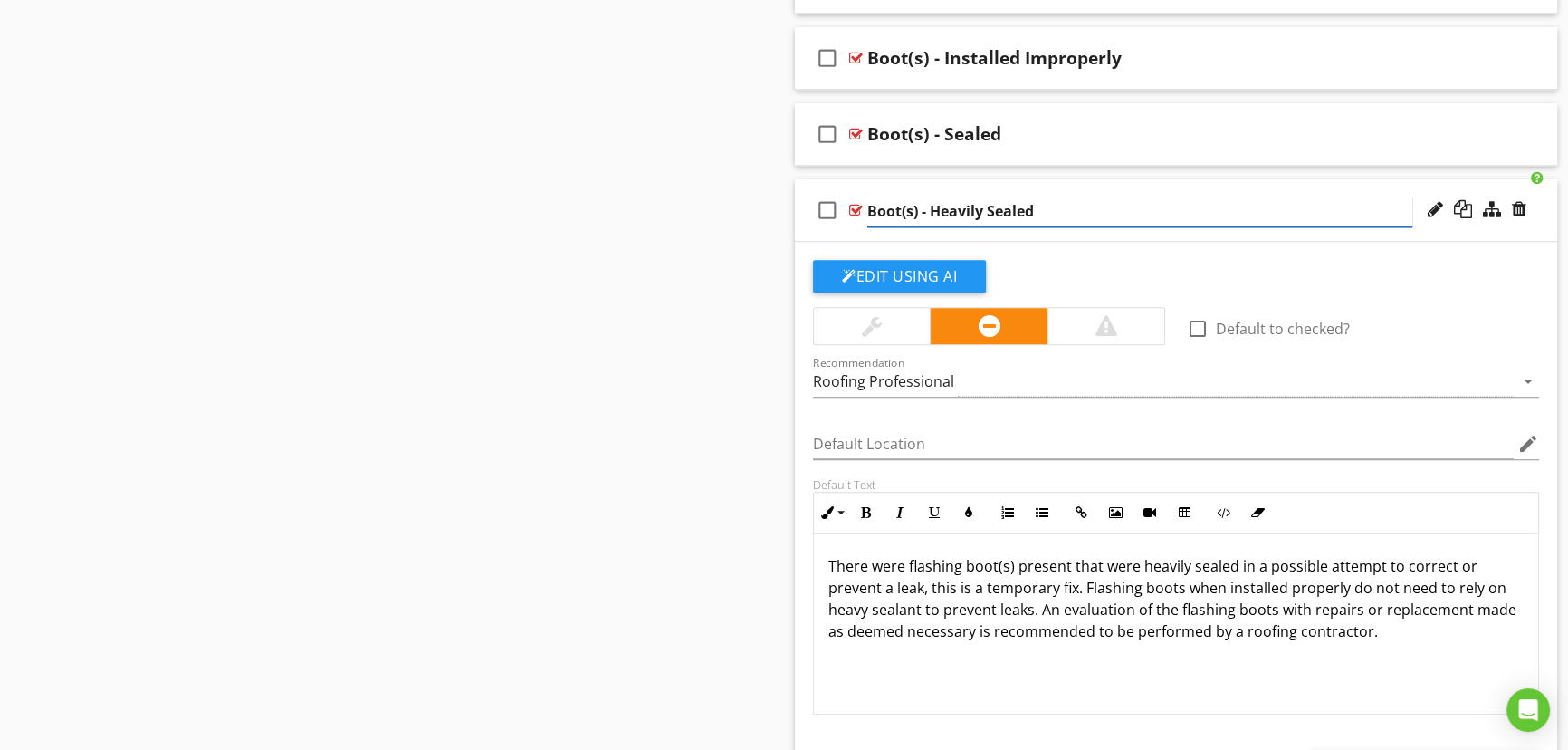 click on "Boot(s) - Heavily Sealed" at bounding box center [1140, 211] 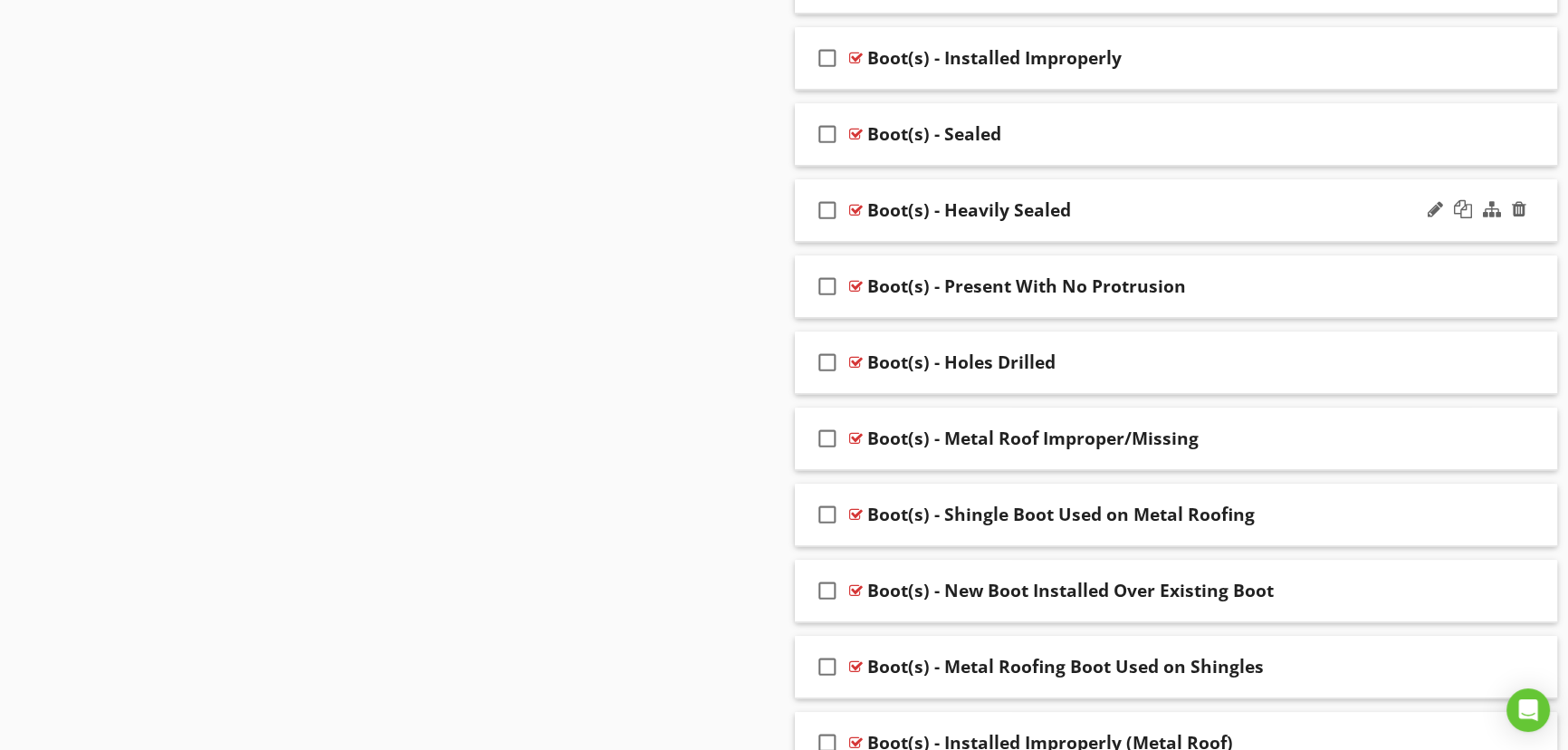 click on "Boot(s) - Heavily Sealed" at bounding box center (1140, 210) 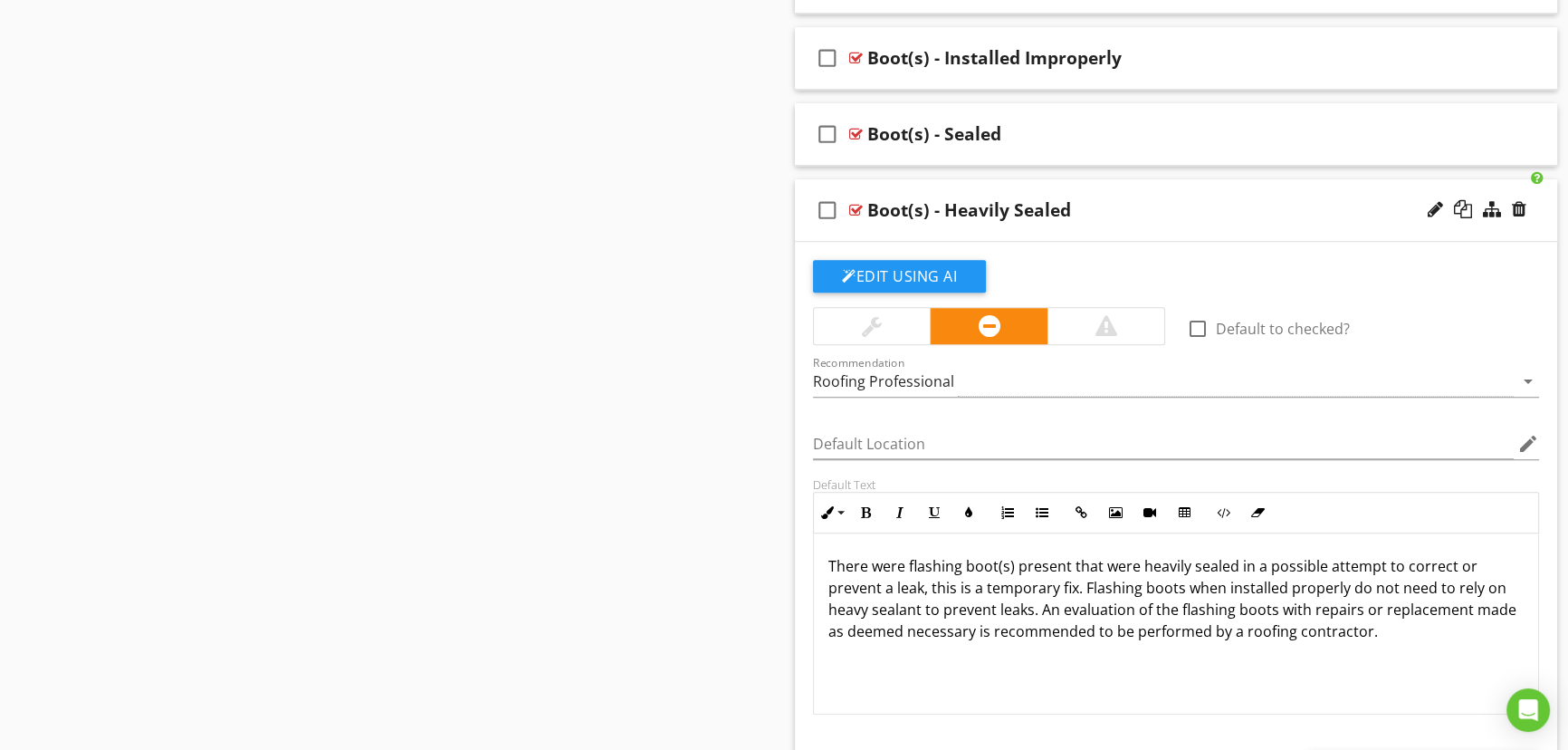 scroll, scrollTop: 0, scrollLeft: 0, axis: both 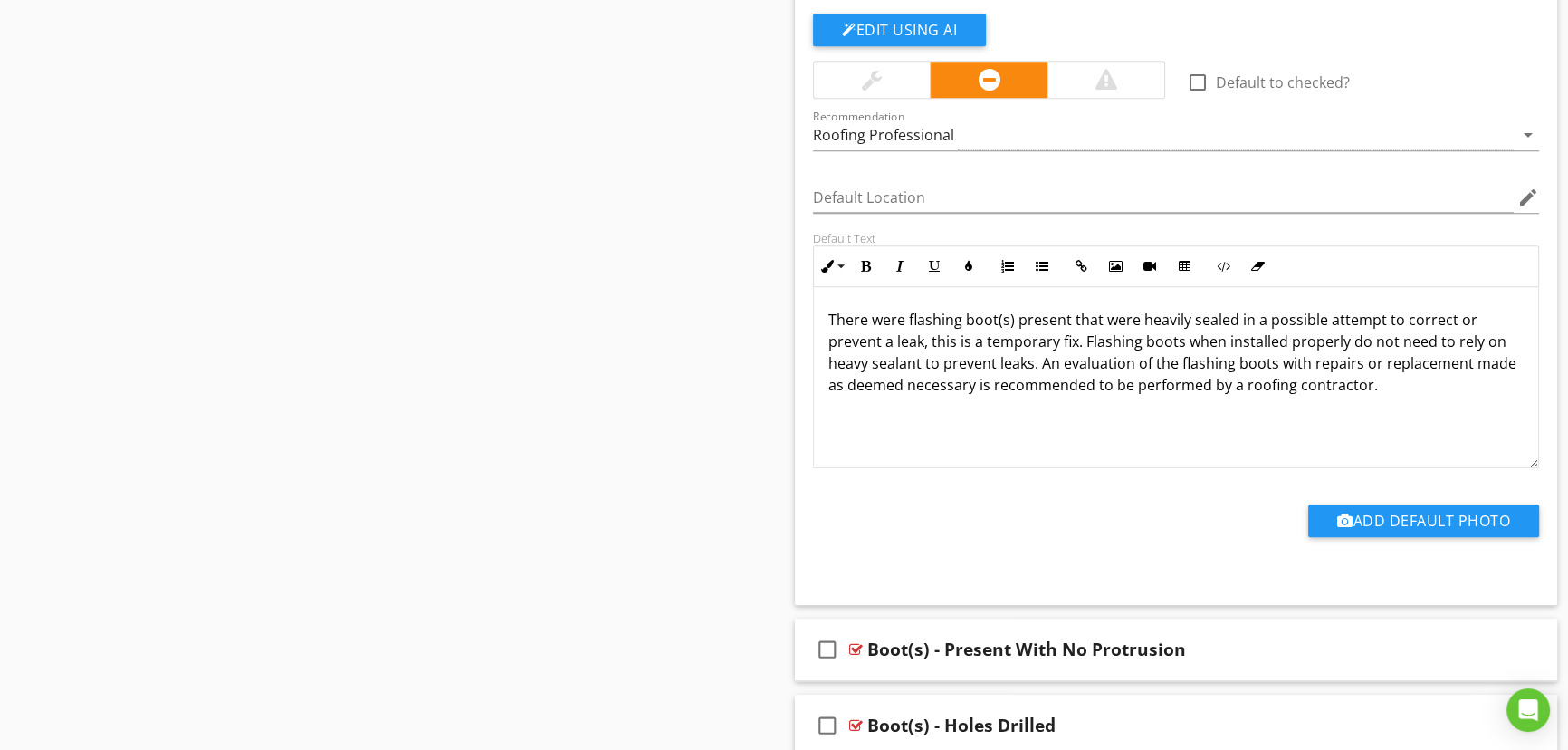 drag, startPoint x: 1344, startPoint y: 387, endPoint x: 820, endPoint y: 314, distance: 529.0605 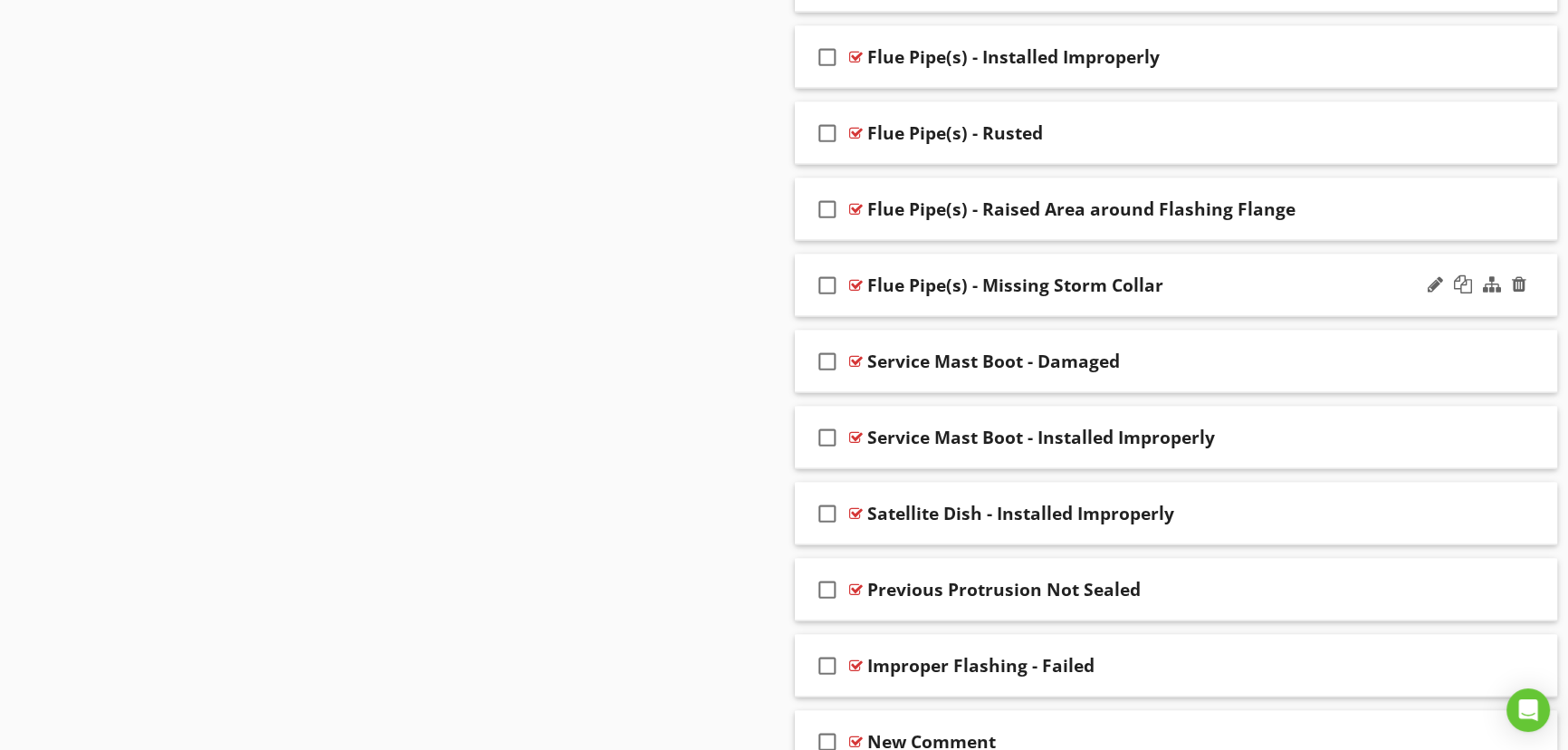 scroll, scrollTop: 4364, scrollLeft: 0, axis: vertical 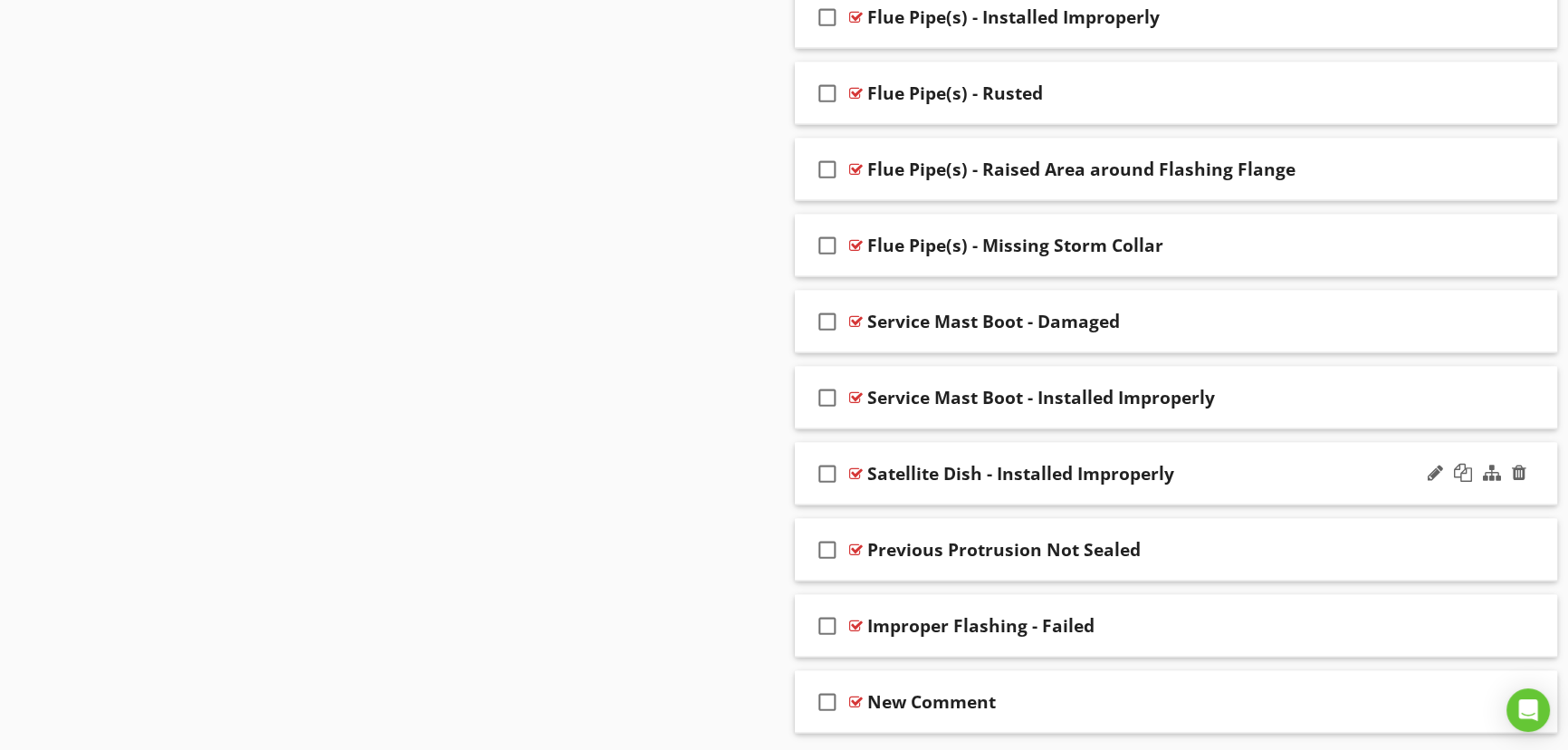 click on "Satellite Dish - Installed Improperly" at bounding box center [1020, 474] 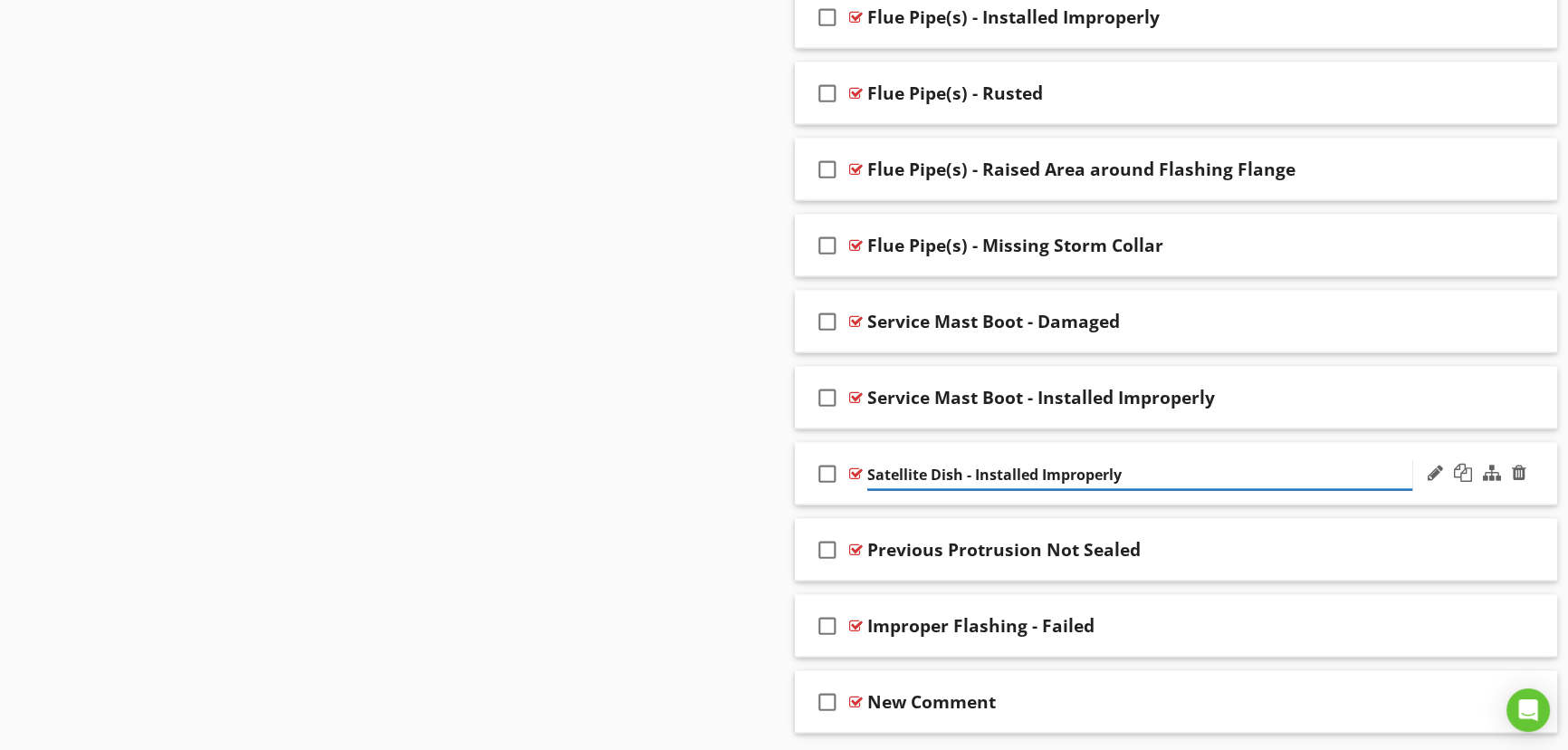 click on "Satellite Dish - Installed Improperly" at bounding box center [1140, 475] 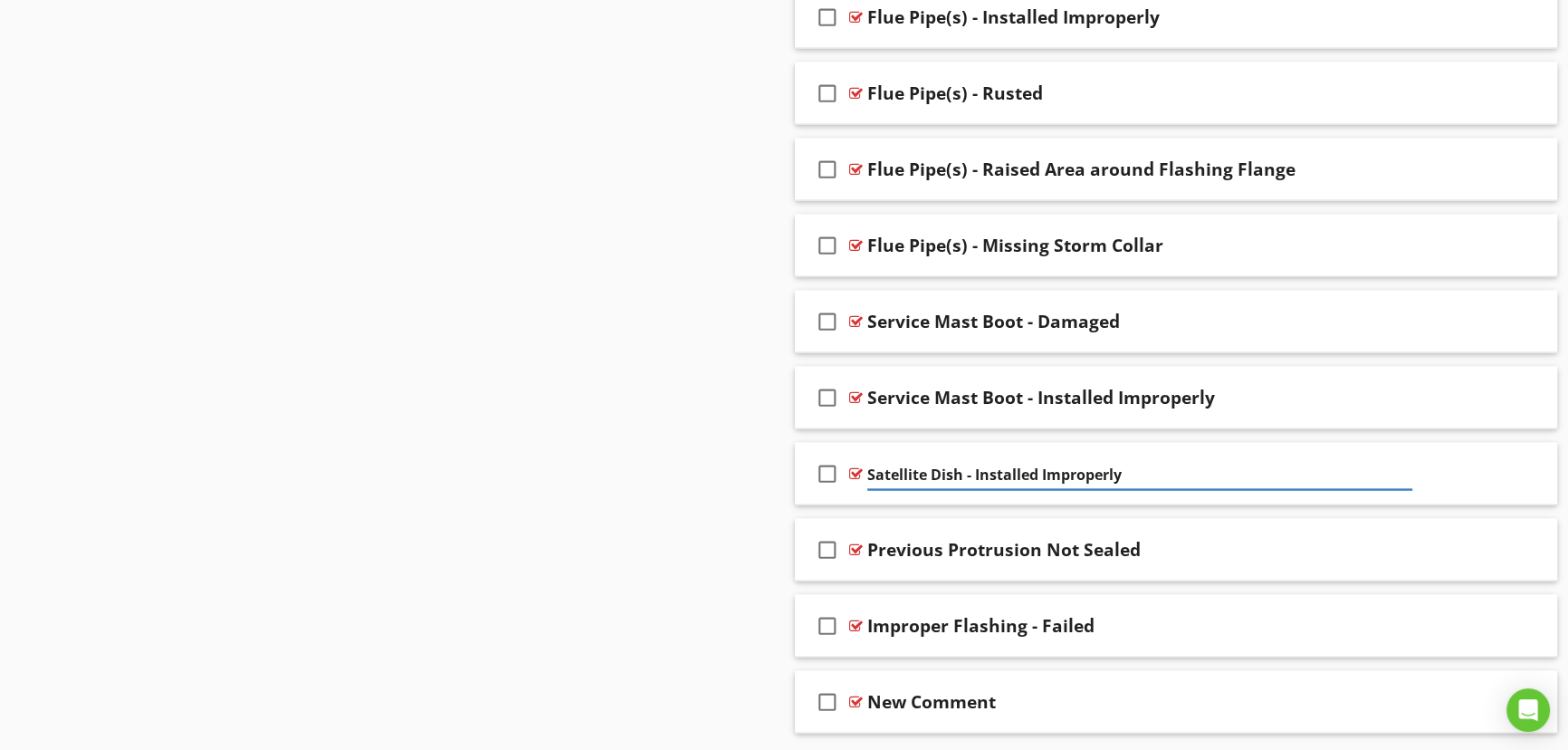 click on "Sections
Inspection Information           Utility Shutoff Locations           Grounds           Roof           Exterior           Kitchen           Bathroom(s)           Interior Areas and Items           Electrical           Laundry           Garage           Heating & Cooling Components           Water Heater           Plumbing           Attic, Roof Structure, & Ventilation           Foundation Area           Foundation - Manufactured Home           Foundation - Slab on Grade           Detached Structure           Cracking, Settlement, & Movement (CSM)           Thermal Imaging           Environmental Information           Final Checklist           Permits
Section
Attachments
Attachment
Items
General Info           Inspection Method           Roof Surface Condition           Shingles           Metal Panels           Roof Structure - WMC" at bounding box center [784, -1696] 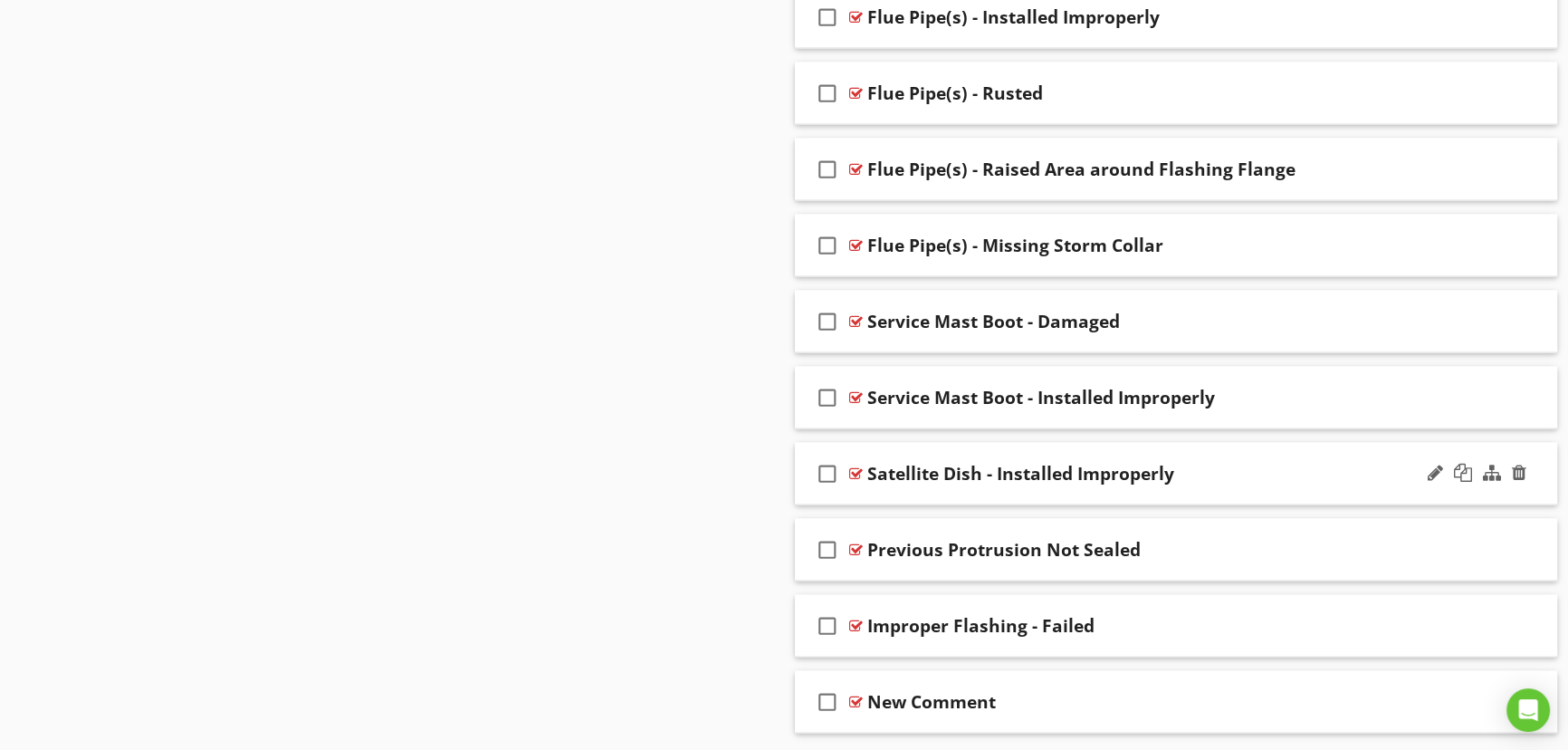 click on "check_box_outline_blank
Satellite Dish - Installed Improperly" at bounding box center [1176, 474] 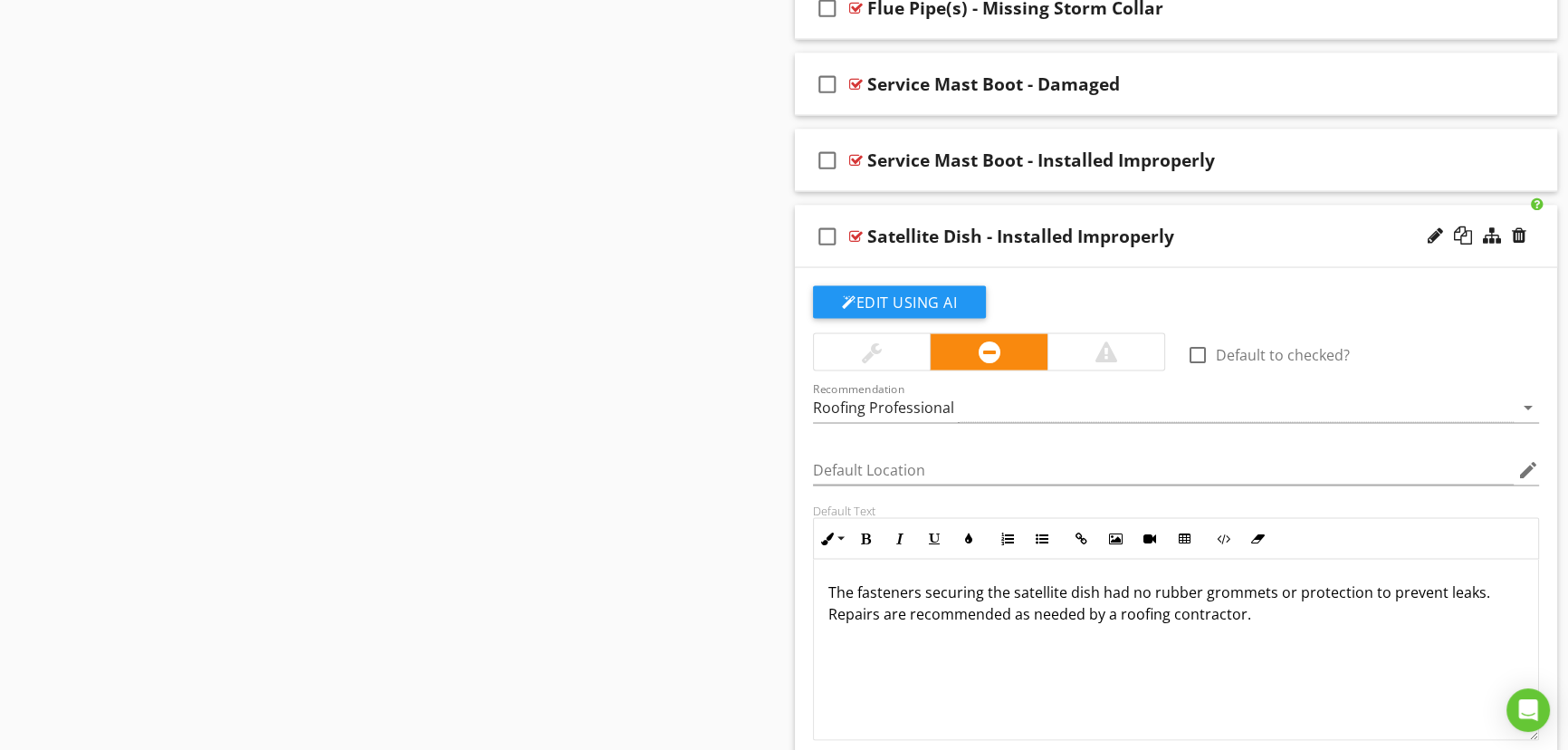 scroll, scrollTop: 4611, scrollLeft: 0, axis: vertical 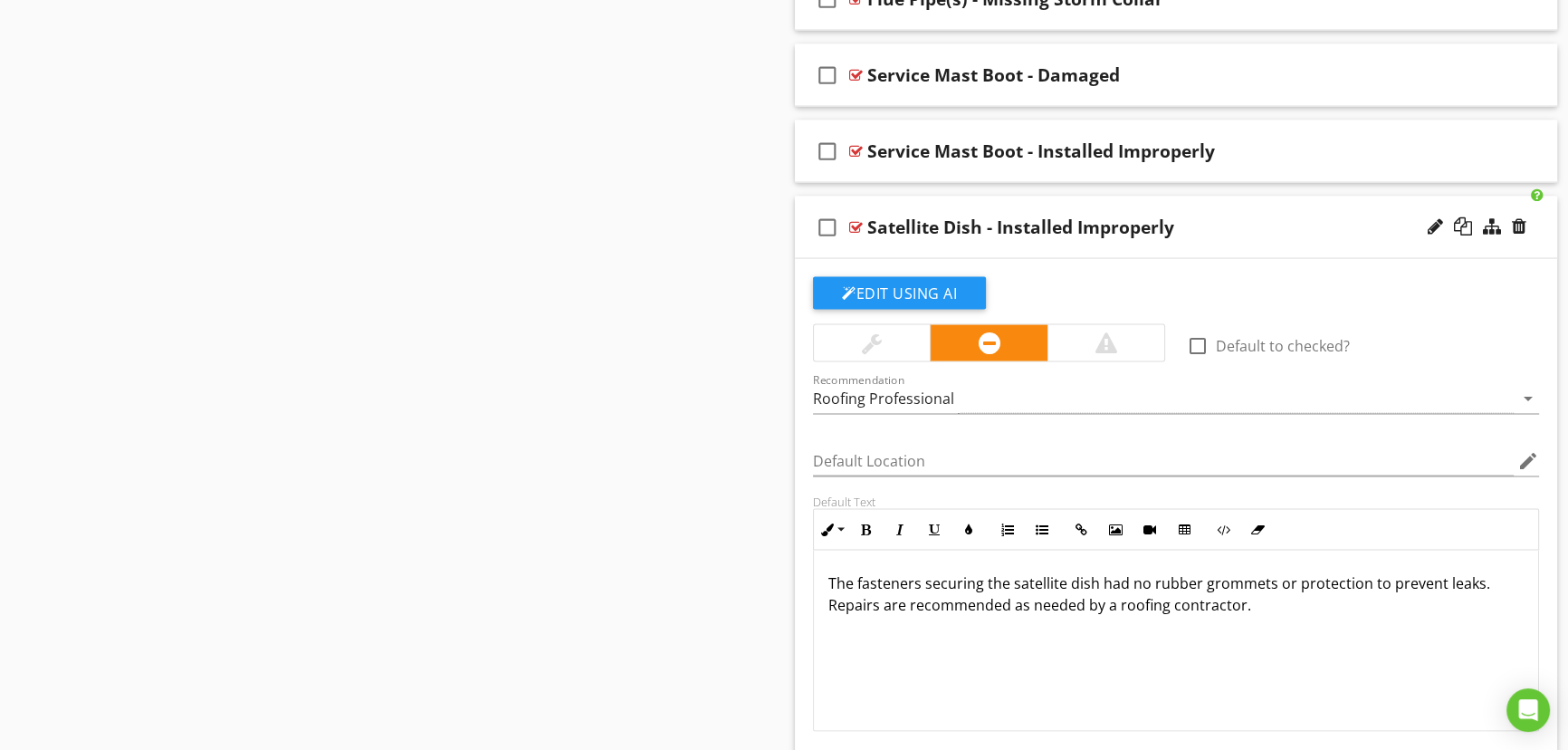 click on "Satellite Dish - Installed Improperly" at bounding box center [1020, 227] 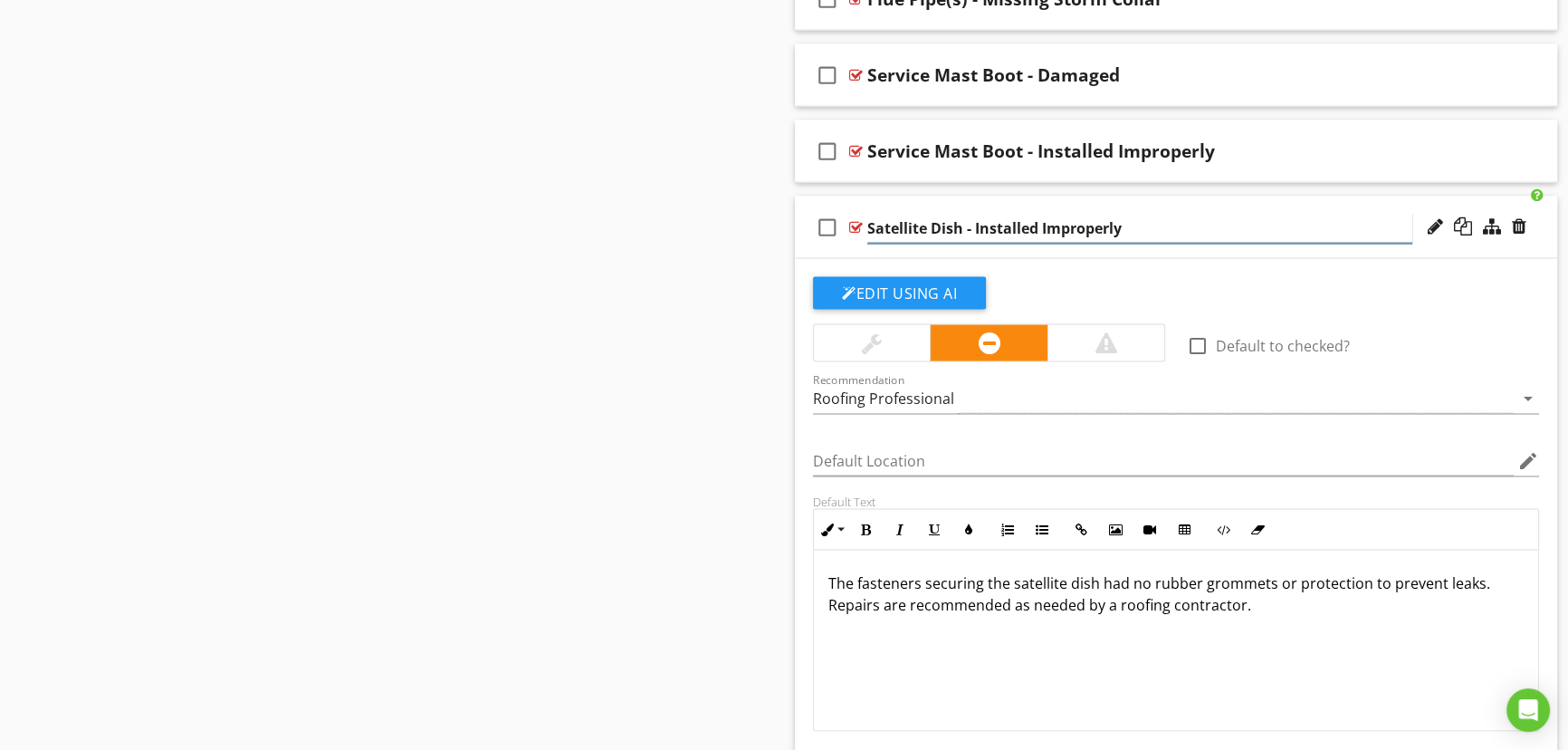 click on "Satellite Dish - Installed Improperly" at bounding box center (1140, 228) 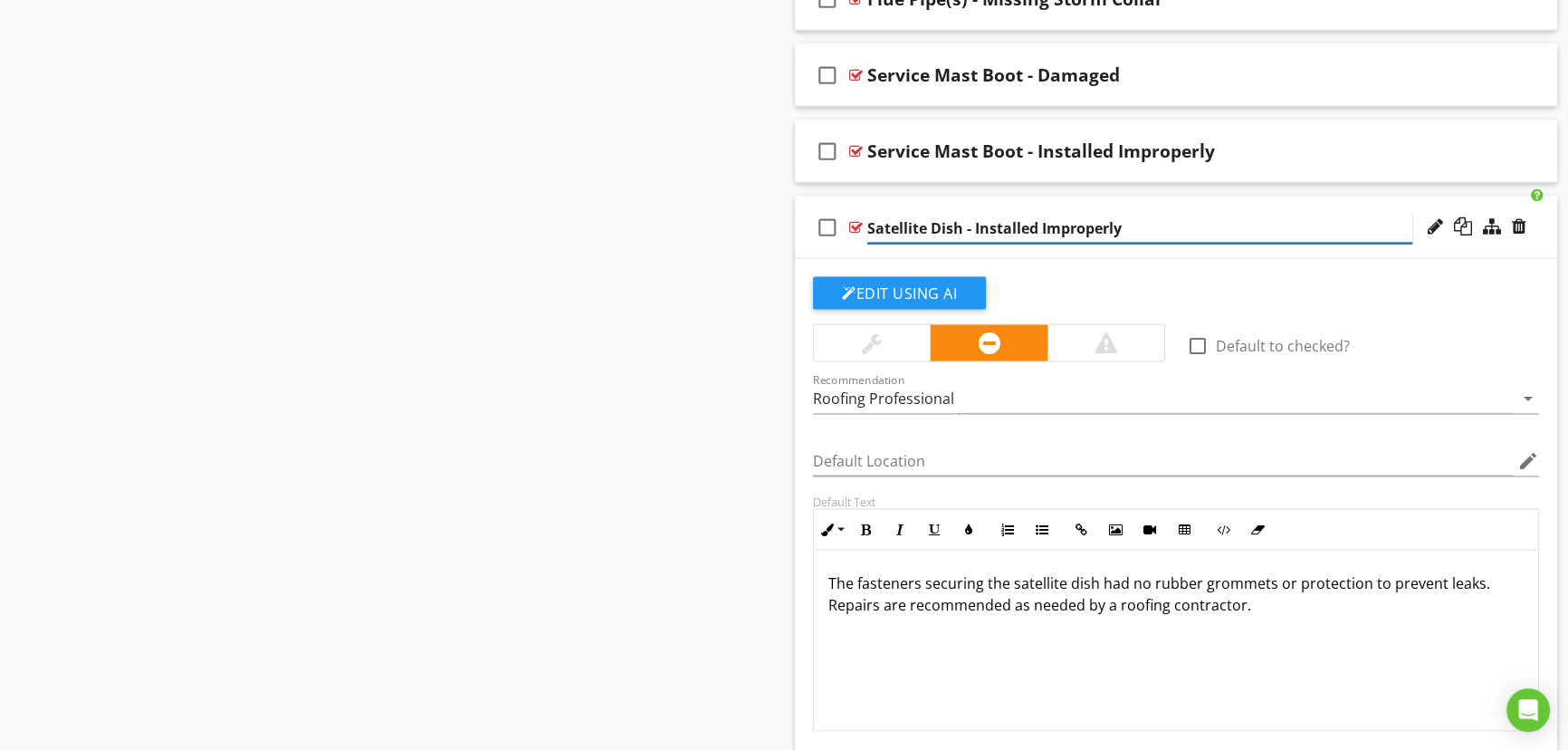 click on "Satellite Dish - Installed Improperly" at bounding box center (1140, 228) 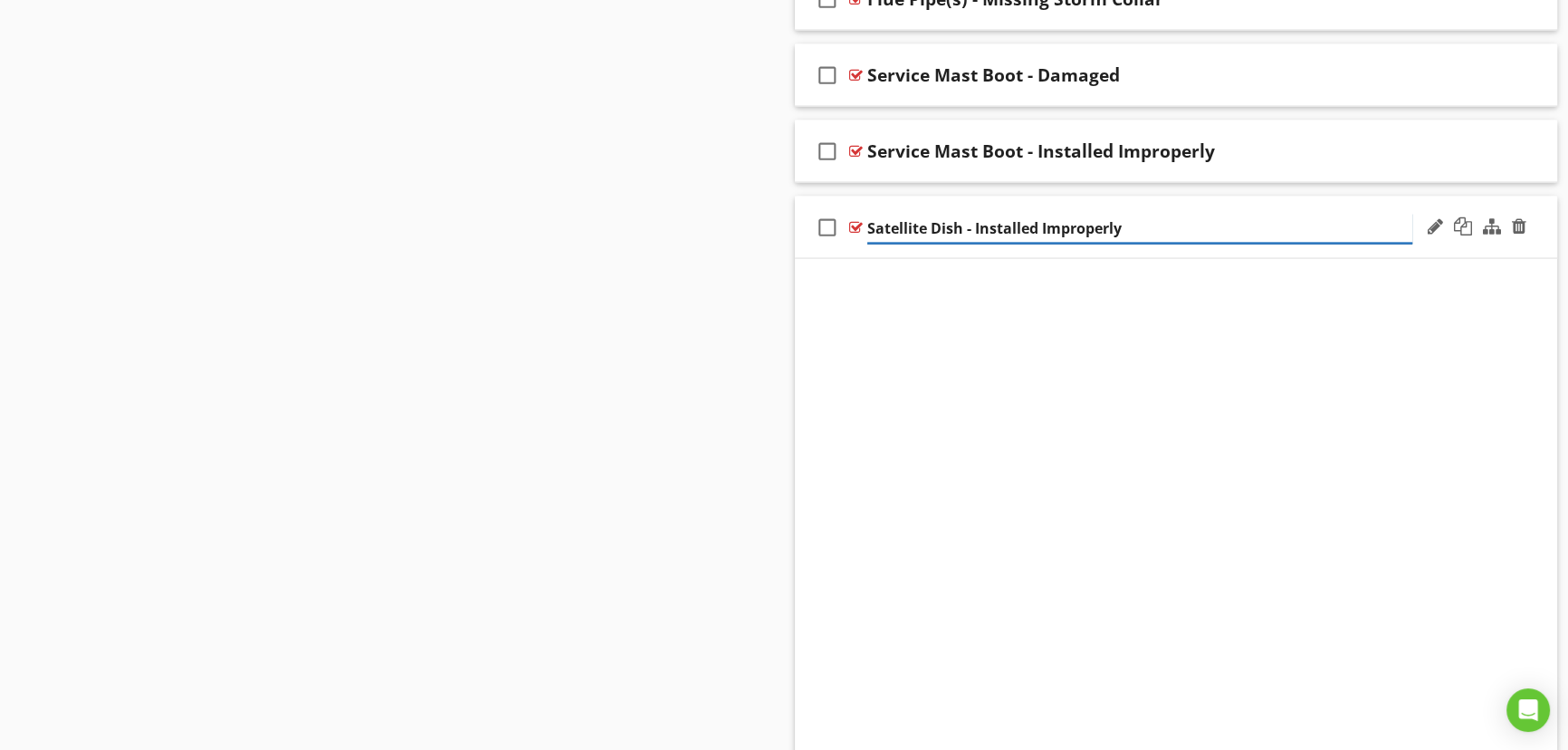 scroll, scrollTop: 4418, scrollLeft: 0, axis: vertical 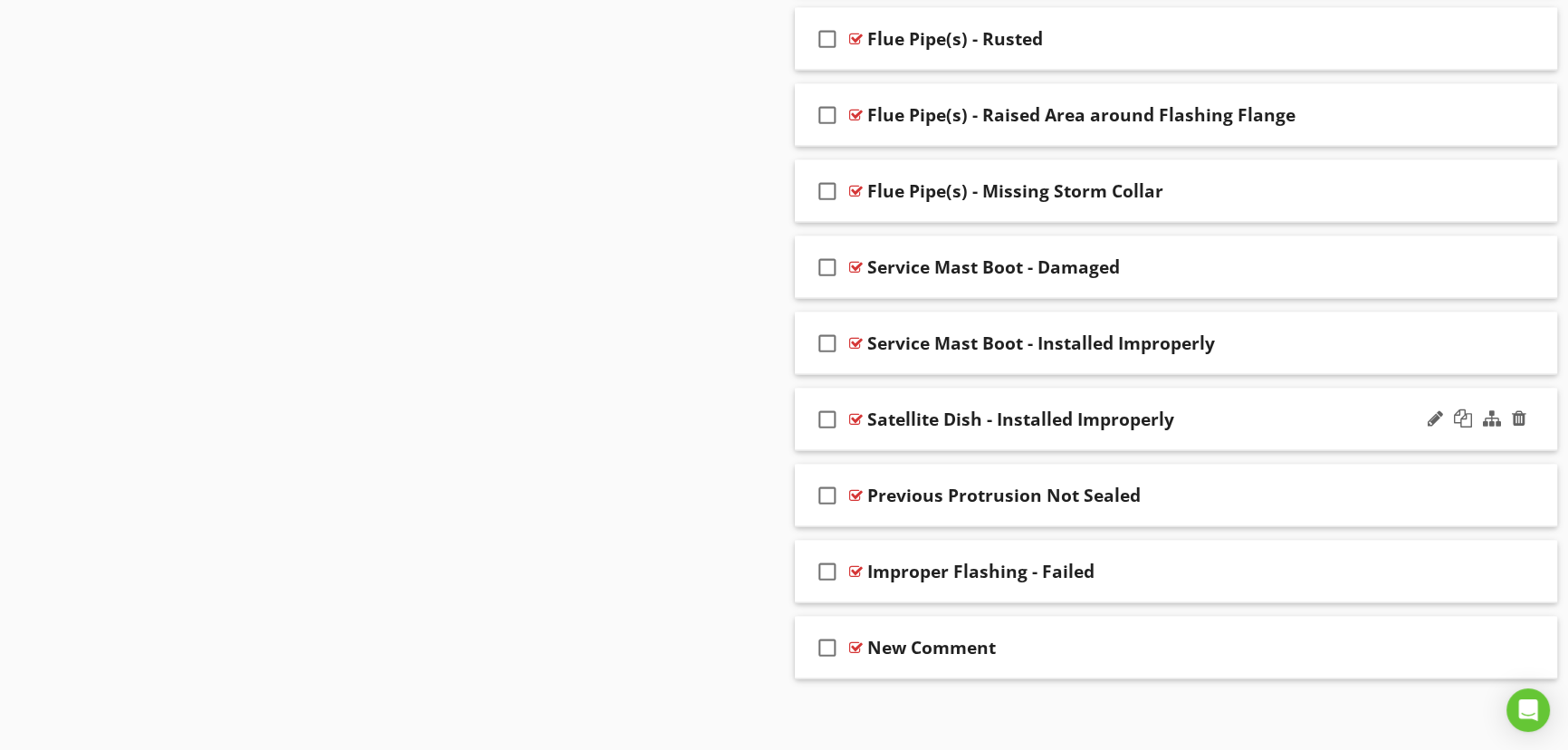 click on "check_box_outline_blank
Satellite Dish - Installed Improperly" at bounding box center [1176, 419] 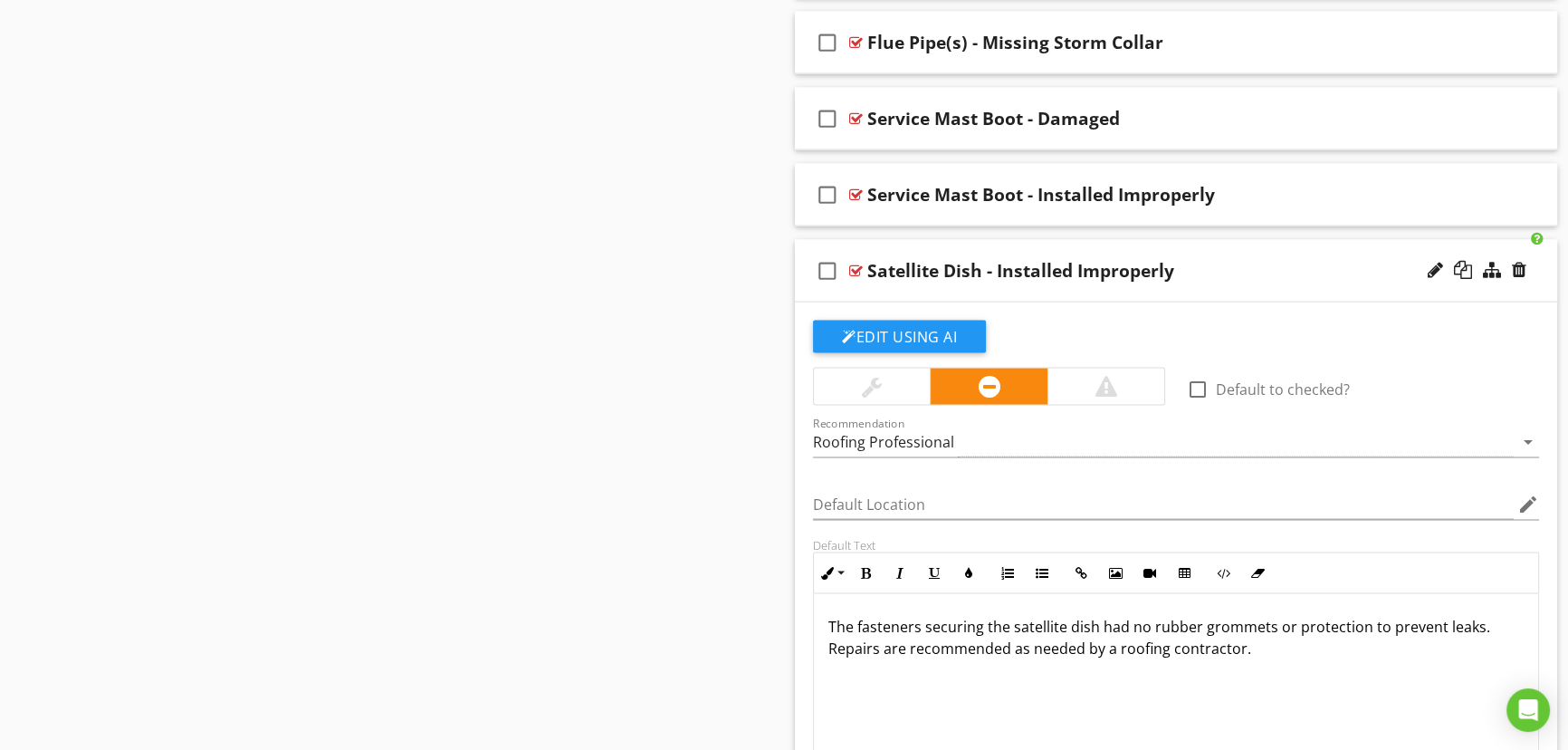 scroll, scrollTop: 4665, scrollLeft: 0, axis: vertical 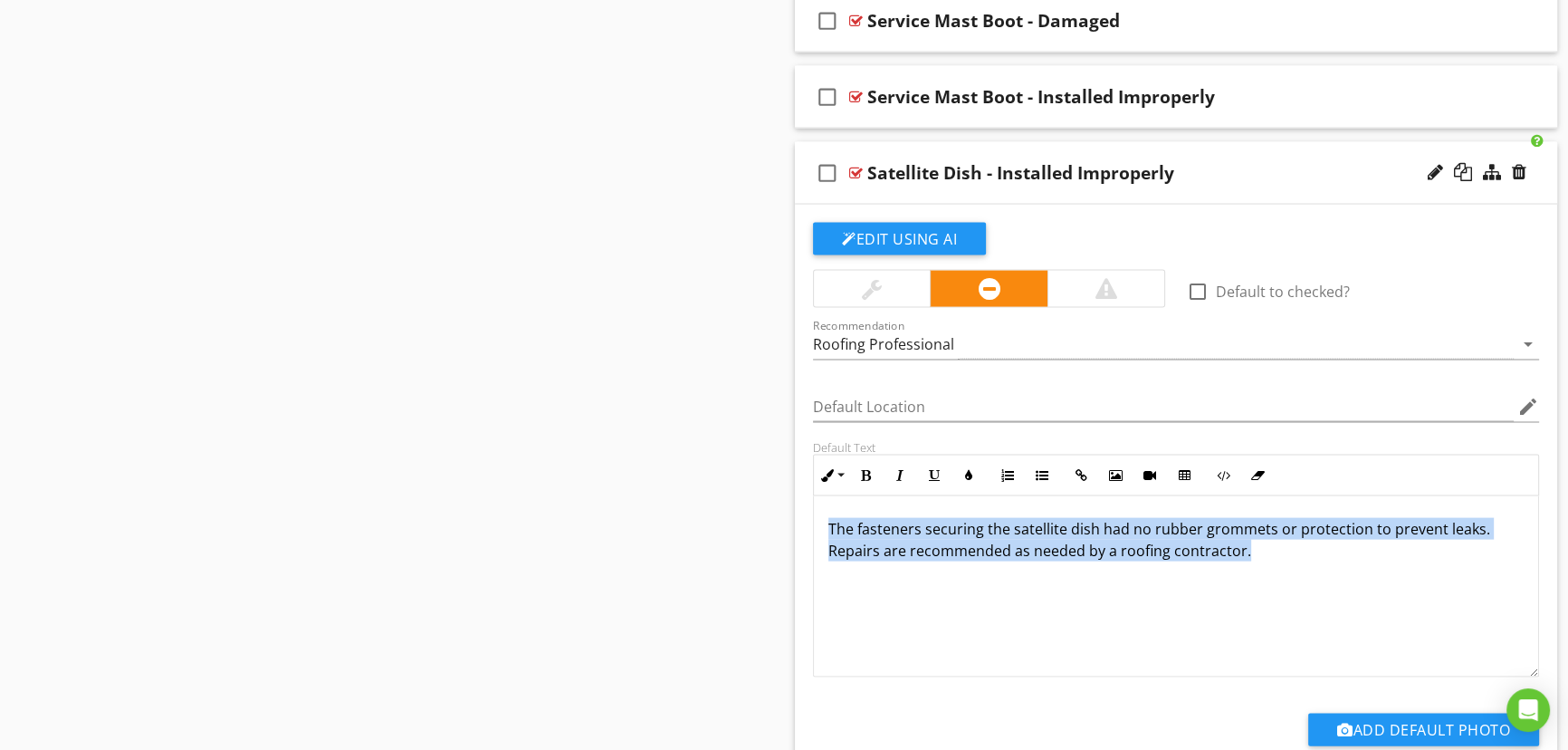 drag, startPoint x: 1256, startPoint y: 548, endPoint x: 817, endPoint y: 523, distance: 439.71127 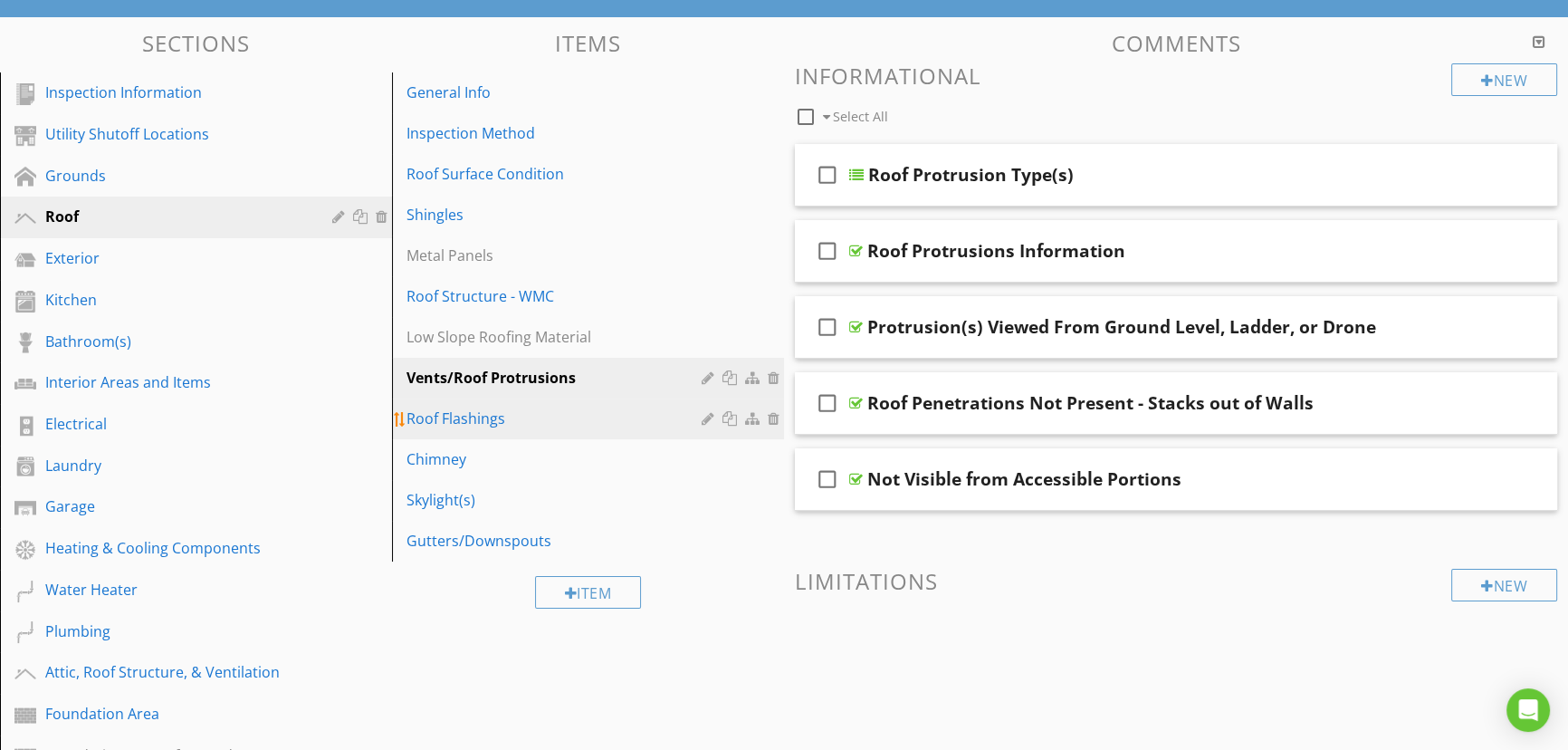 scroll, scrollTop: 82, scrollLeft: 0, axis: vertical 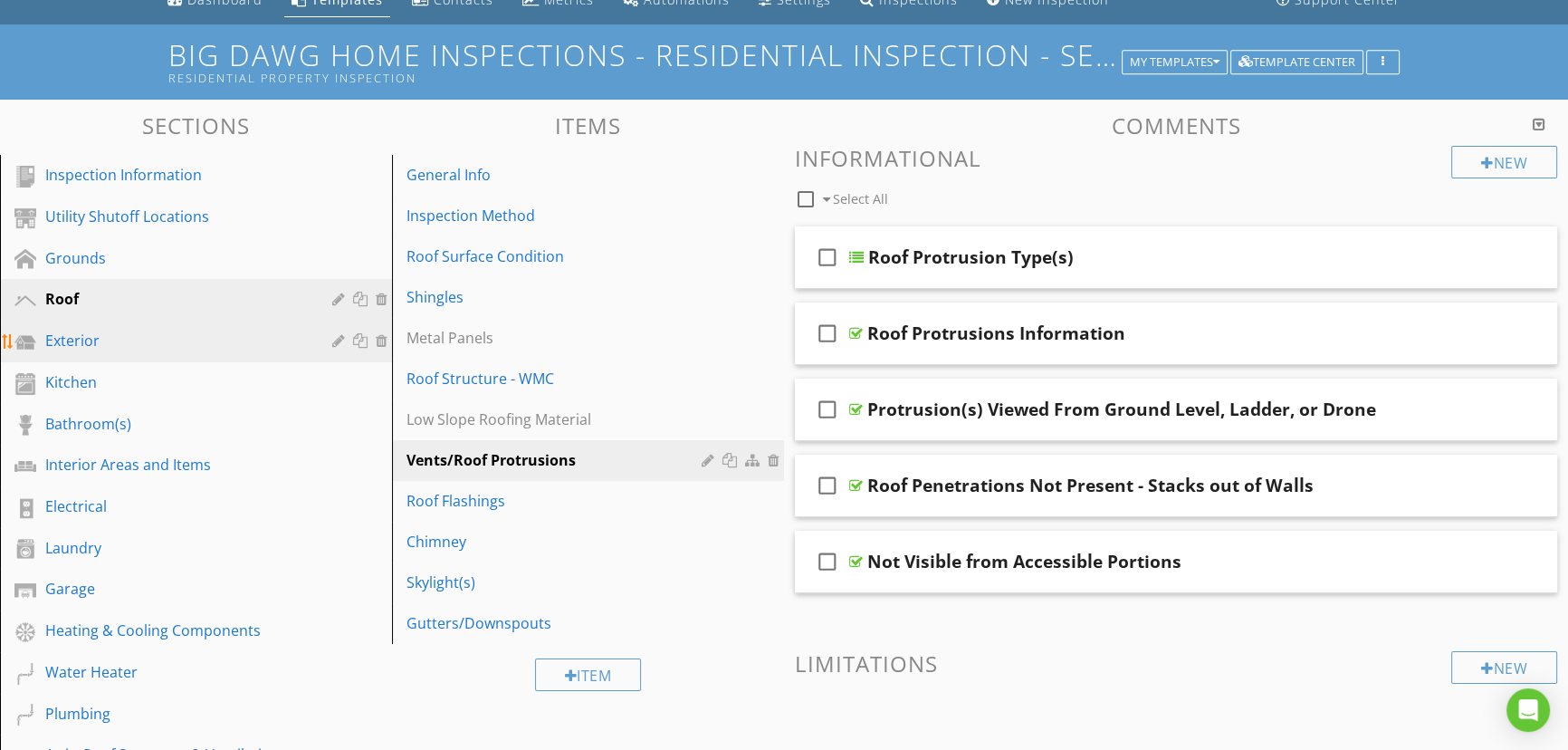 click on "Exterior" at bounding box center [176, 341] 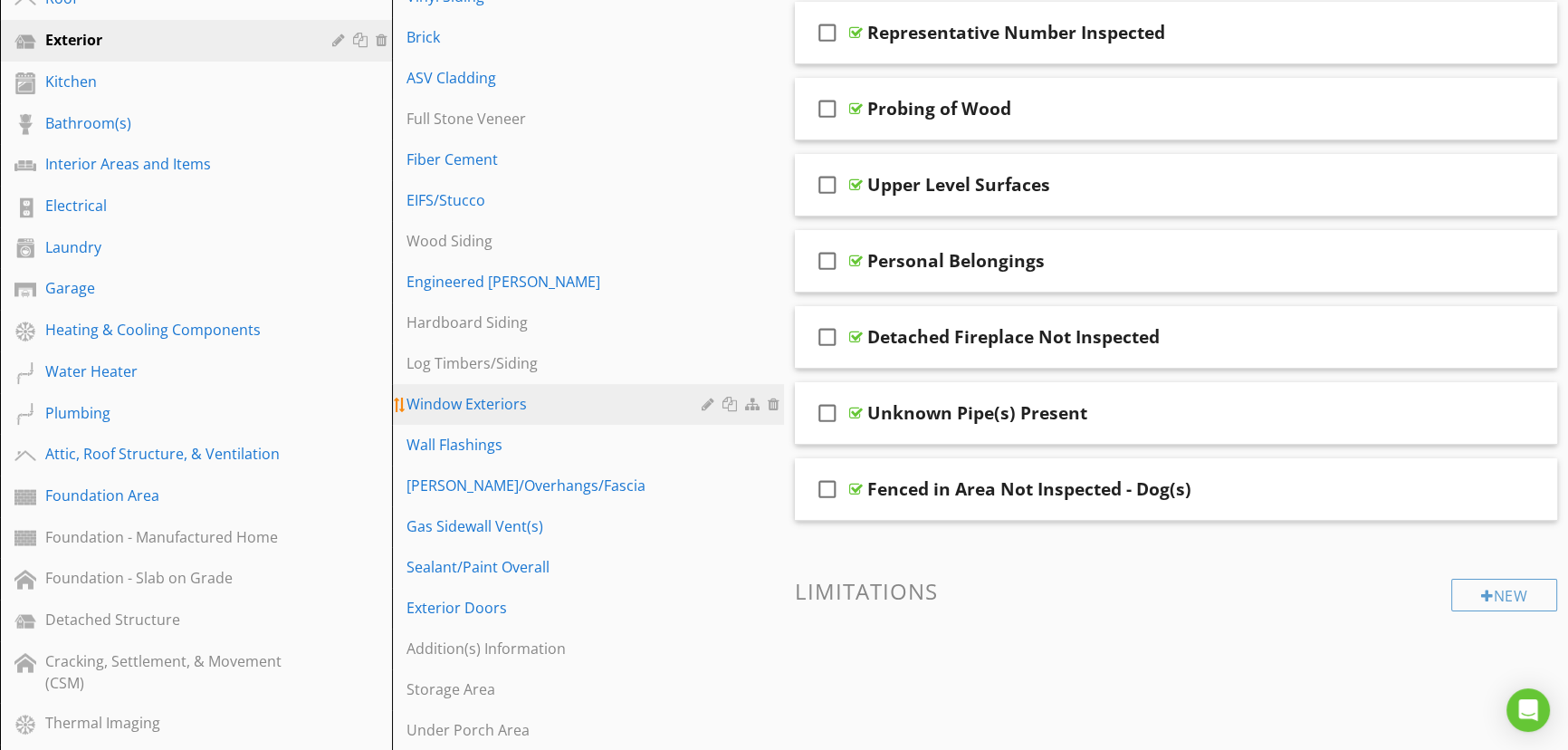 scroll, scrollTop: 411, scrollLeft: 0, axis: vertical 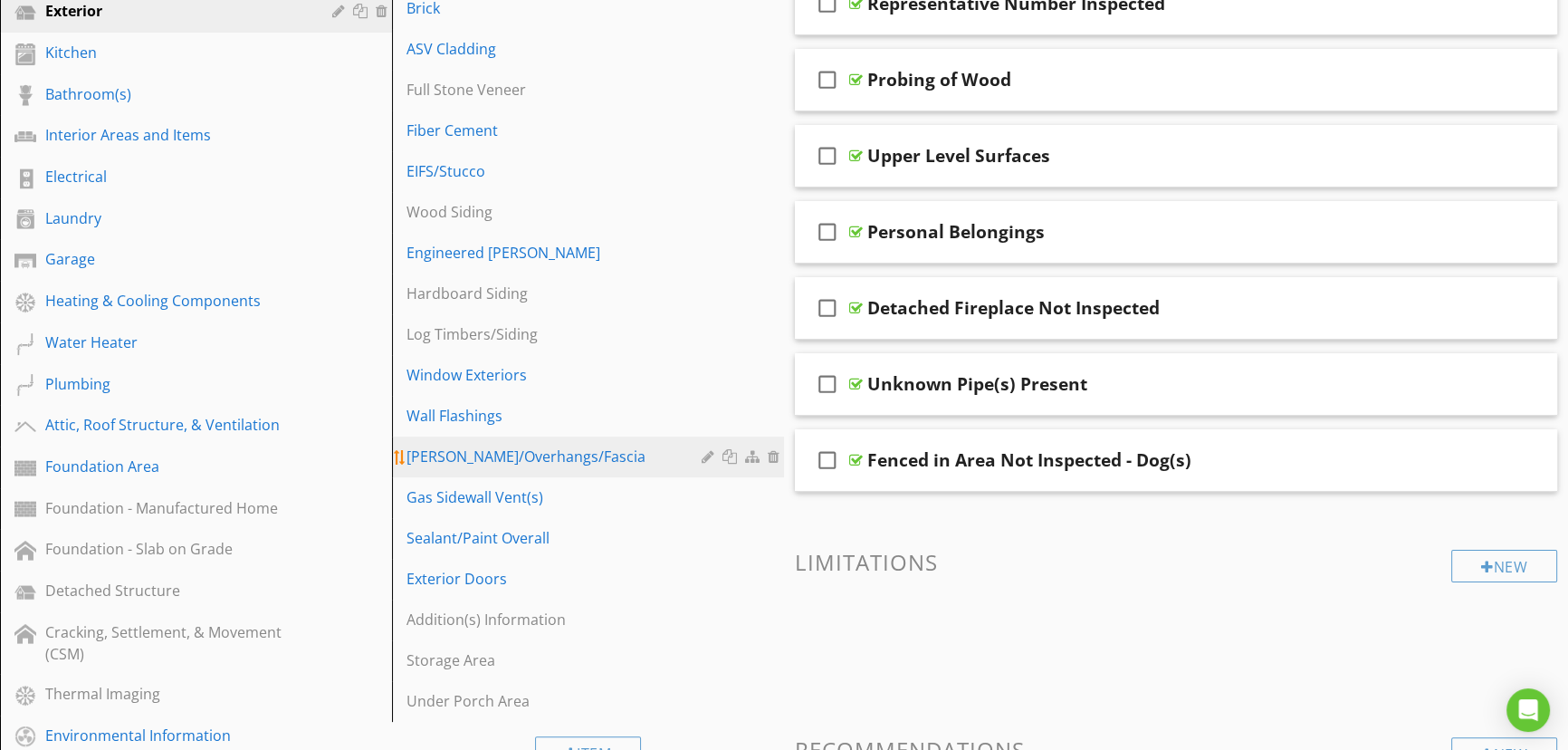click on "Eaves/Overhangs/Fascia" at bounding box center (590, 457) 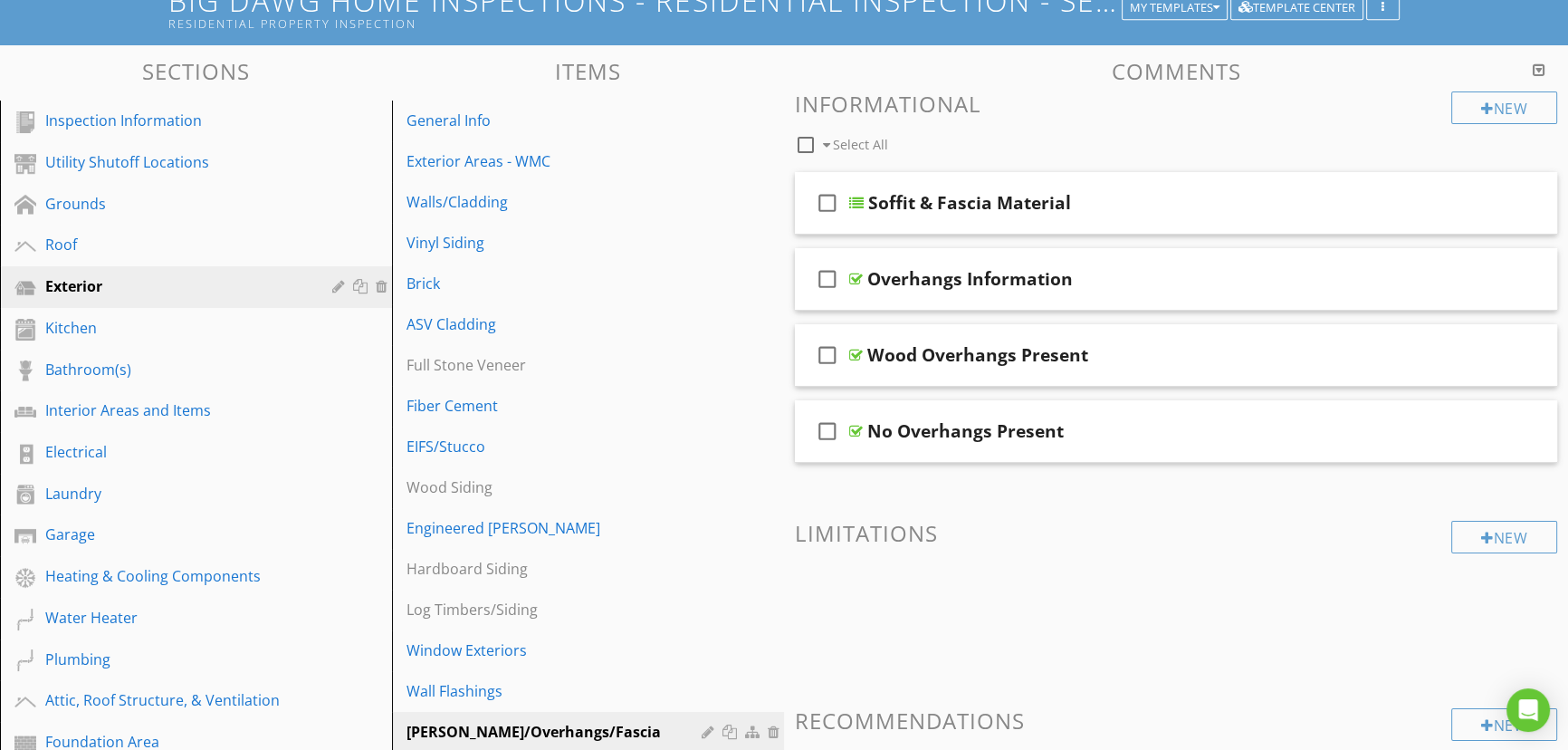 scroll, scrollTop: 82, scrollLeft: 0, axis: vertical 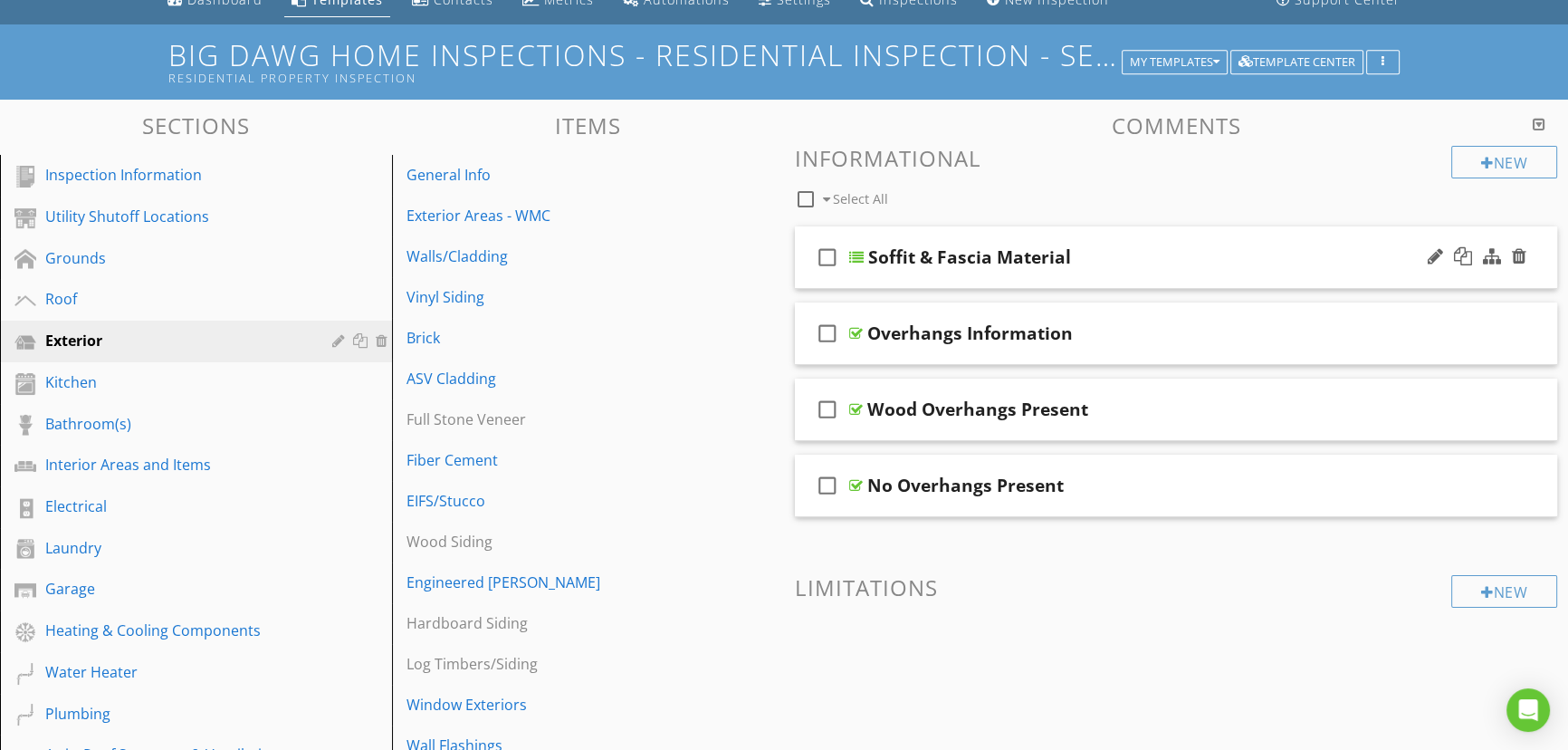 click on "Soffit & Fascia Material" at bounding box center [1141, 257] 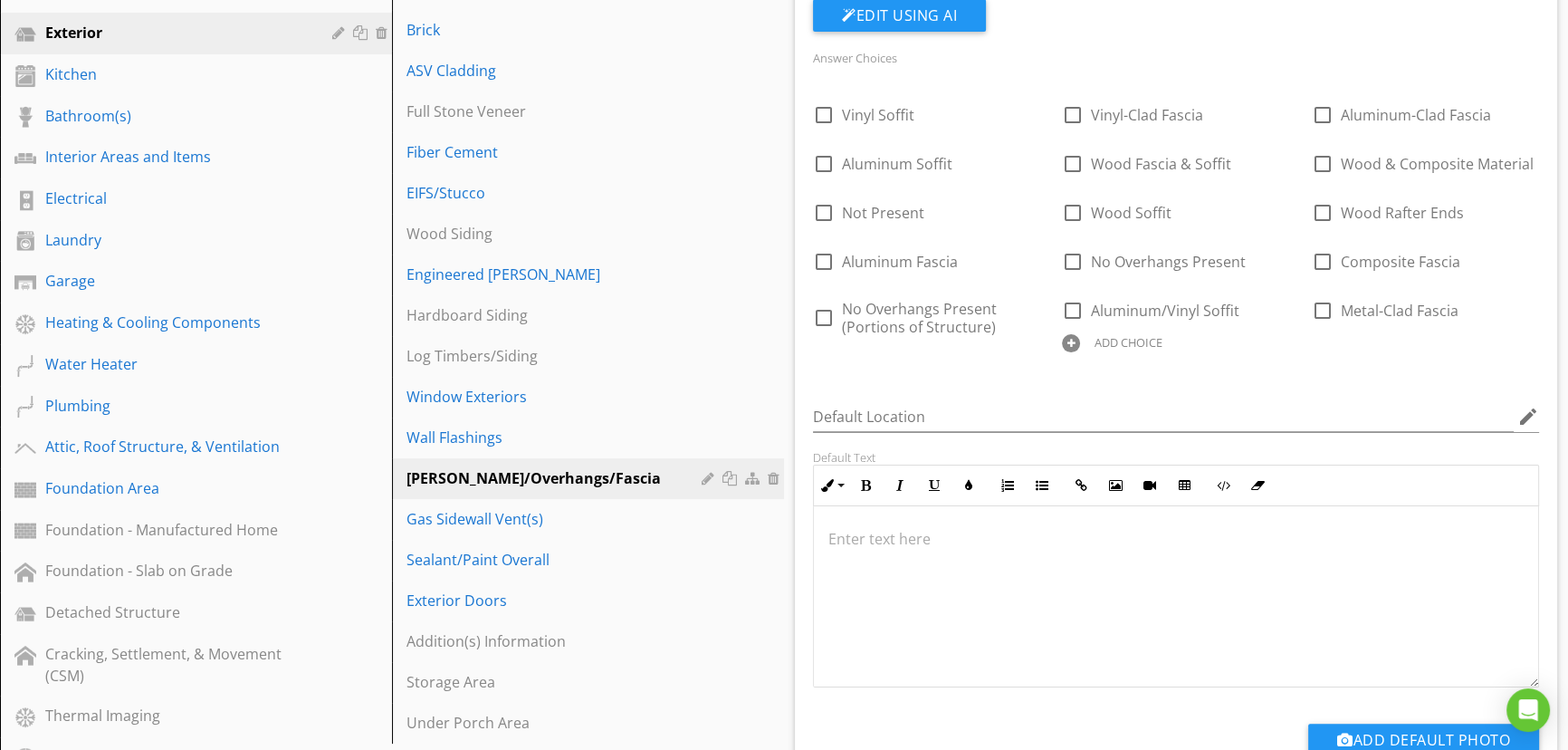 scroll, scrollTop: 494, scrollLeft: 0, axis: vertical 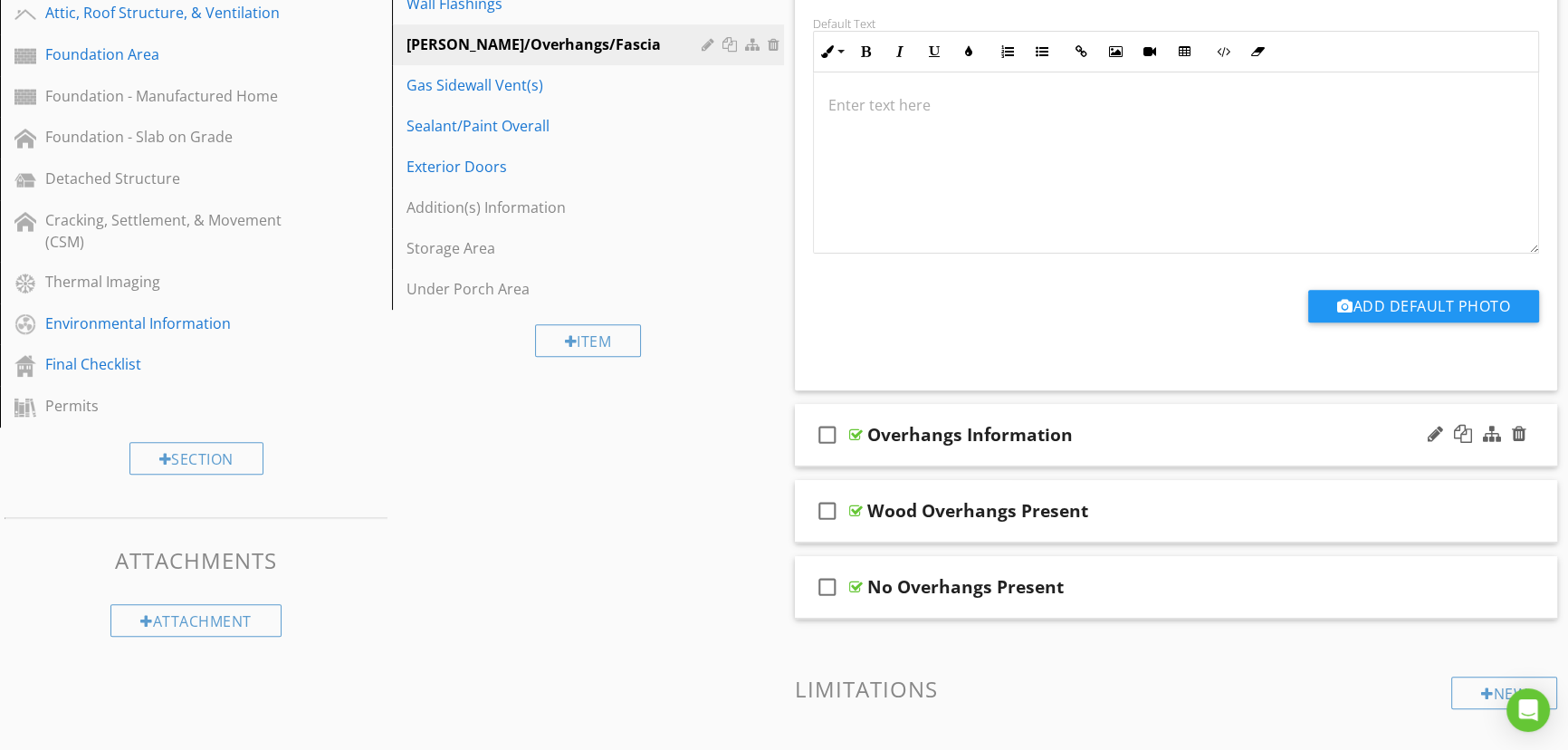 click on "Overhangs Information" at bounding box center (1140, 435) 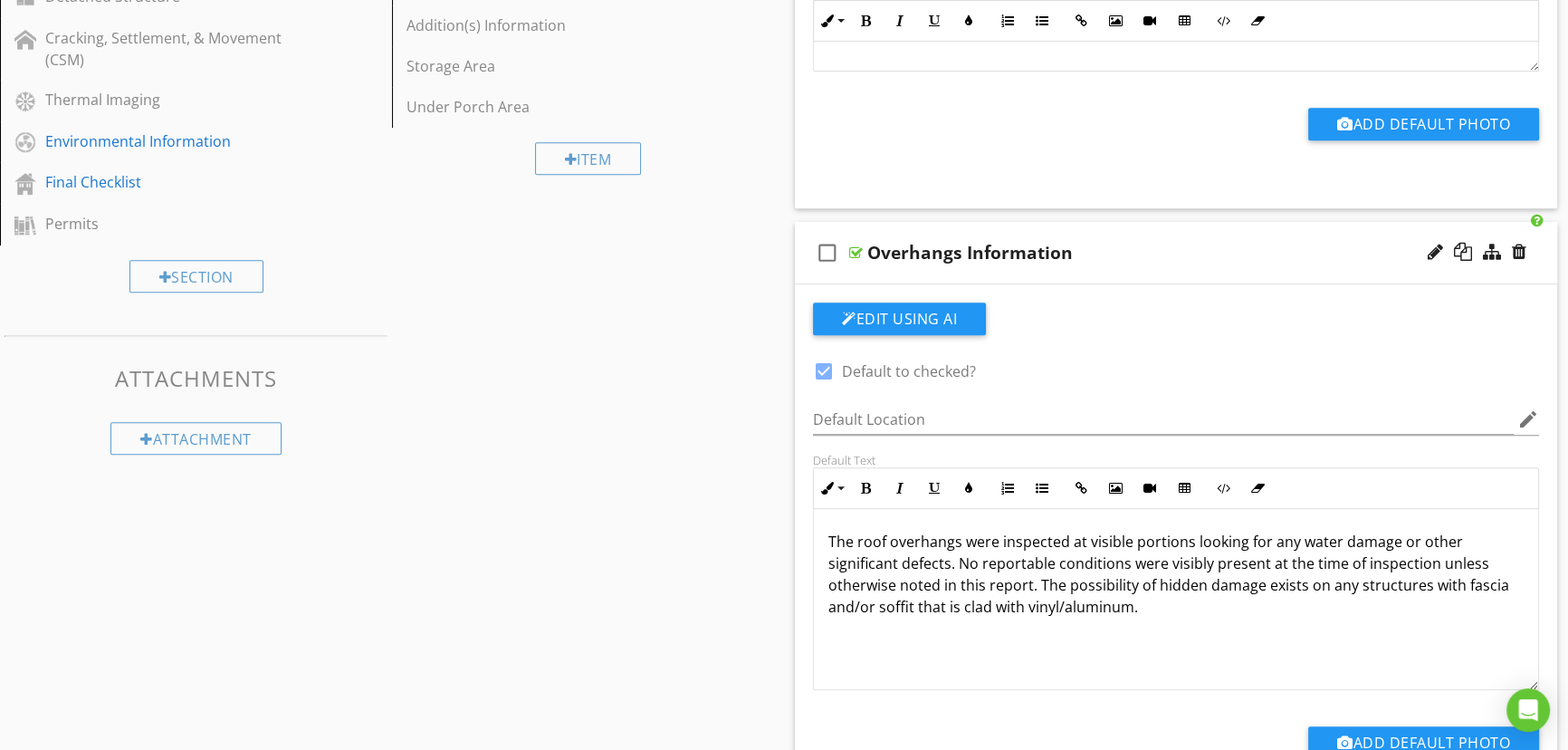 scroll, scrollTop: 987, scrollLeft: 0, axis: vertical 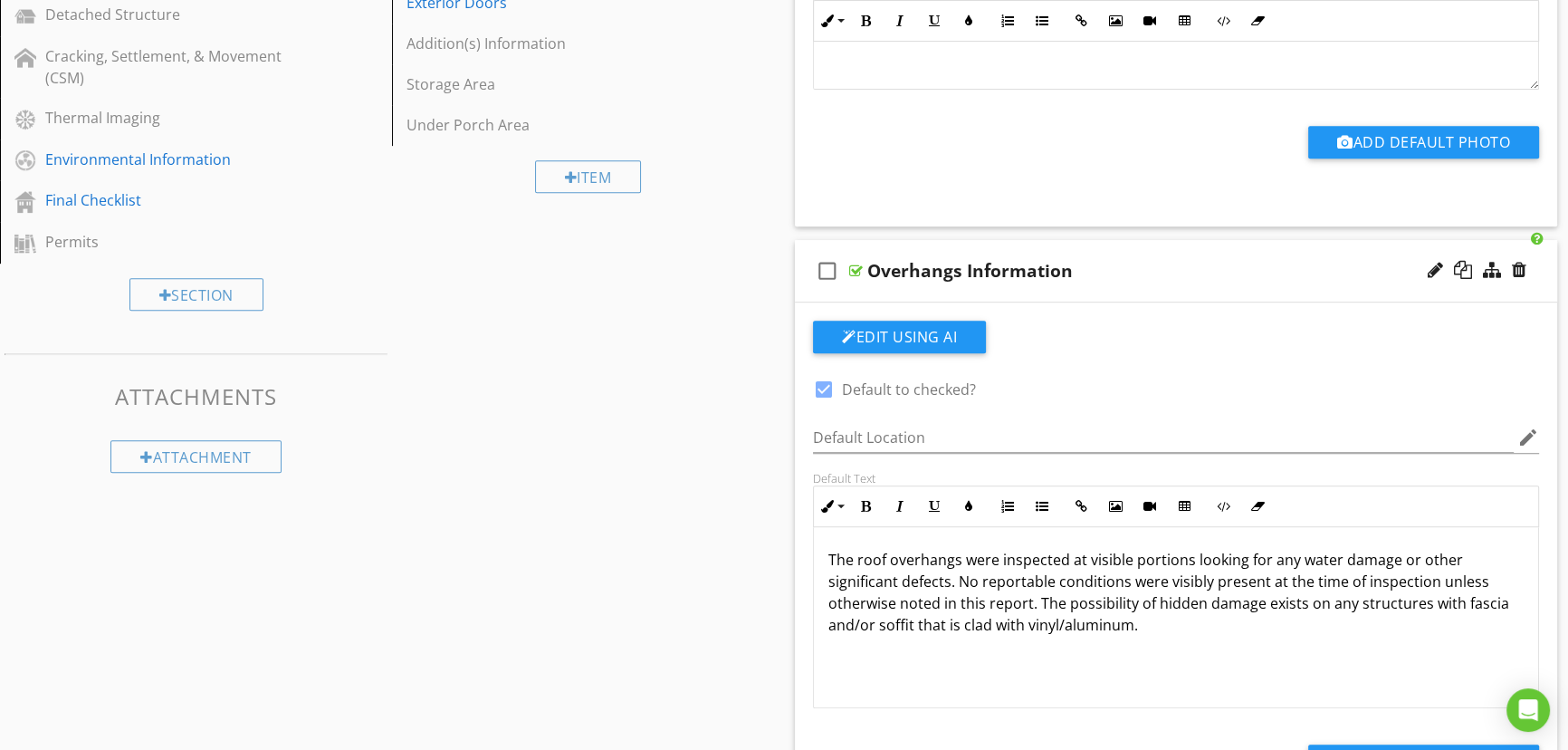 click on "Overhangs Information" at bounding box center (970, 271) 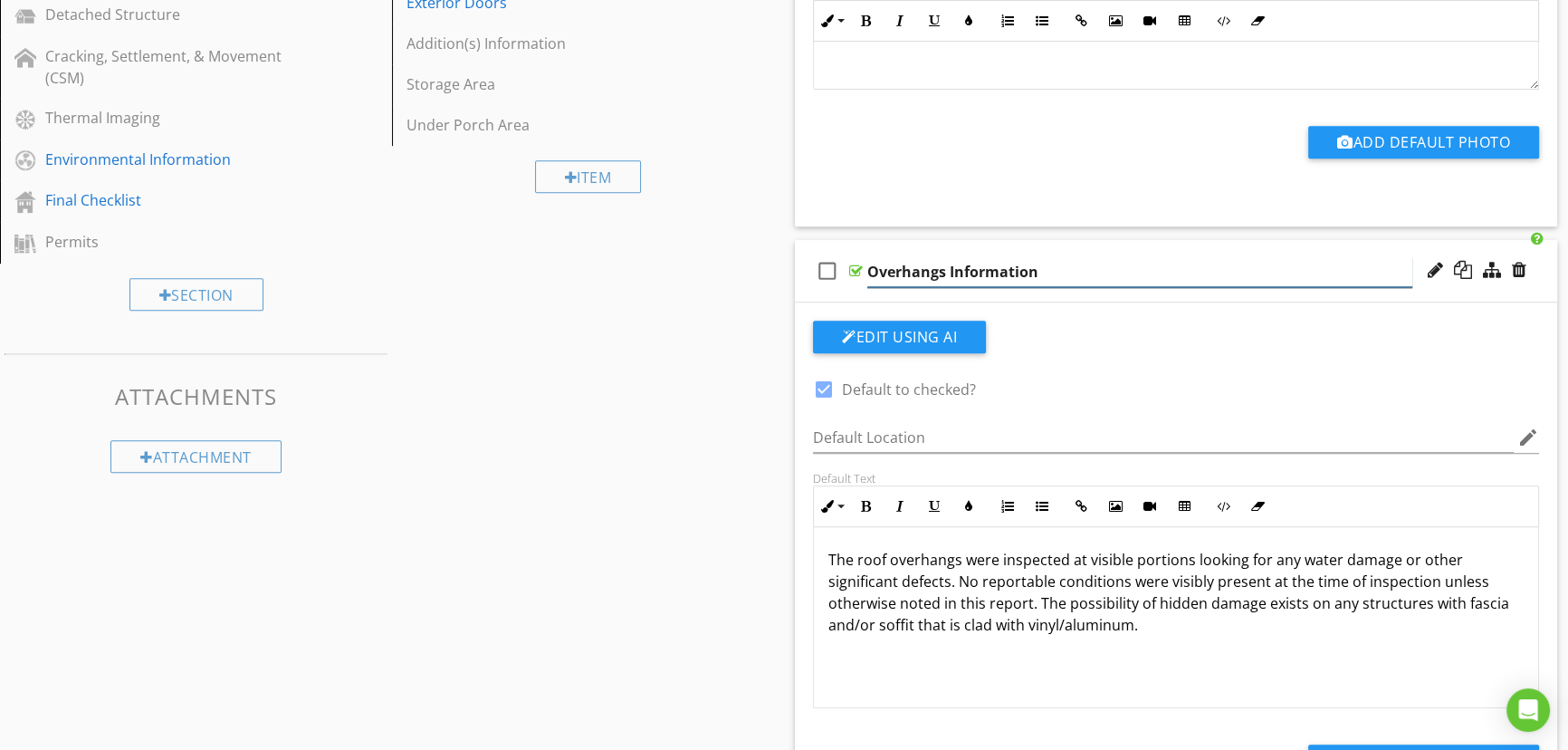 click on "Overhangs Information" at bounding box center (1140, 272) 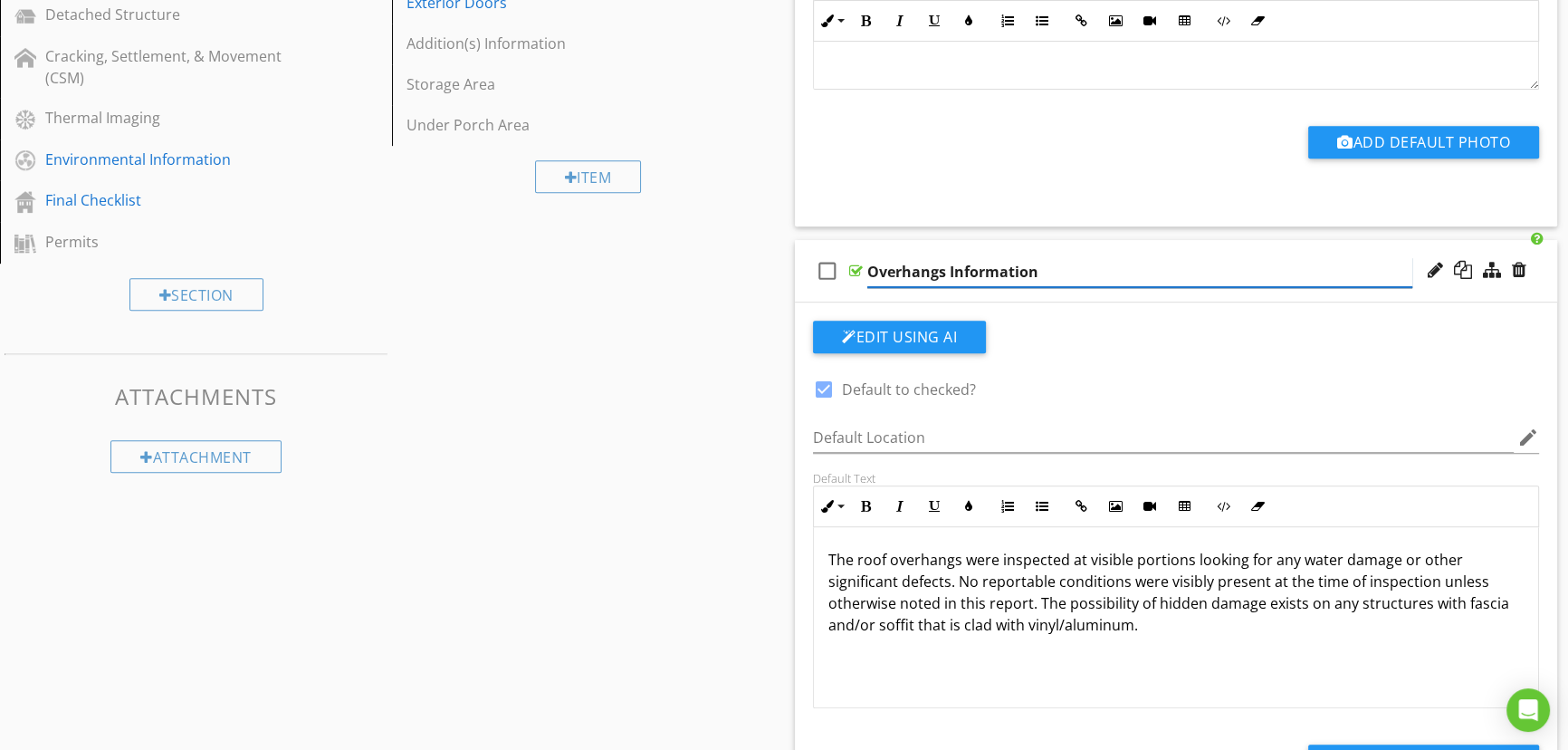click on "Overhangs Information" at bounding box center (1140, 272) 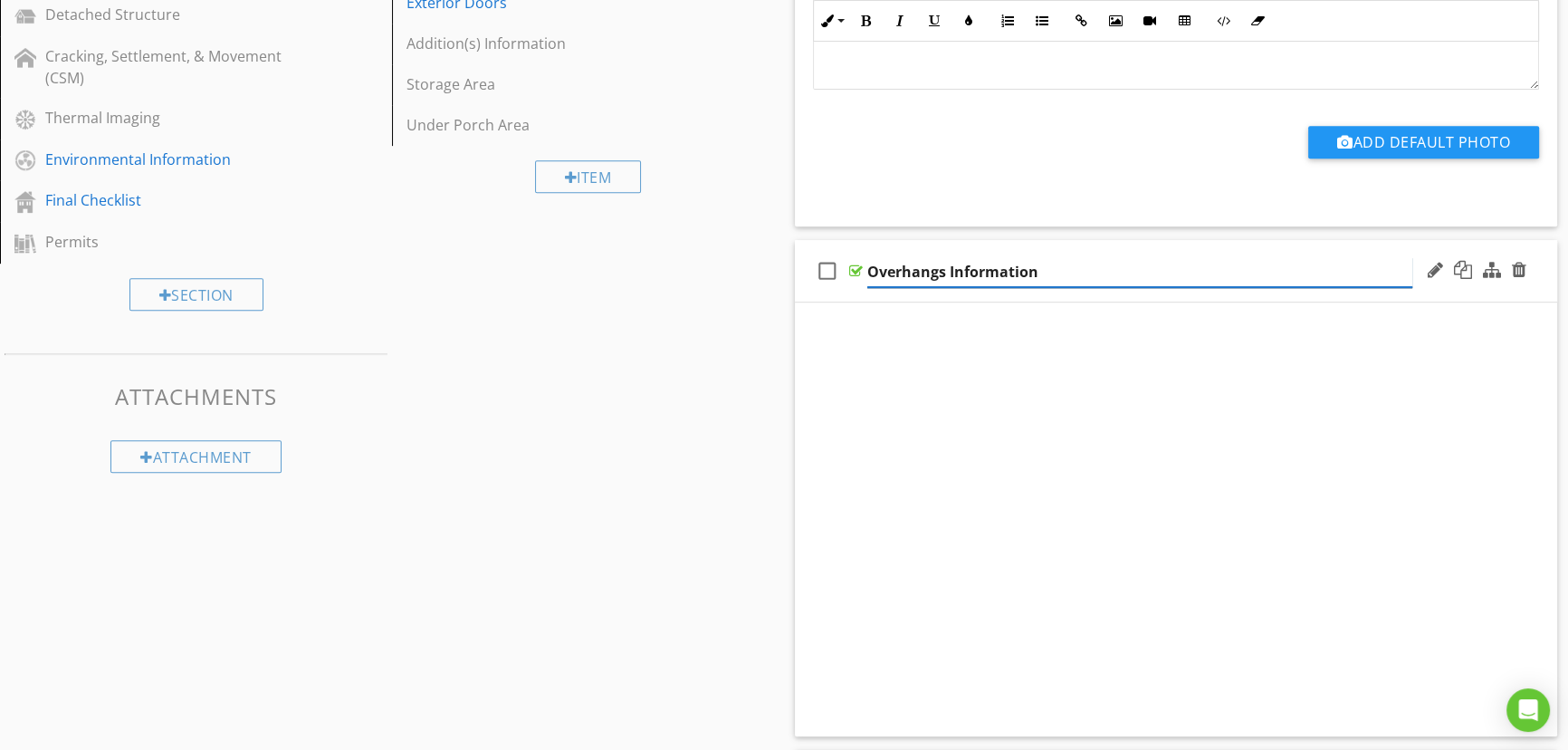 click on "Overhangs Information" at bounding box center [1140, 272] 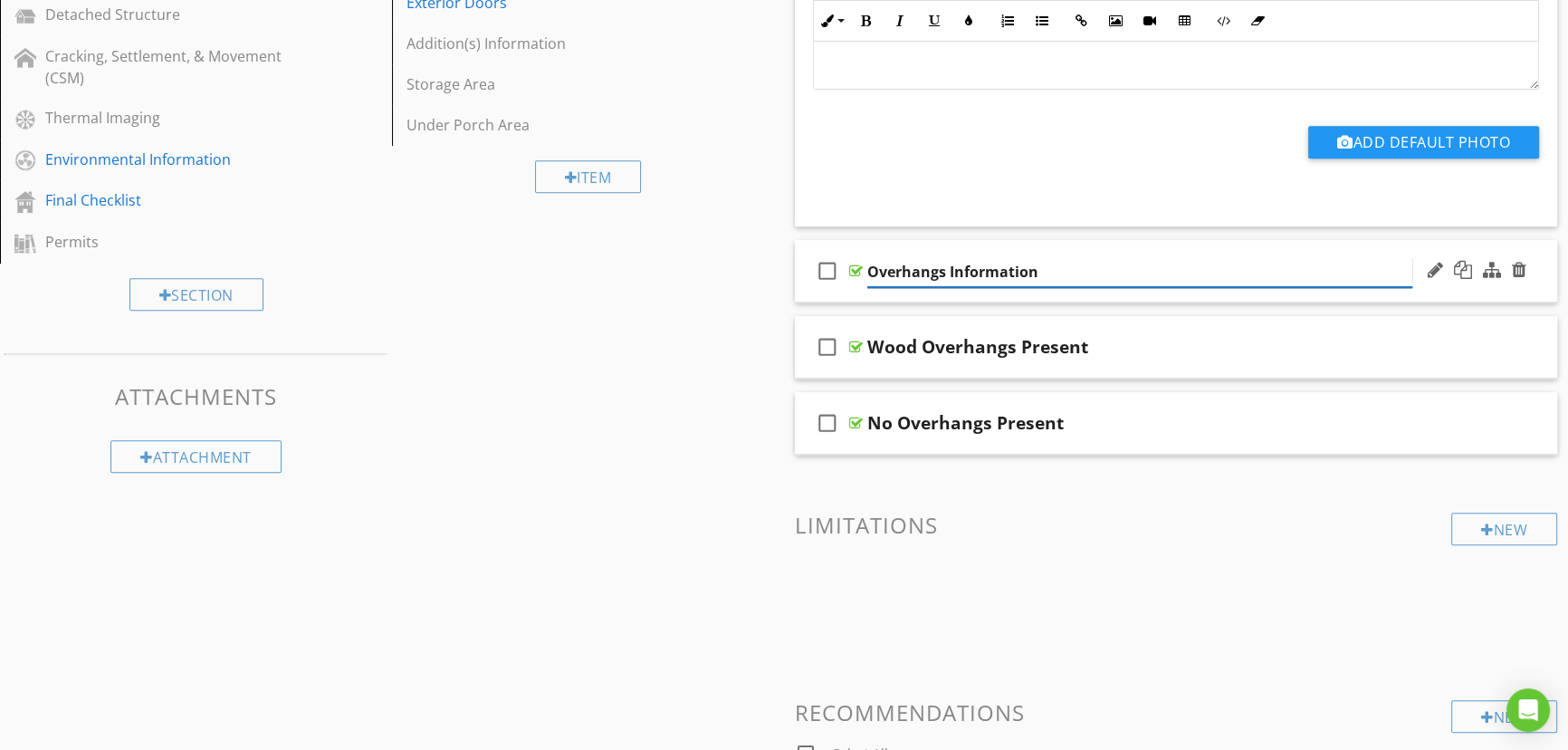 click on "Overhangs Information" at bounding box center [1140, 272] 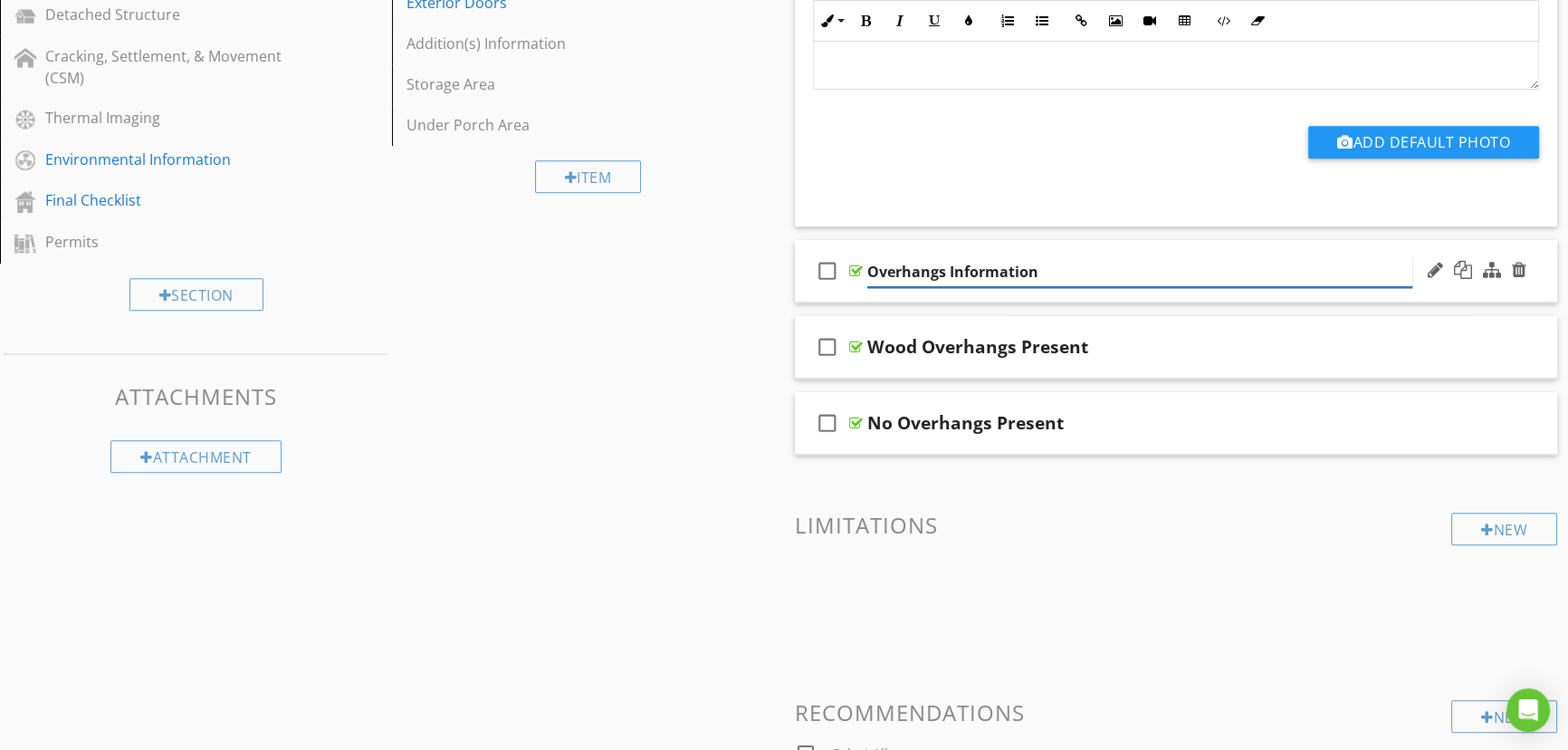 click on "Overhangs Information" at bounding box center [1140, 272] 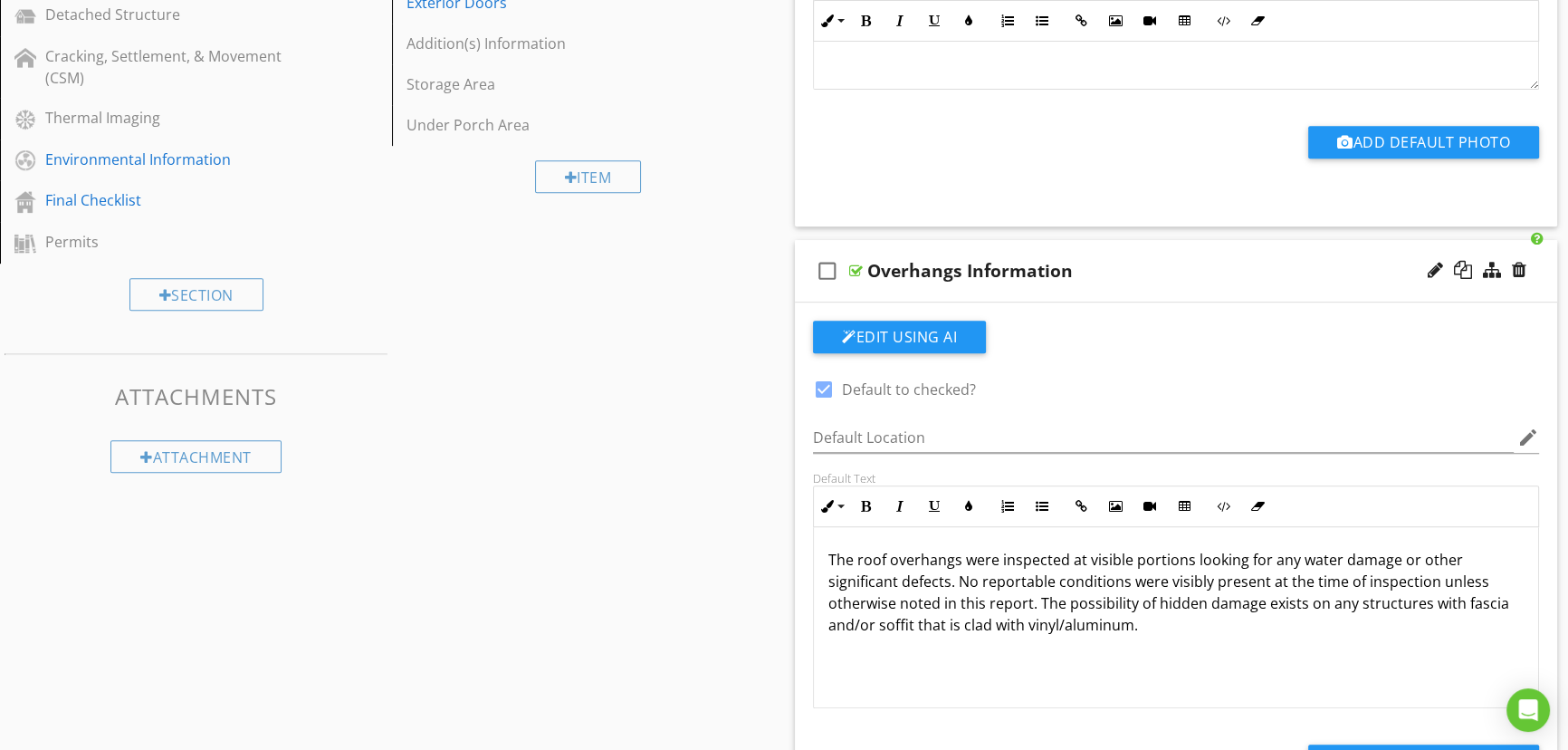 click on "The roof overhangs were inspected at visible portions looking for any water damage or other significant defects. No reportable conditions were visibly present at the time of inspection unless otherwise noted in this report. The possibility of hidden damage exists on any structures with fascia and/or soffit that is clad with vinyl/aluminum." at bounding box center [1176, 592] 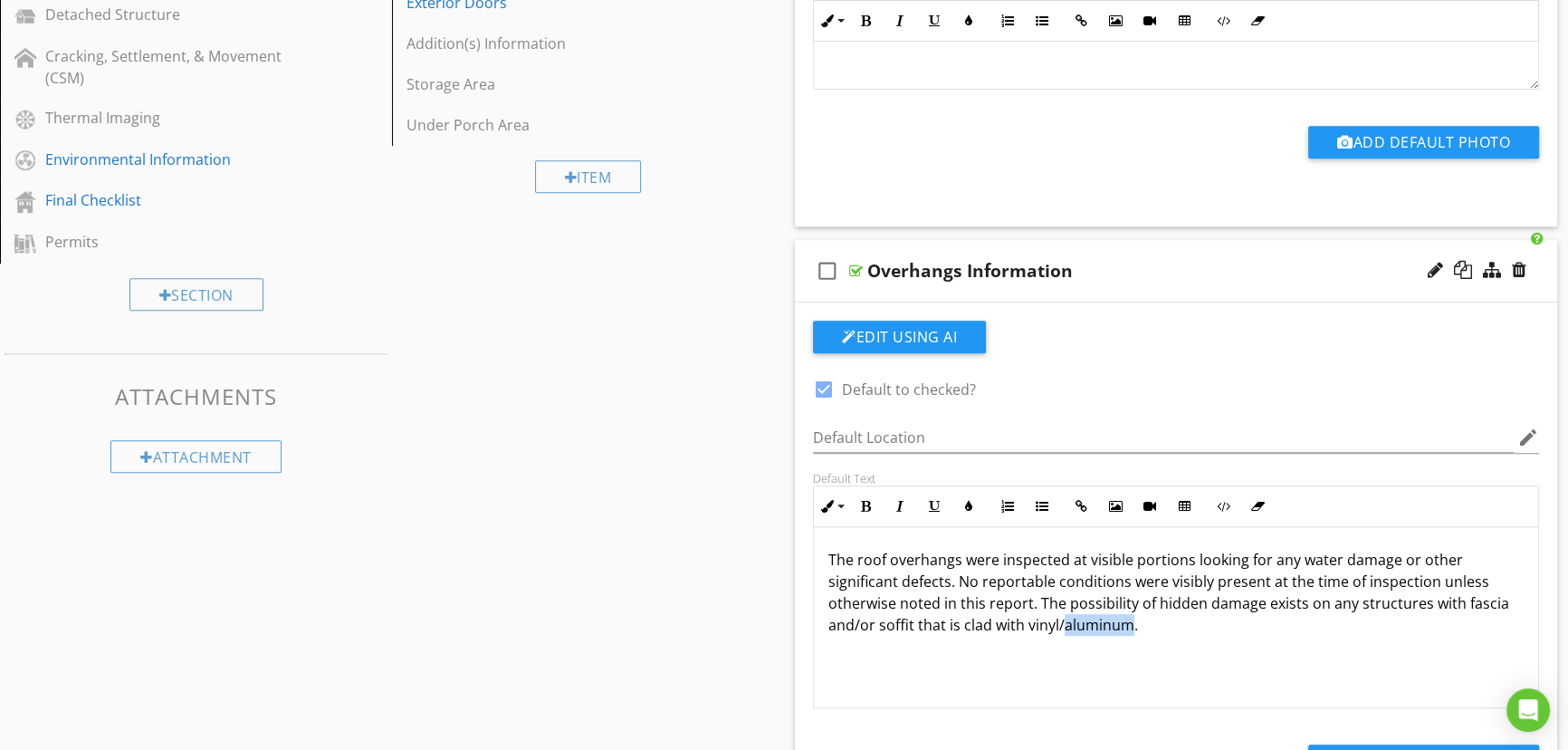 click on "The roof overhangs were inspected at visible portions looking for any water damage or other significant defects. No reportable conditions were visibly present at the time of inspection unless otherwise noted in this report. The possibility of hidden damage exists on any structures with fascia and/or soffit that is clad with vinyl/aluminum." at bounding box center [1176, 592] 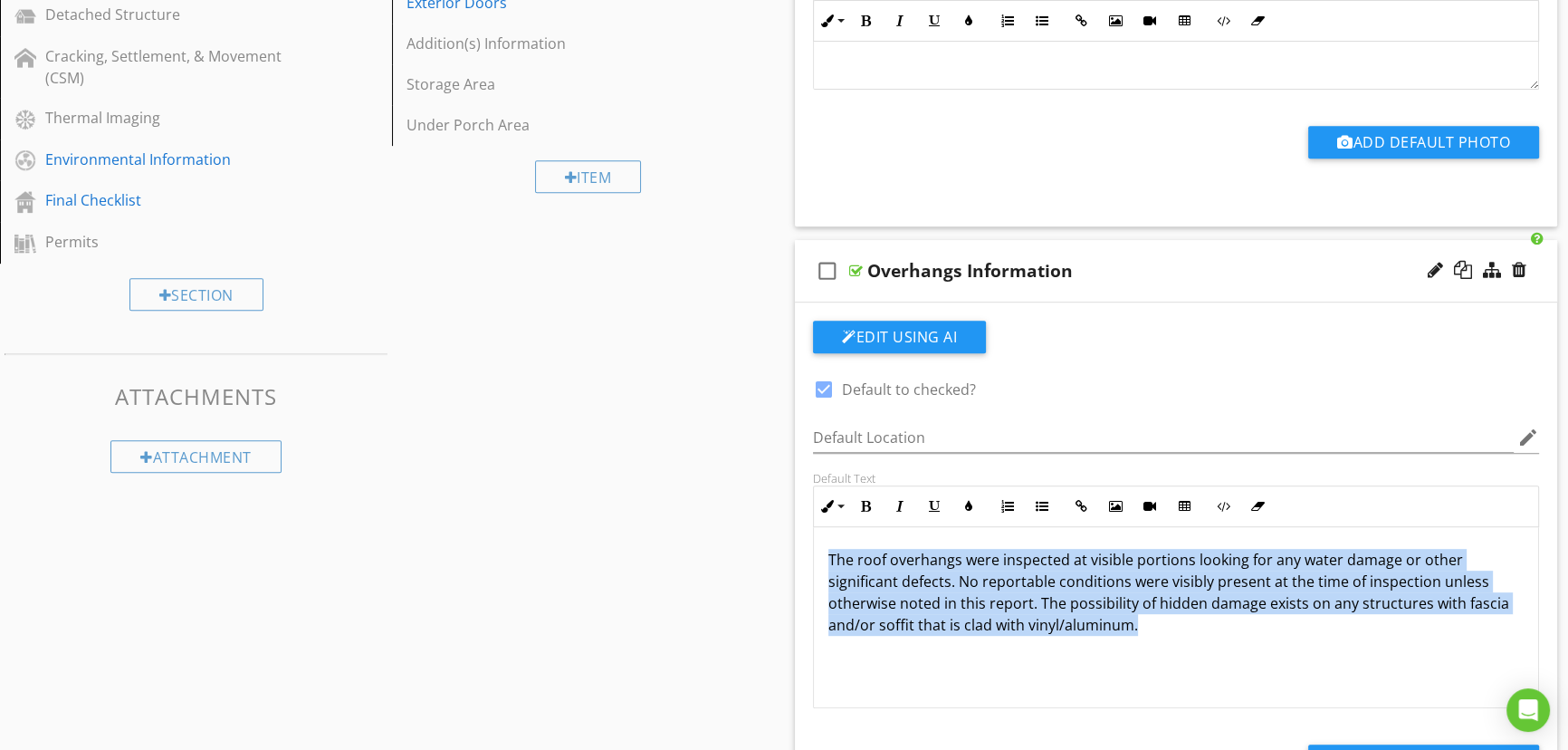 click on "The roof overhangs were inspected at visible portions looking for any water damage or other significant defects. No reportable conditions were visibly present at the time of inspection unless otherwise noted in this report. The possibility of hidden damage exists on any structures with fascia and/or soffit that is clad with vinyl/aluminum." at bounding box center [1176, 592] 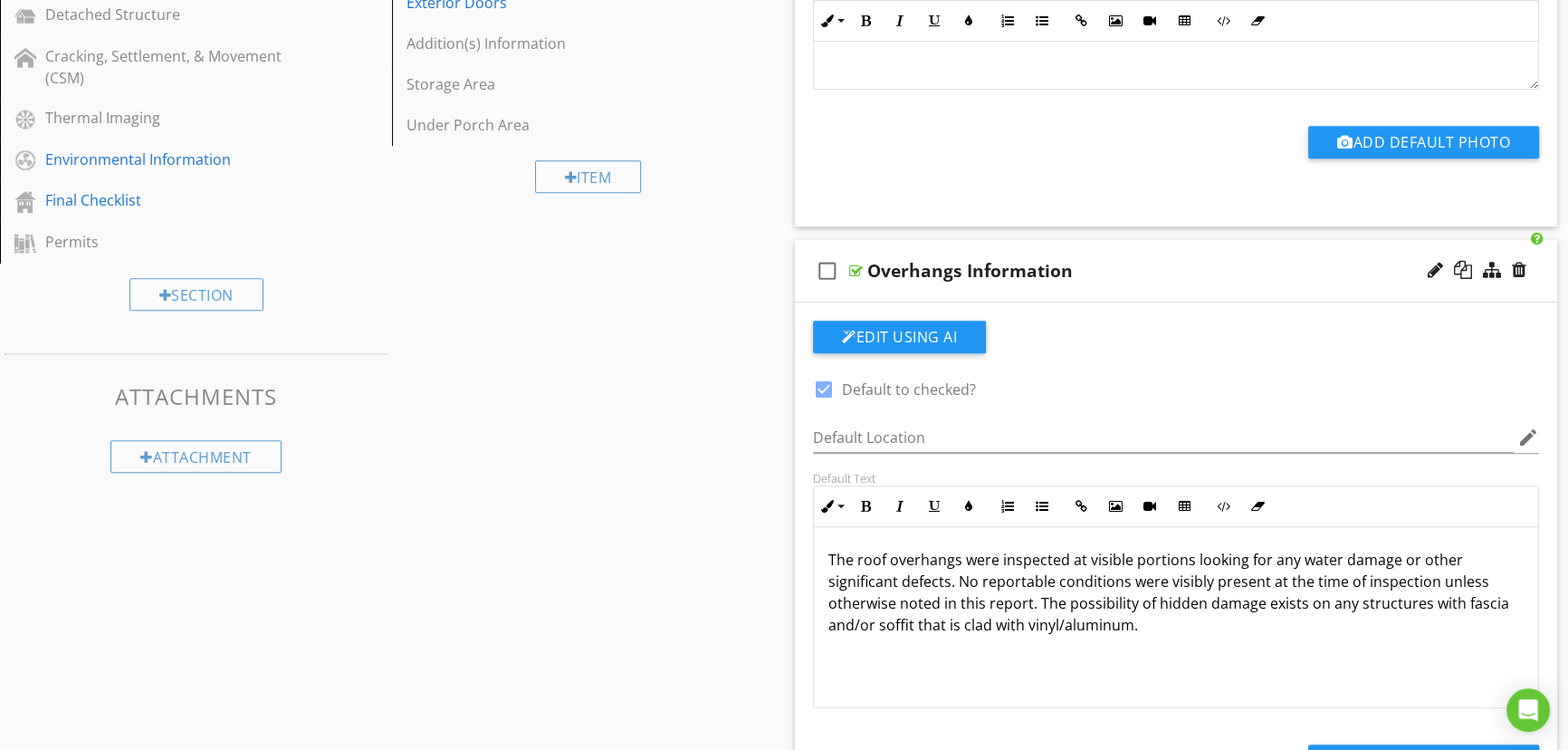 click on "Sections
Inspection Information           Utility Shutoff Locations           Grounds           Roof           Exterior           Kitchen           Bathroom(s)           Interior Areas and Items           Electrical           Laundry           Garage           Heating & Cooling Components           Water Heater           Plumbing           Attic, Roof Structure, & Ventilation           Foundation Area           Foundation - Manufactured Home           Foundation - Slab on Grade           Detached Structure           Cracking, Settlement, & Movement (CSM)           Thermal Imaging           Environmental Information           Final Checklist           Permits
Section
Attachments
Attachment
Items
General Info           Exterior Areas - WMC           Walls/Cladding           Vinyl Siding           Brick           ASV Cladding           Full Stone Veneer" at bounding box center [784, 1346] 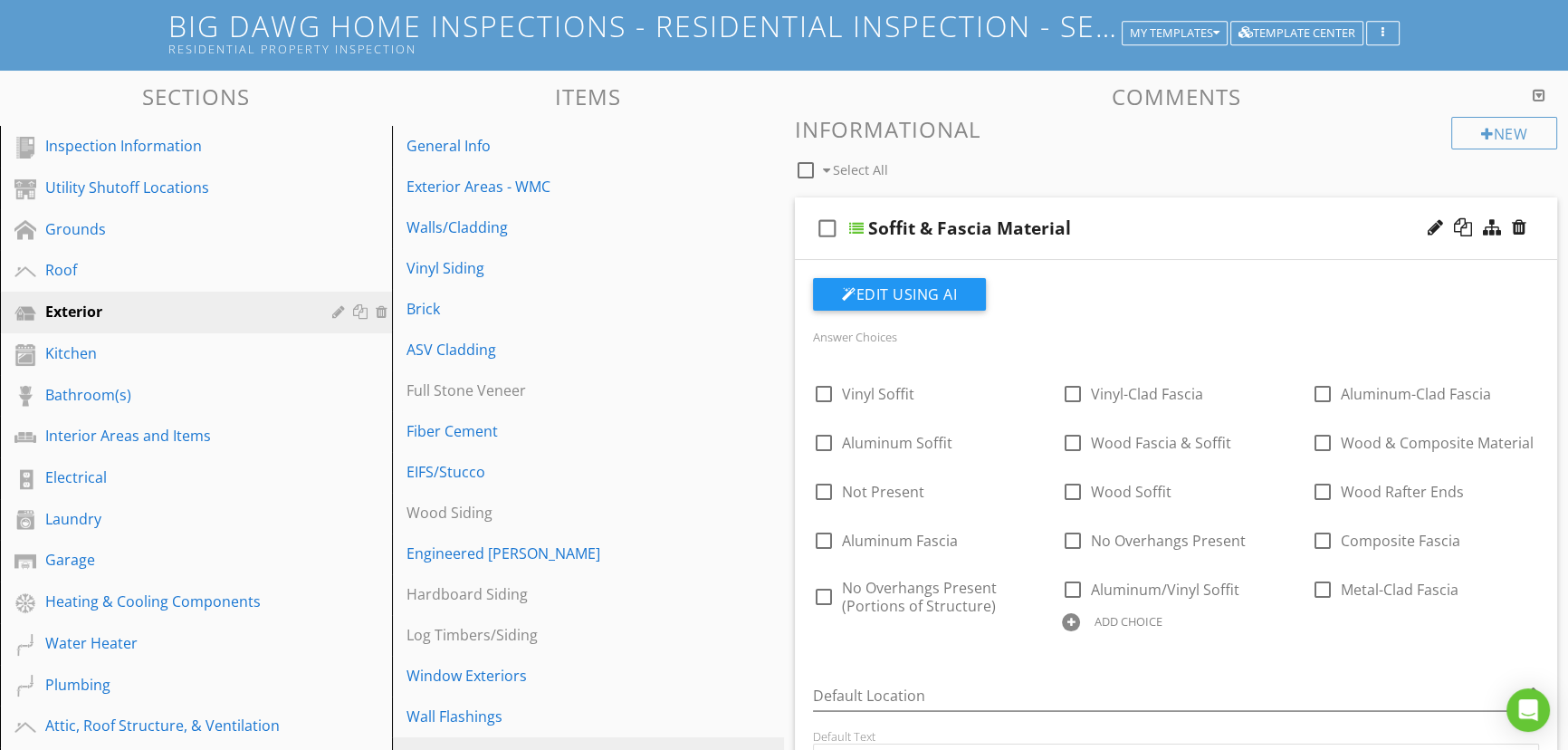 scroll, scrollTop: 82, scrollLeft: 0, axis: vertical 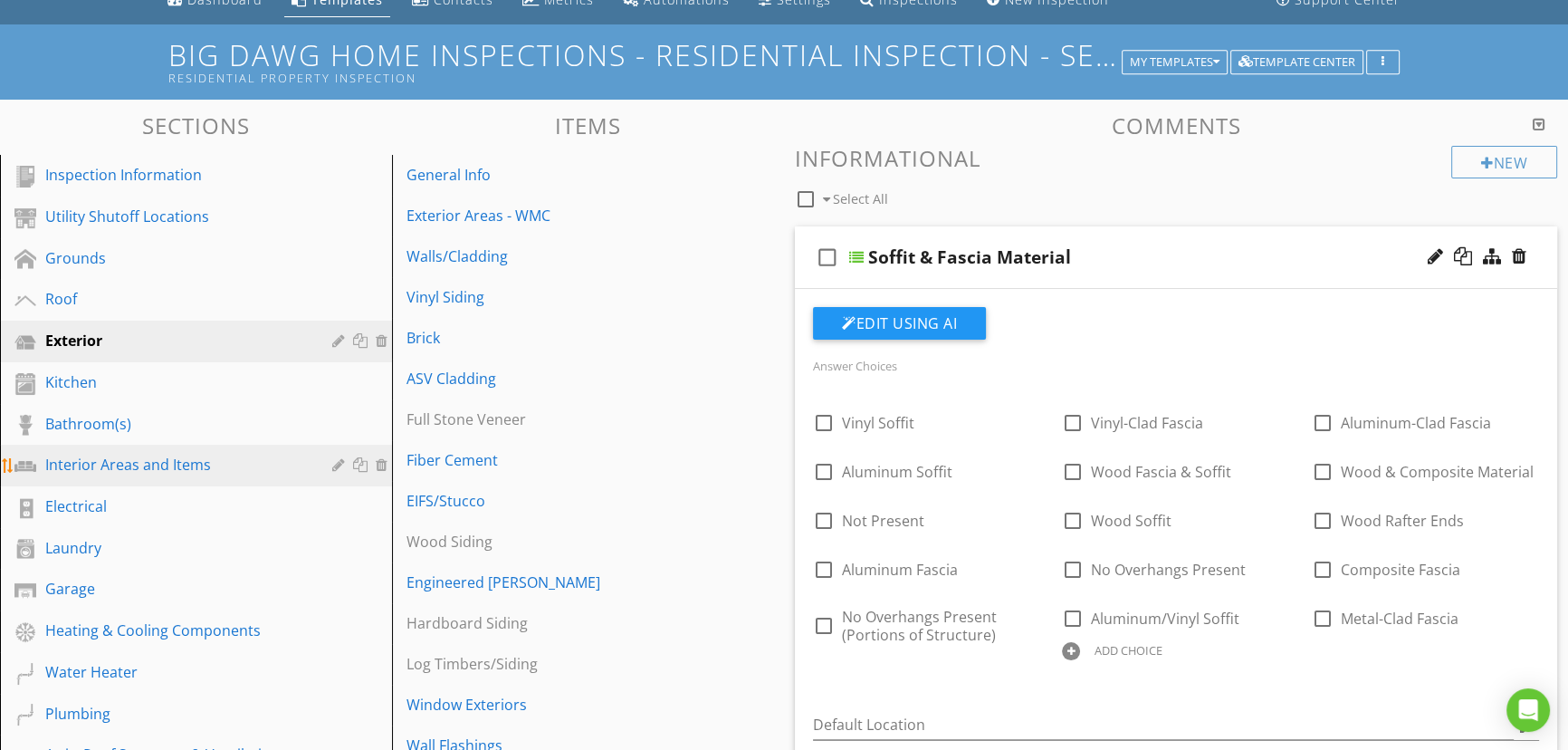 click on "Interior Areas and Items" at bounding box center (209, 466) 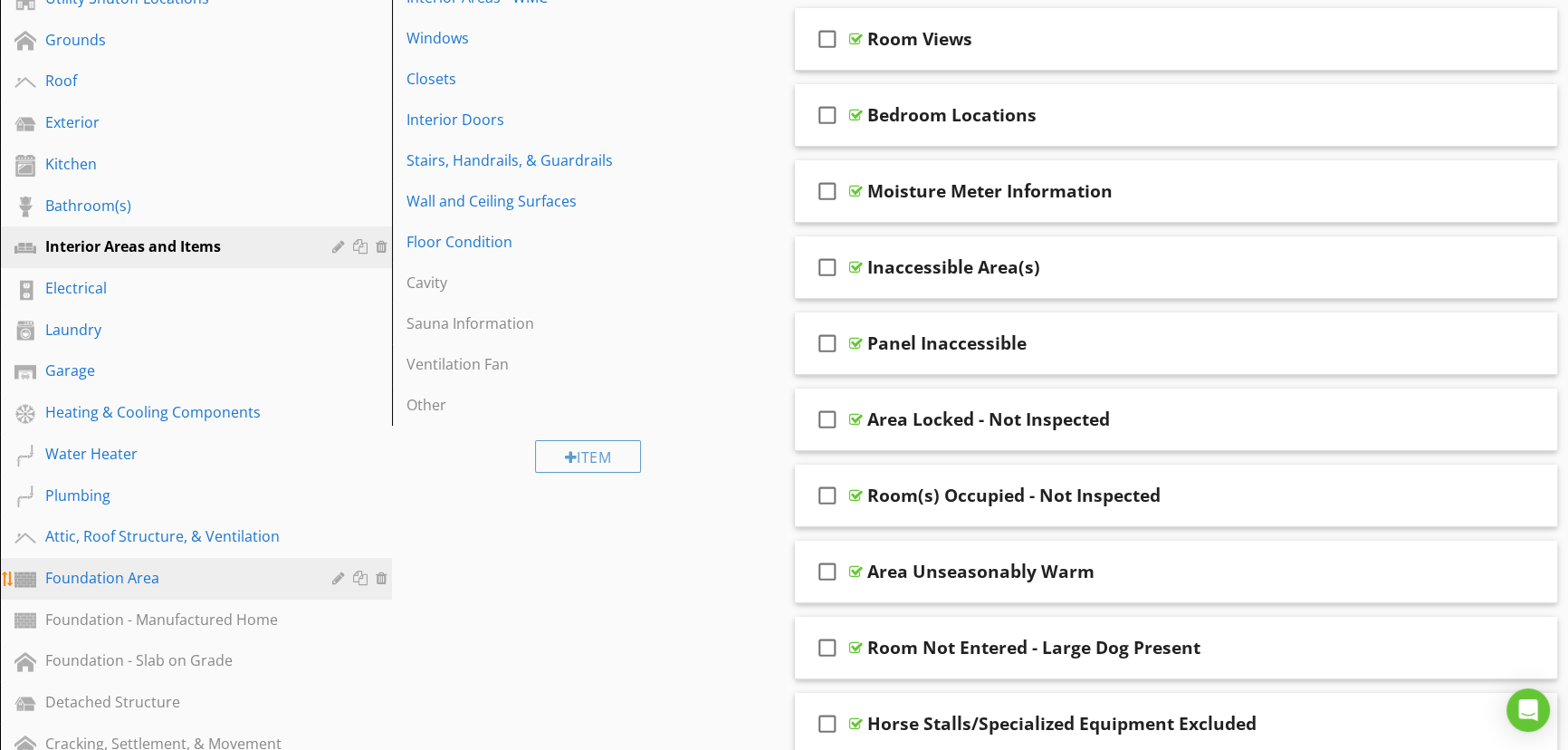 scroll, scrollTop: 329, scrollLeft: 0, axis: vertical 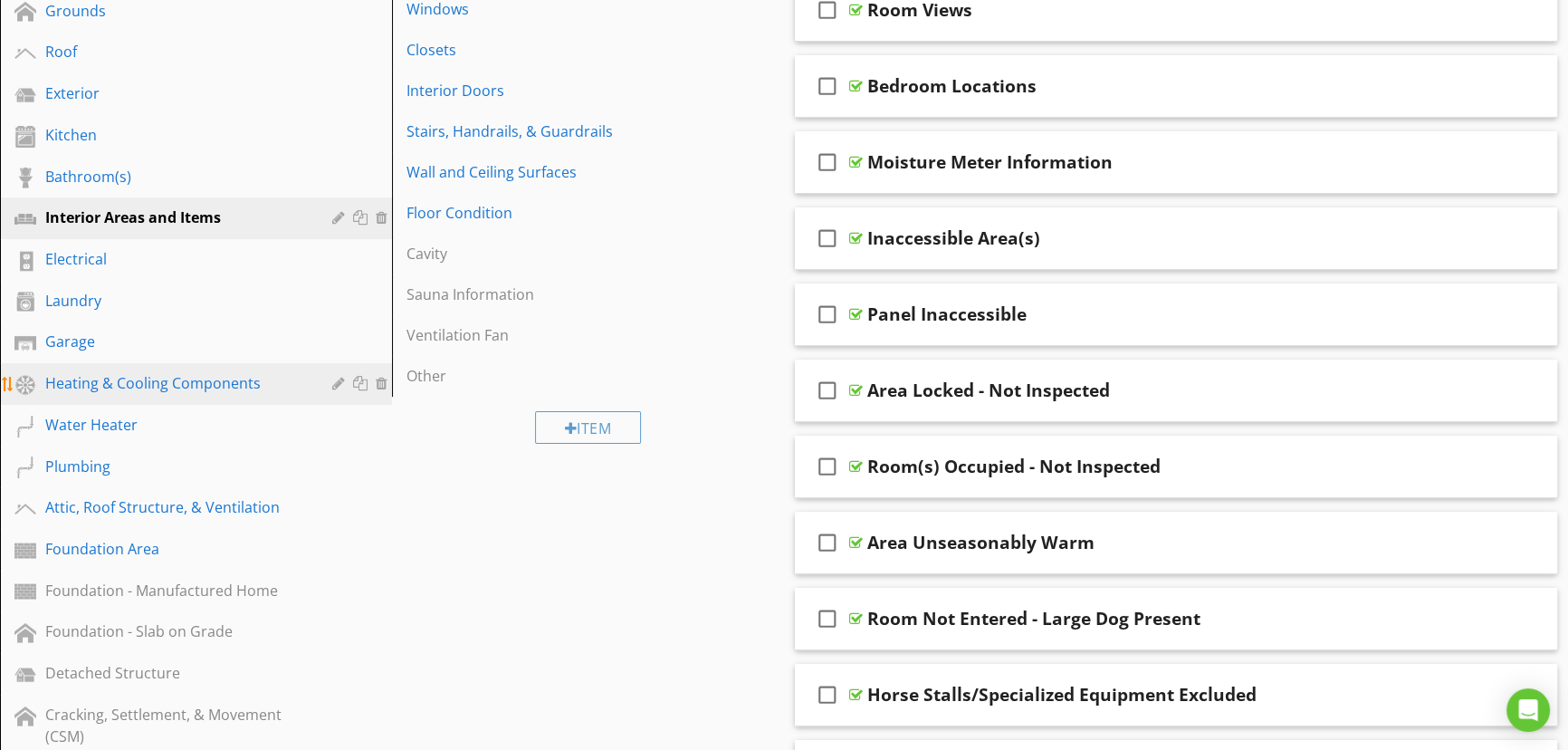 click on "Heating & Cooling Components" at bounding box center (176, 383) 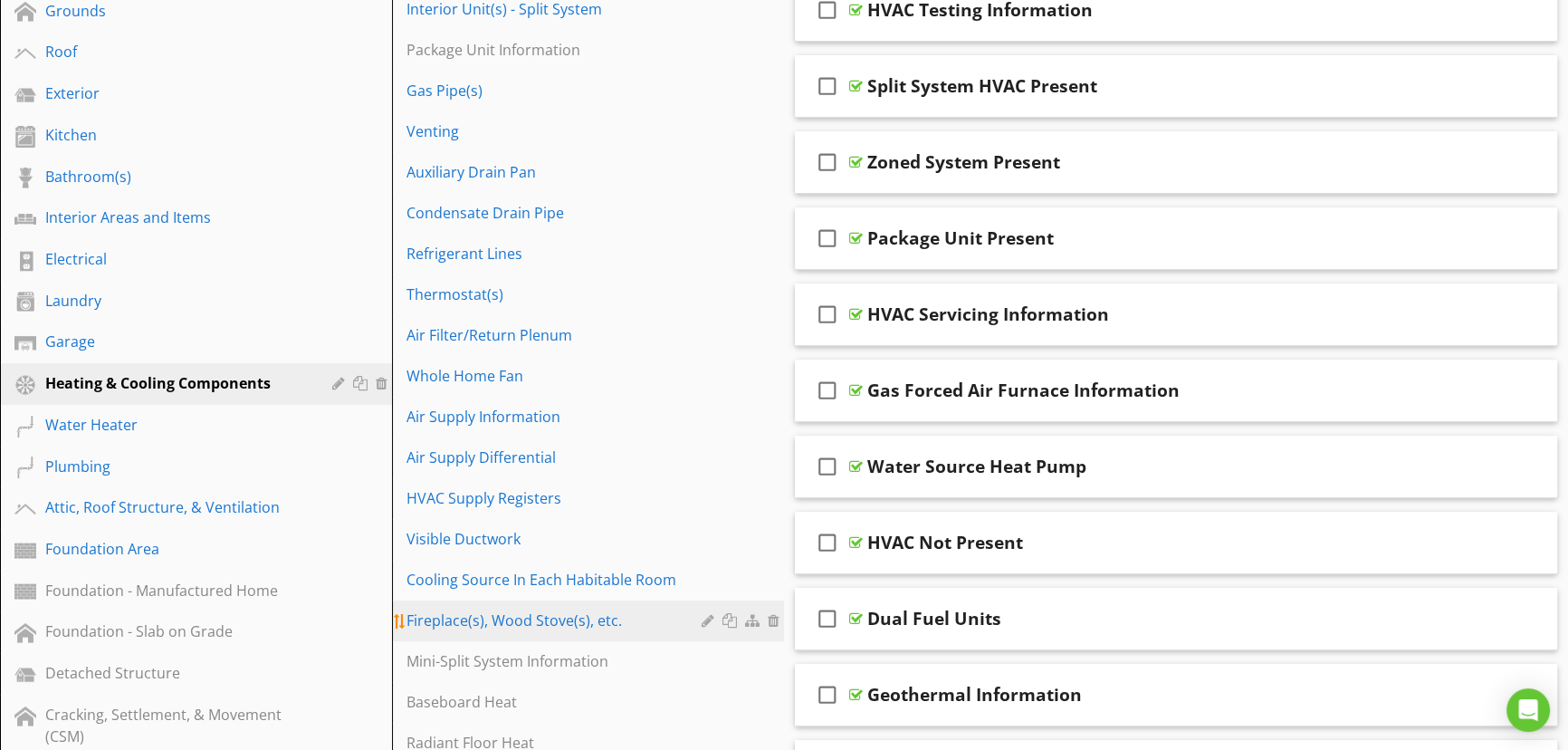 click on "Fireplace(s), Wood Stove(s), etc." at bounding box center (557, 620) 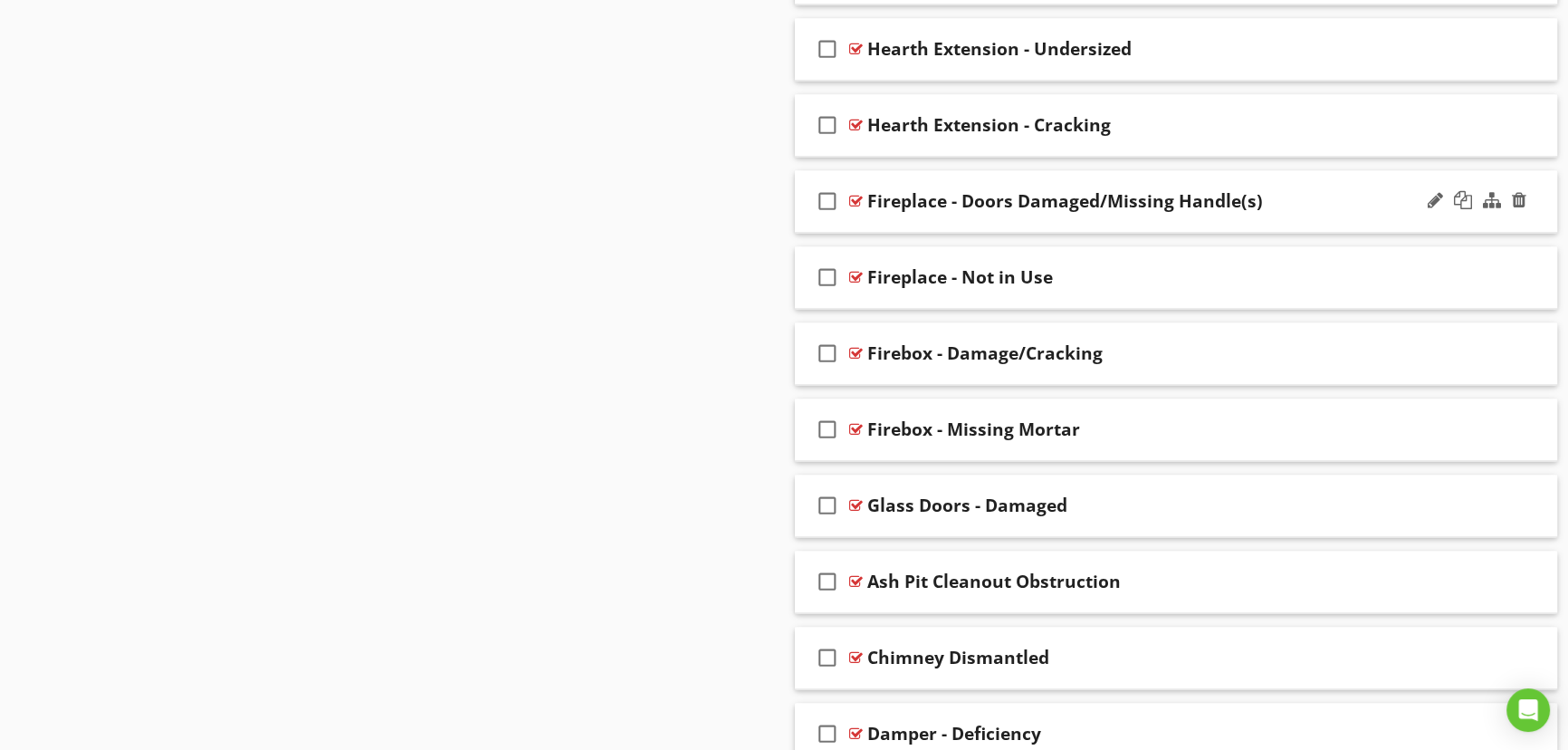 scroll, scrollTop: 3458, scrollLeft: 0, axis: vertical 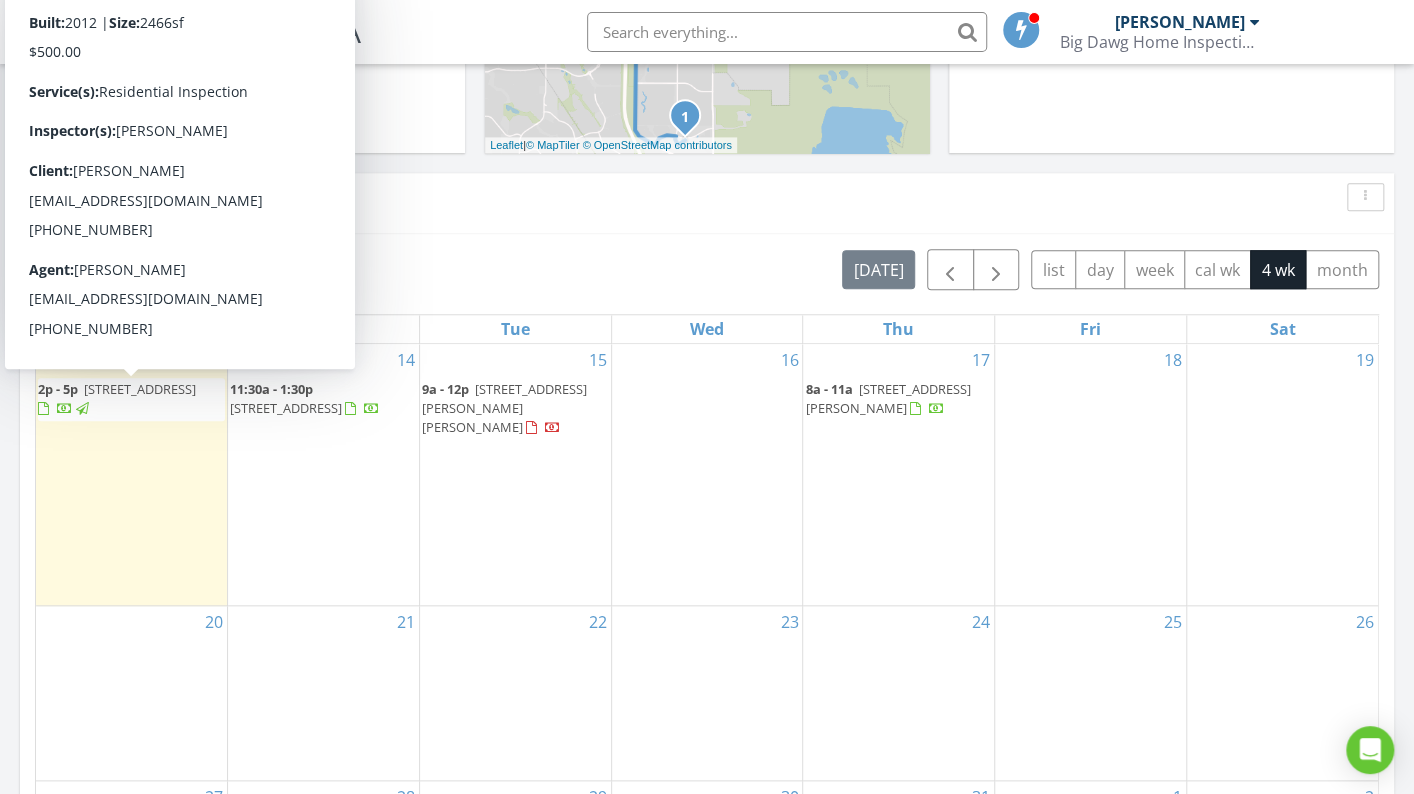 click on "2p - 5p" at bounding box center [58, 389] 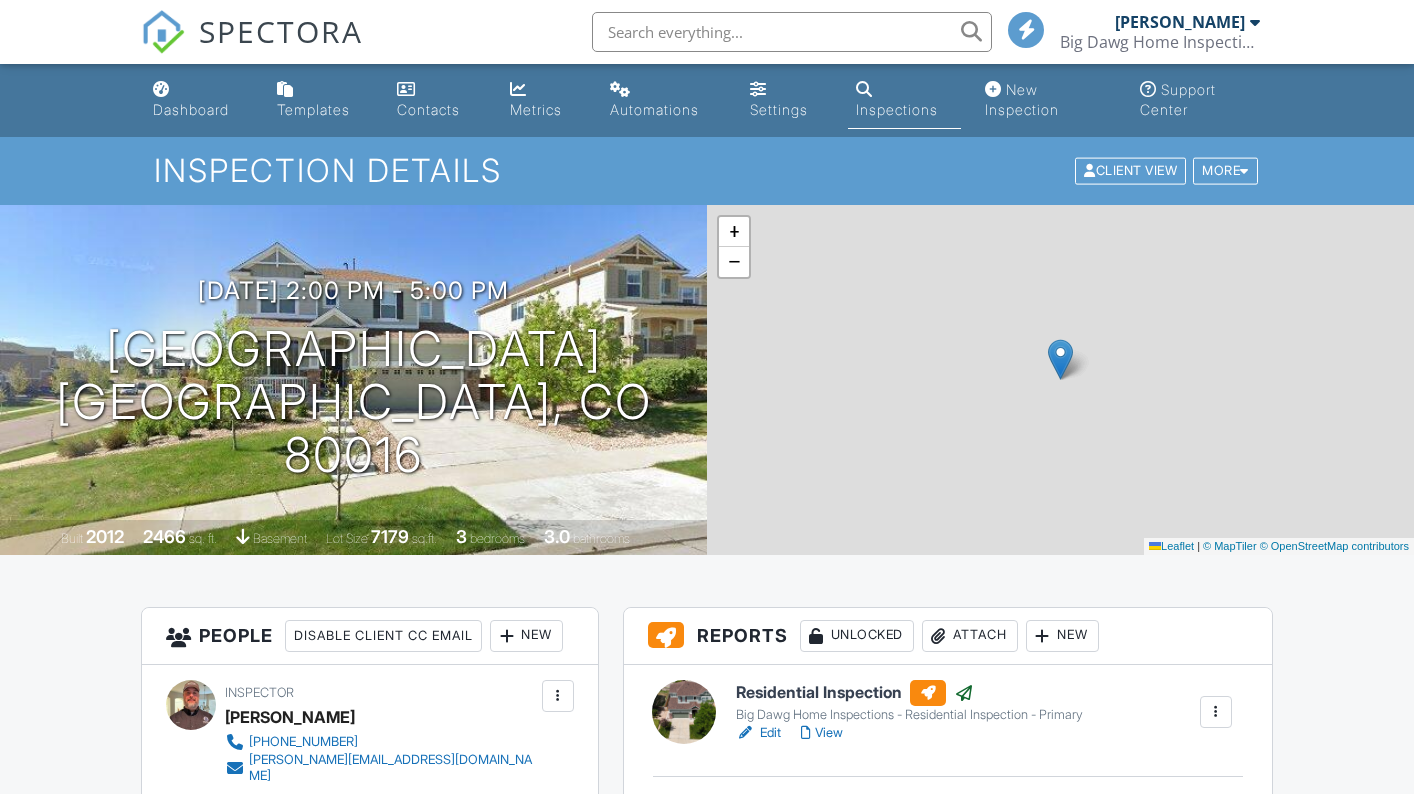 scroll, scrollTop: 1000, scrollLeft: 0, axis: vertical 